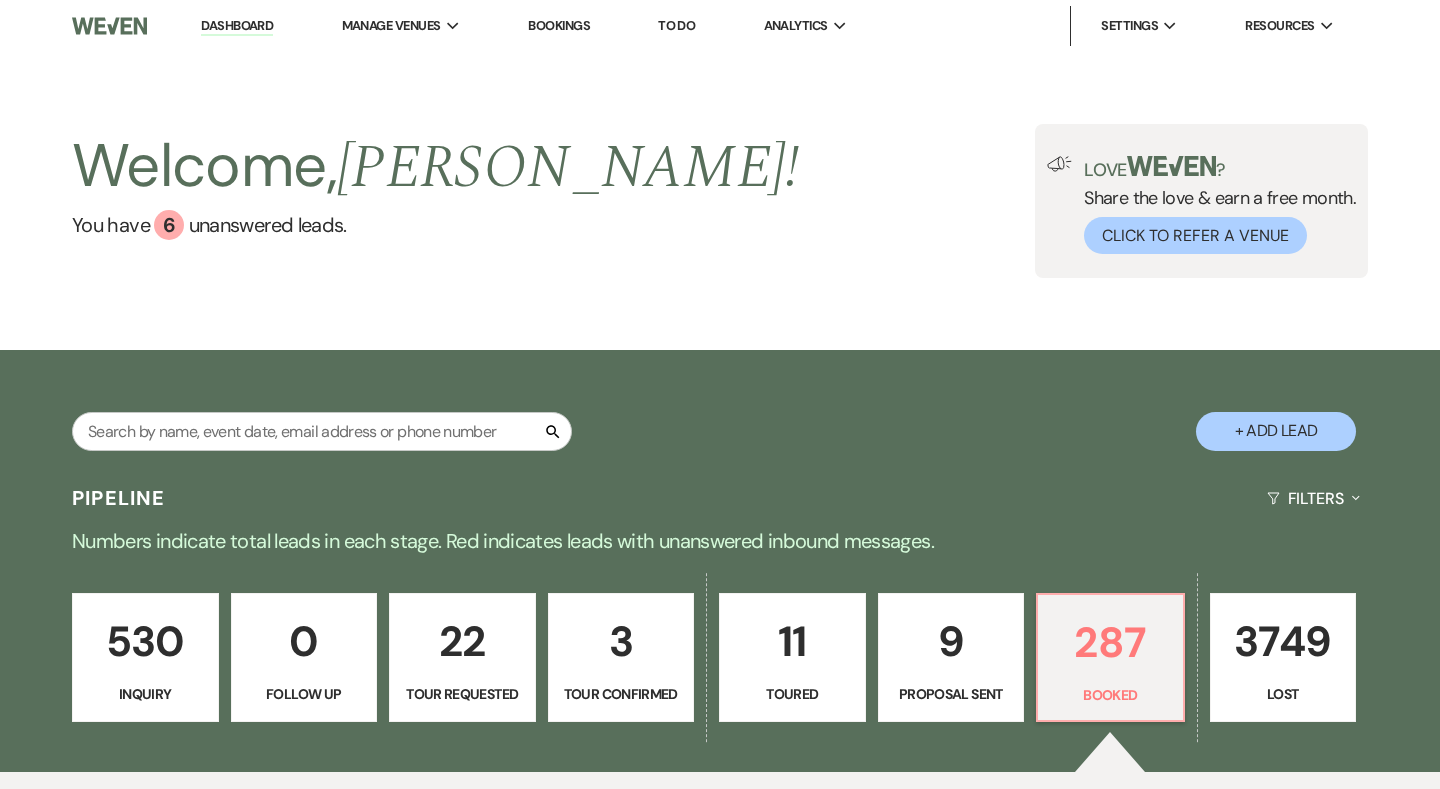 scroll, scrollTop: 0, scrollLeft: 0, axis: both 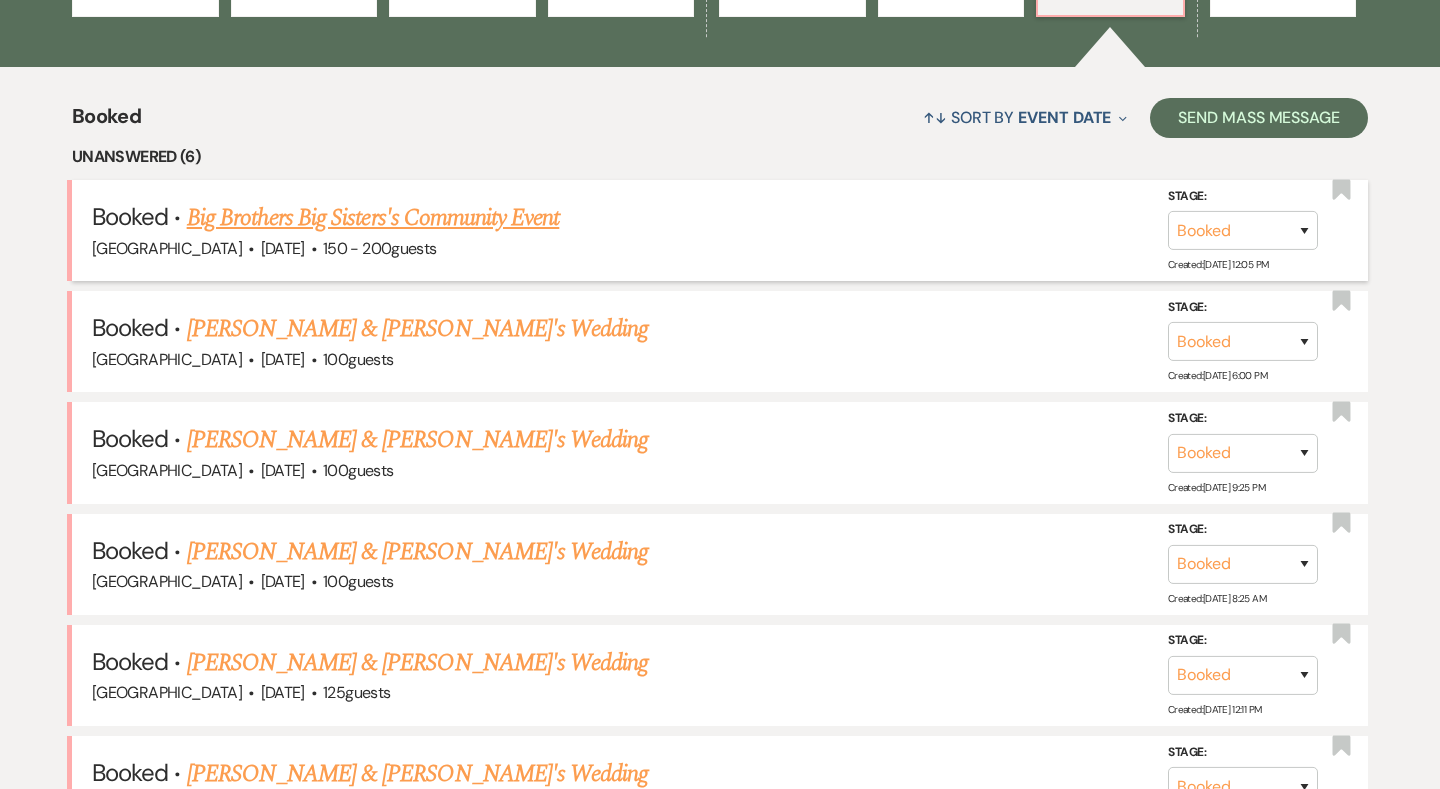 click on "Big Brothers Big Sisters's Community Event" at bounding box center [373, 218] 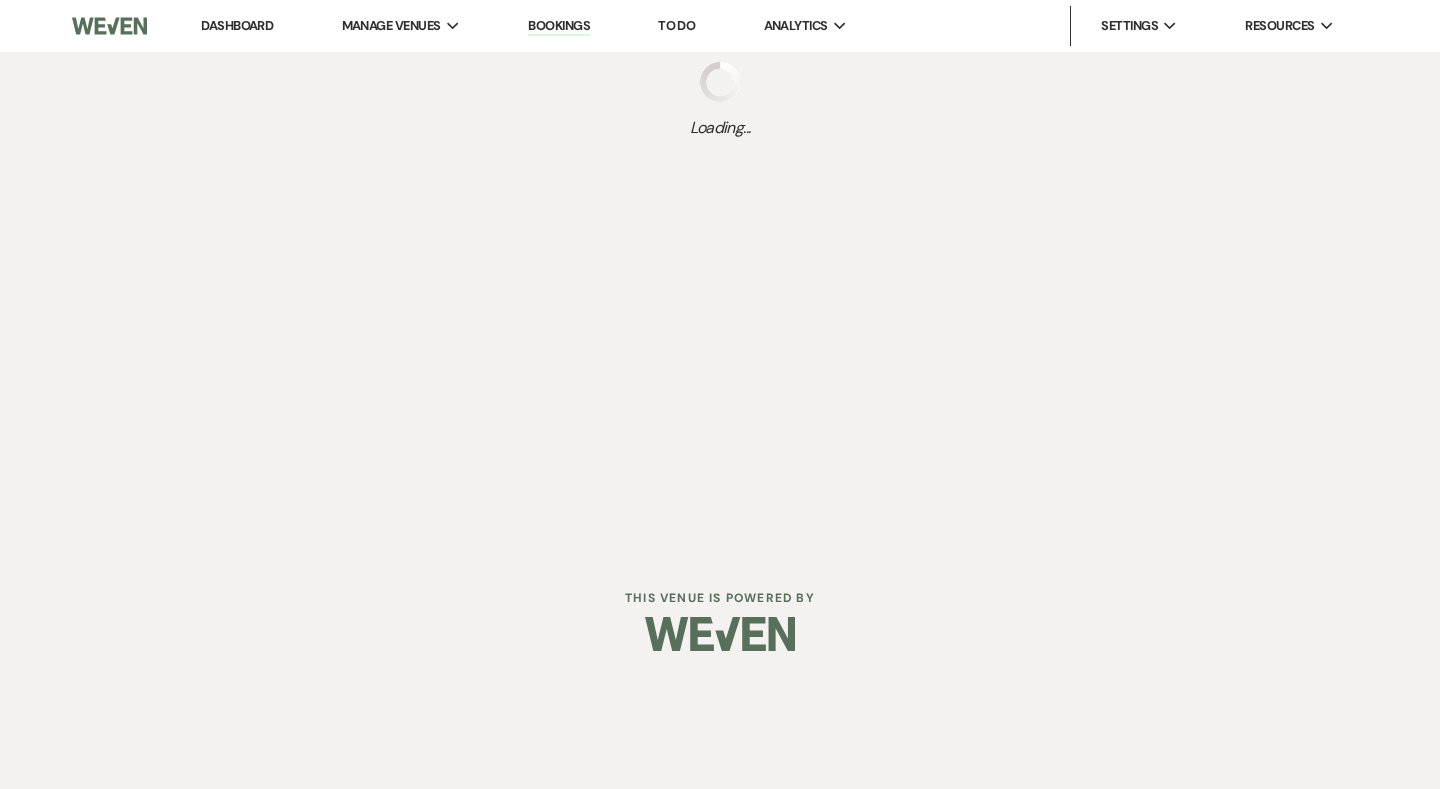 scroll, scrollTop: 0, scrollLeft: 0, axis: both 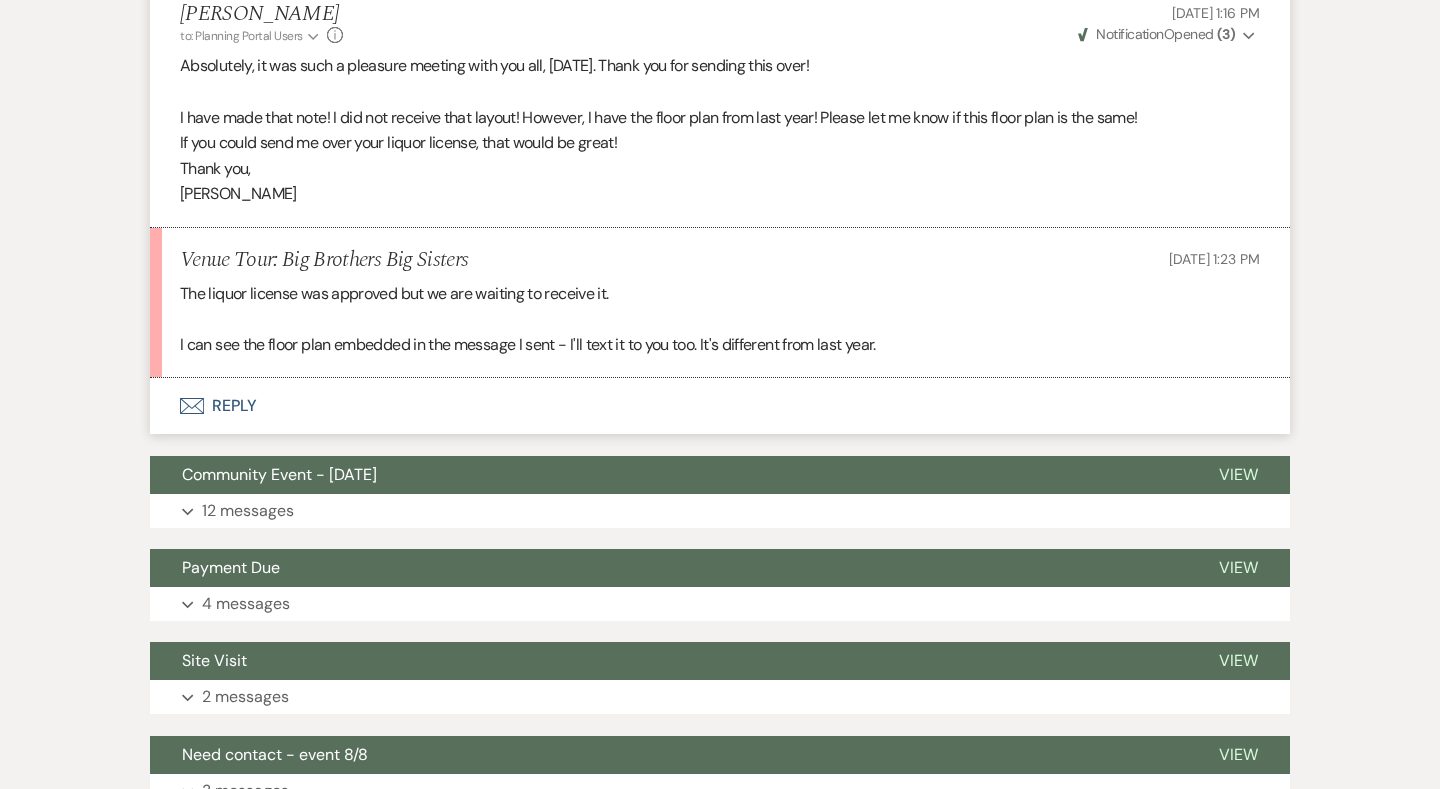 click on "Envelope Reply" at bounding box center [720, 406] 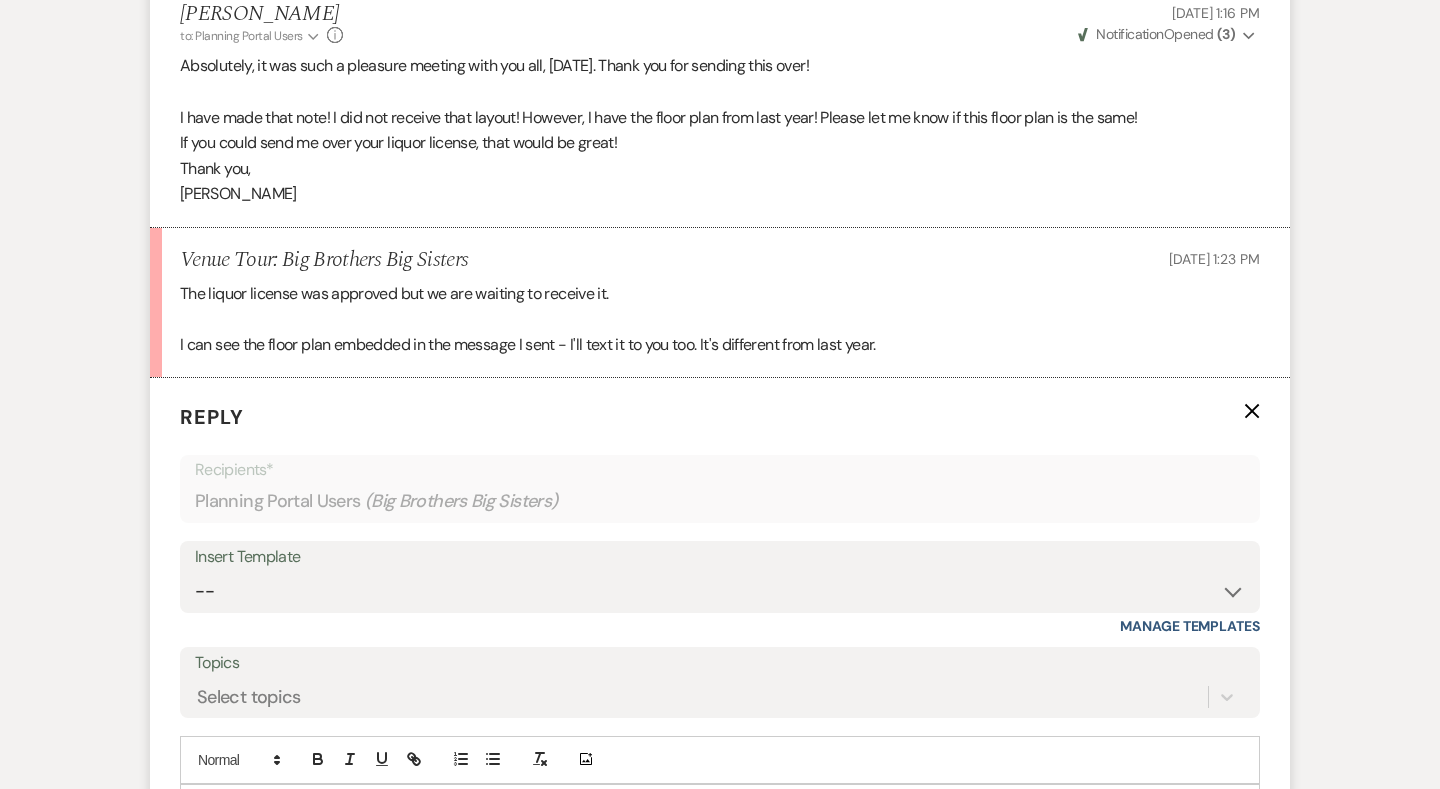 scroll, scrollTop: 1445, scrollLeft: 0, axis: vertical 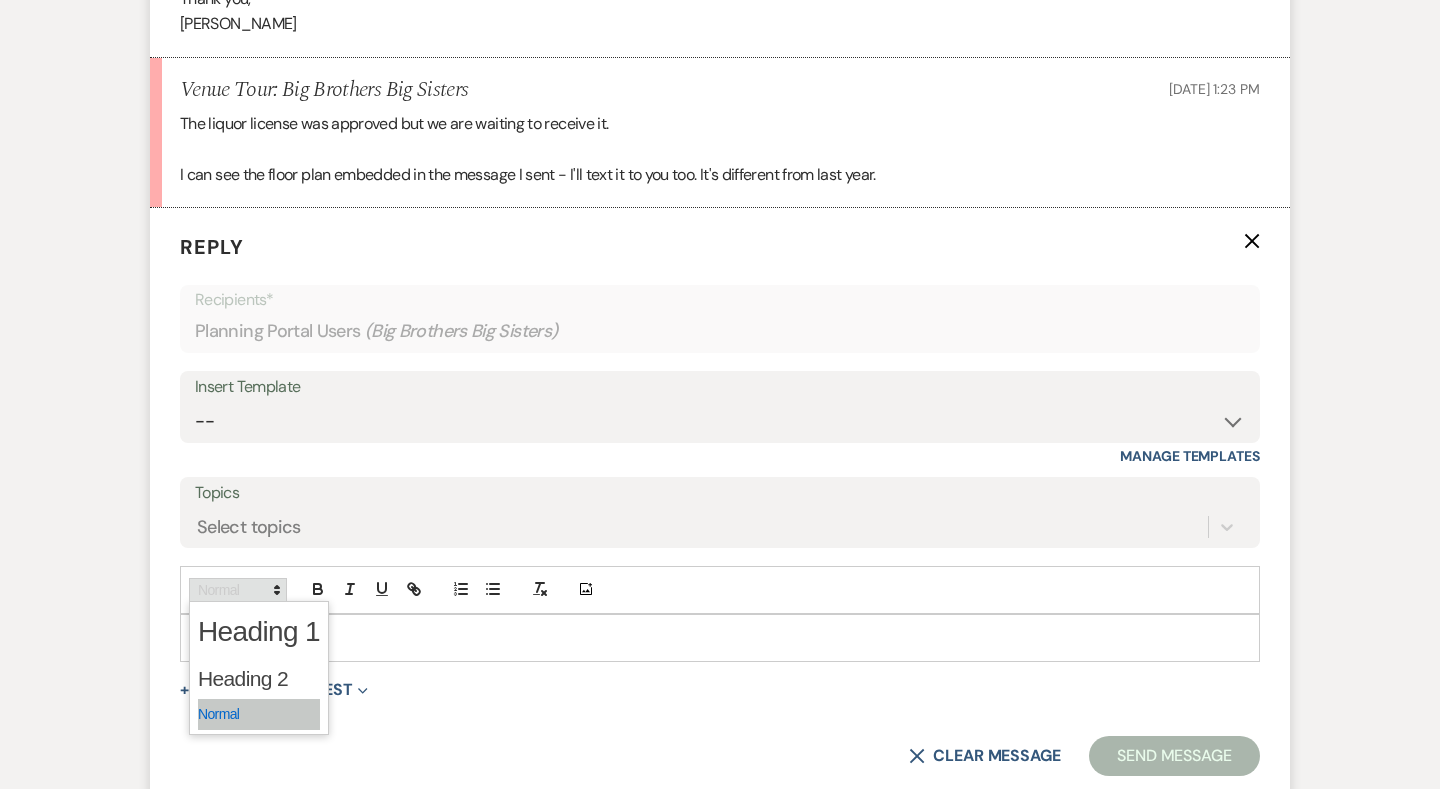 click at bounding box center [238, 590] 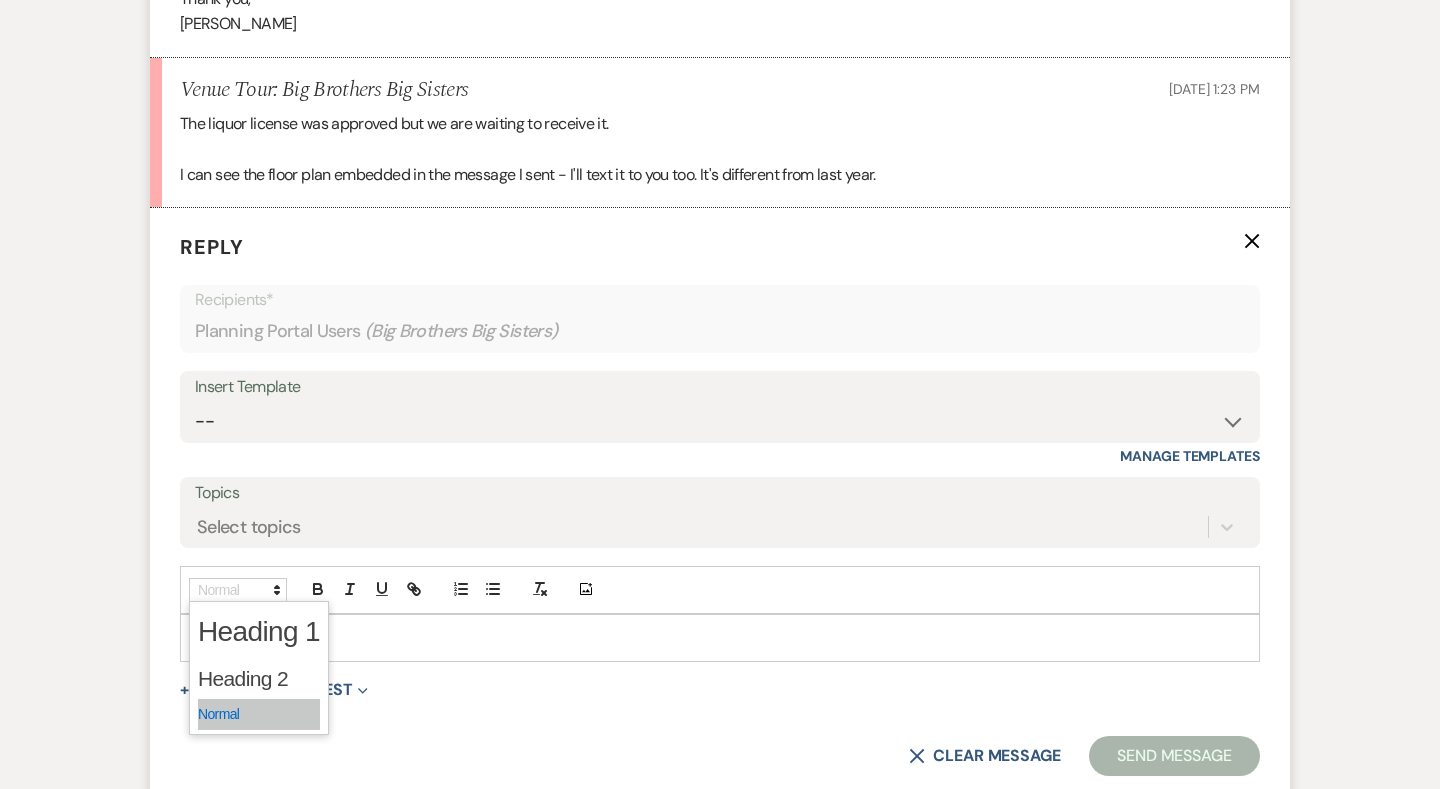 click at bounding box center [720, 638] 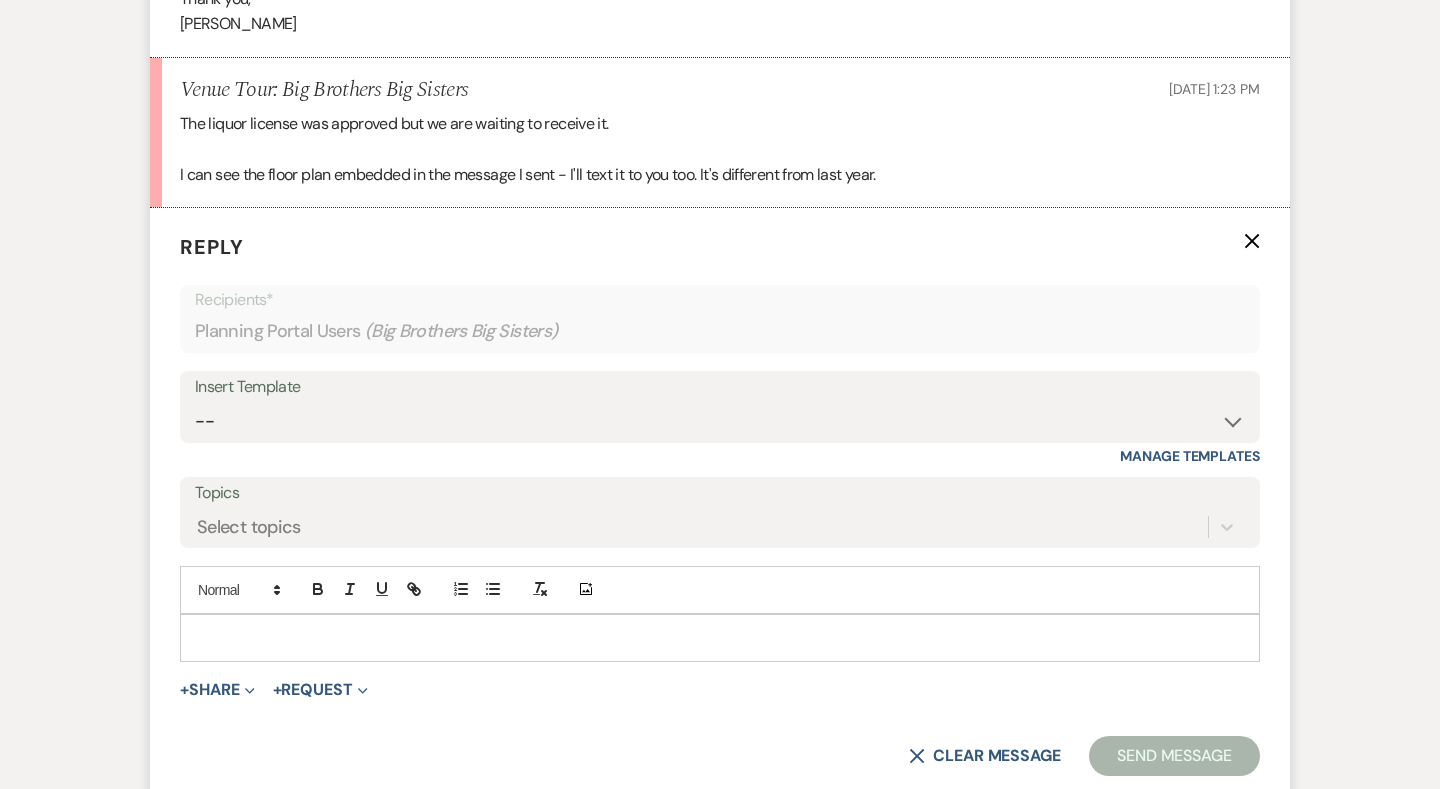 type 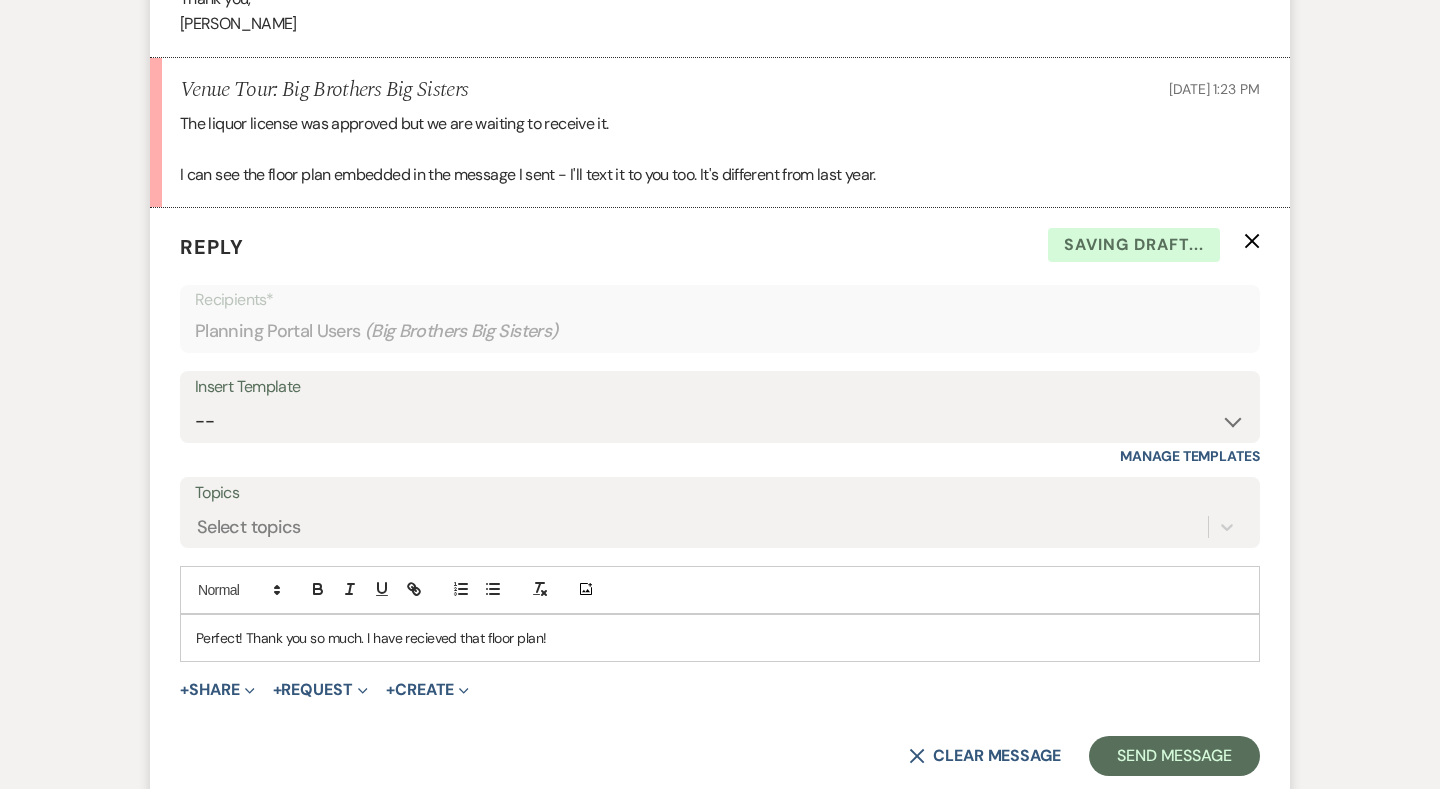 click on "Perfect! Thank you so much. I have recieved that floor plan!" at bounding box center (720, 638) 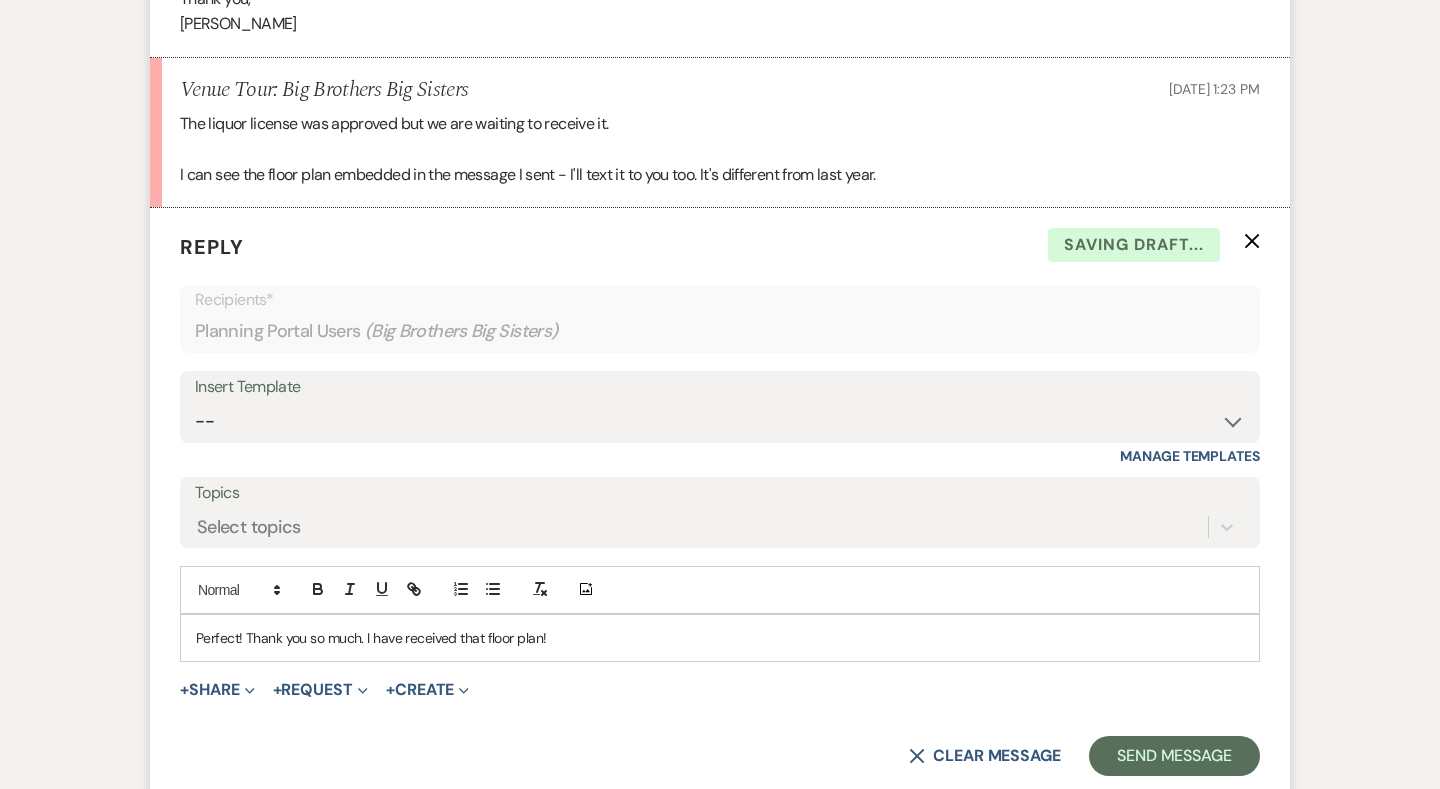 click on "Perfect! Thank you so much. I have received that floor plan!" at bounding box center (720, 638) 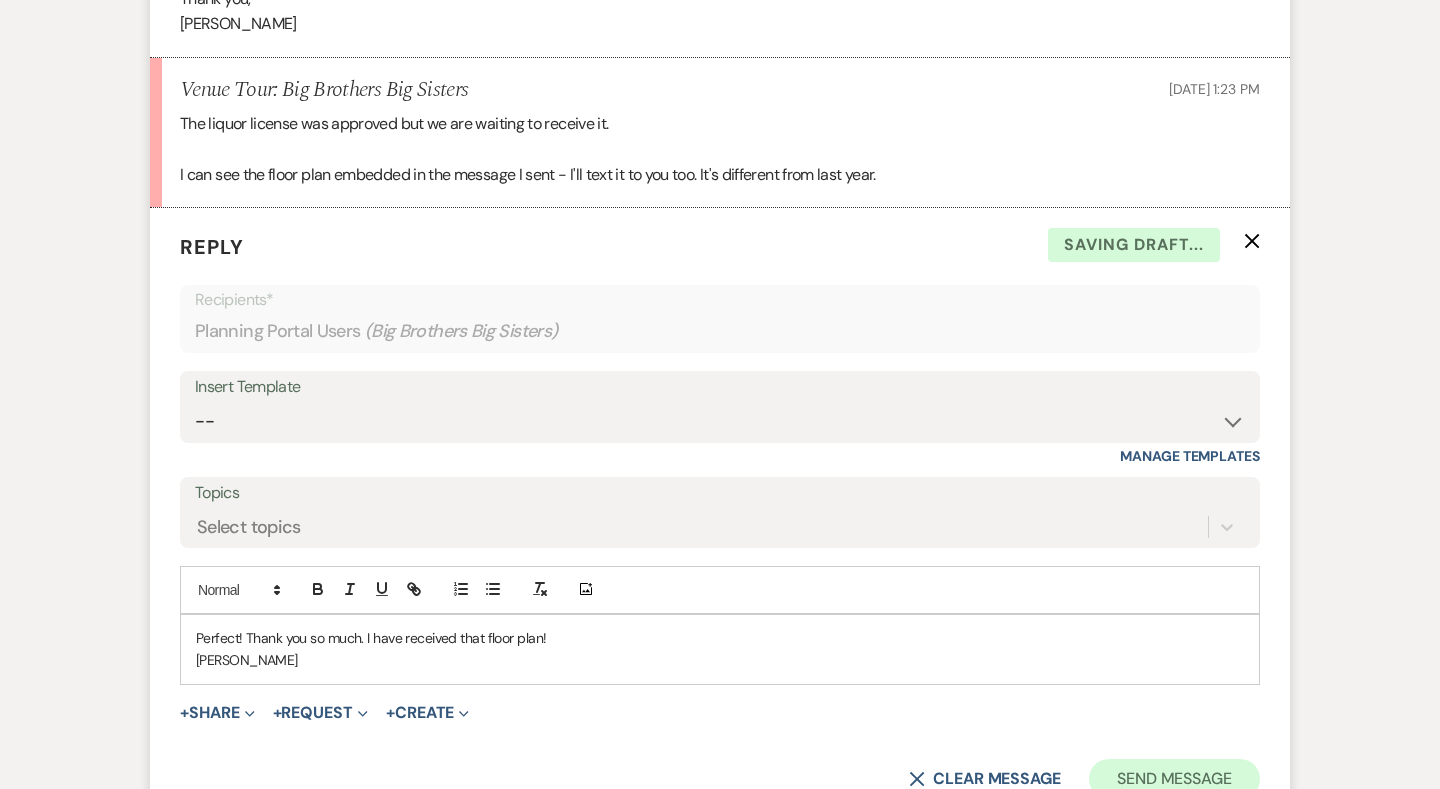 click on "Send Message" at bounding box center (1174, 779) 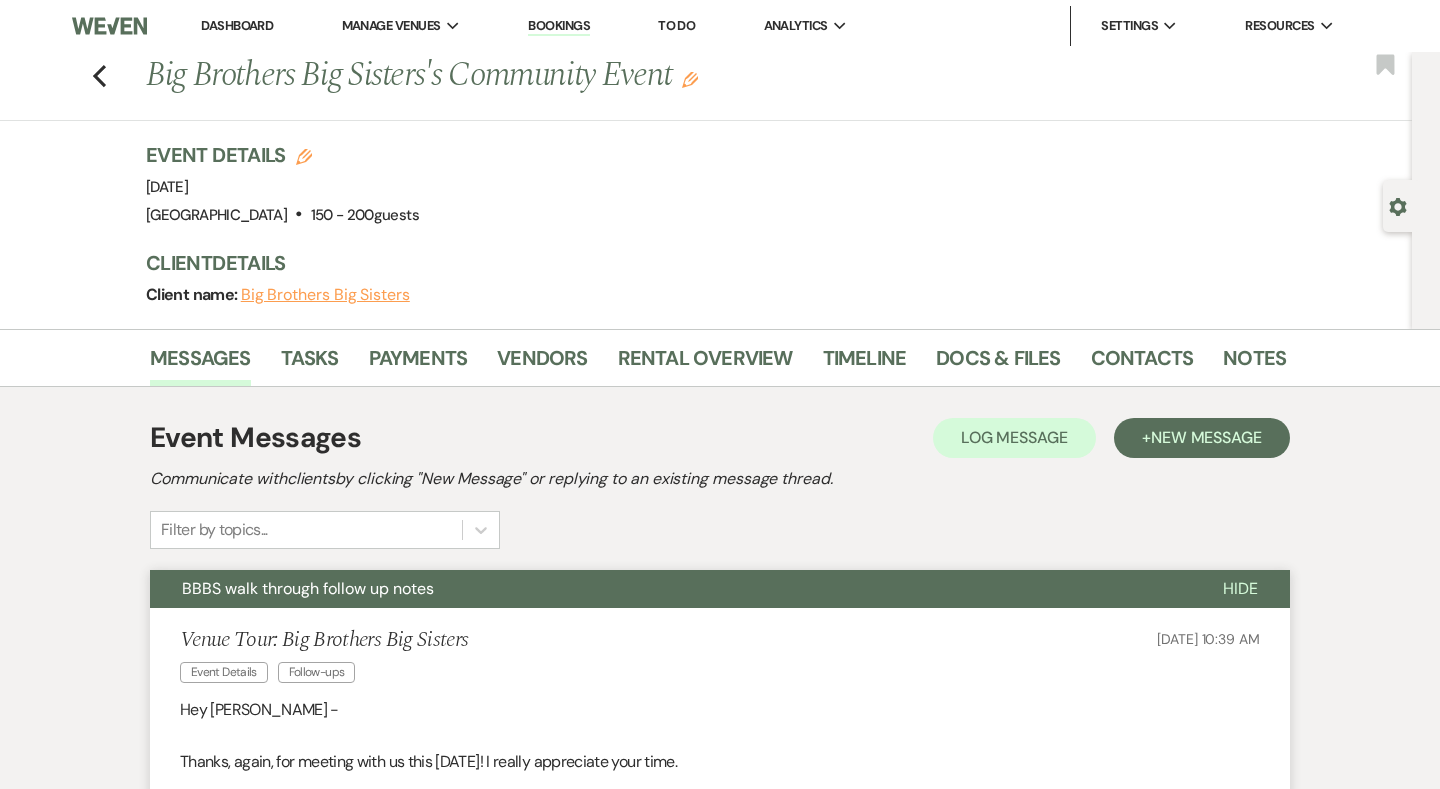 scroll, scrollTop: 0, scrollLeft: 0, axis: both 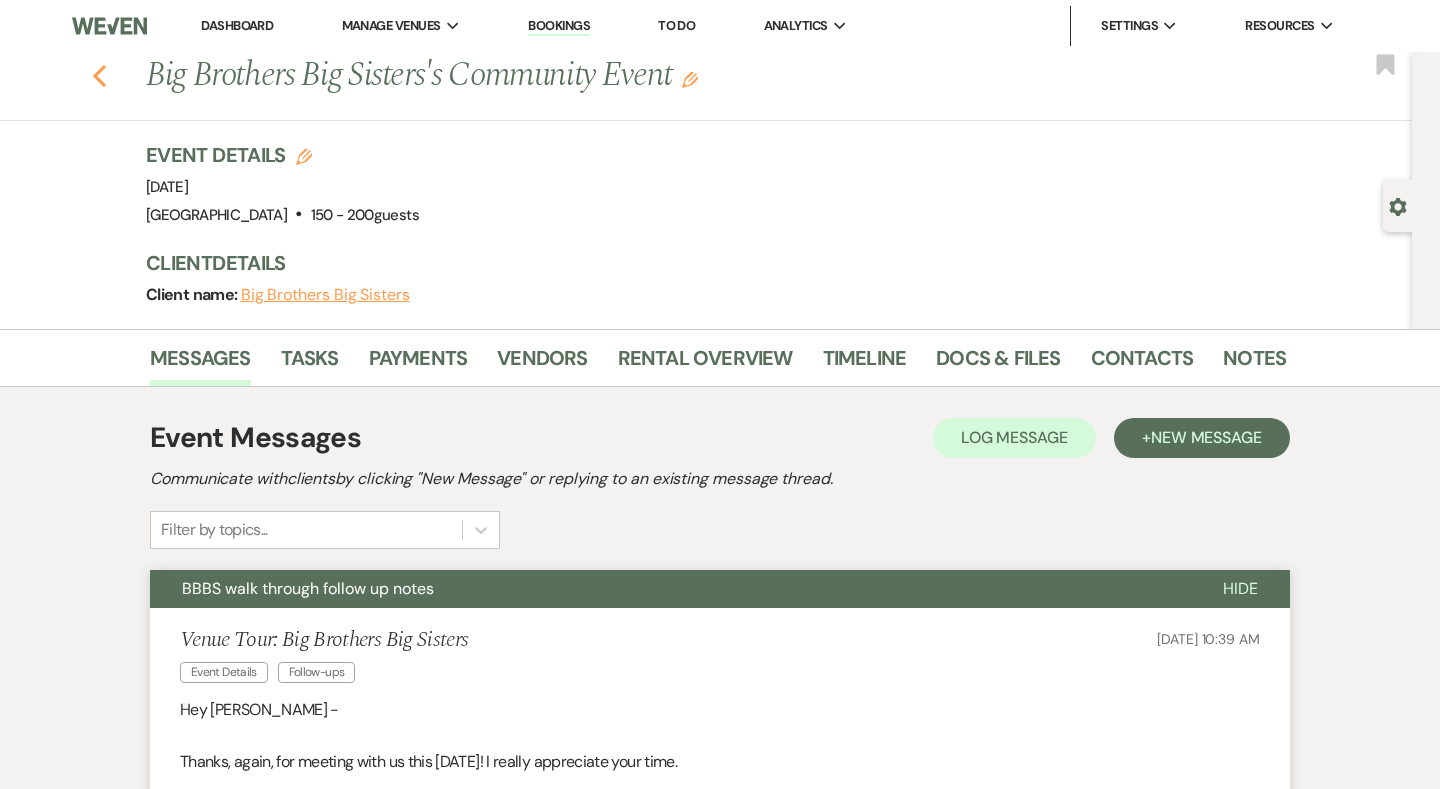 click 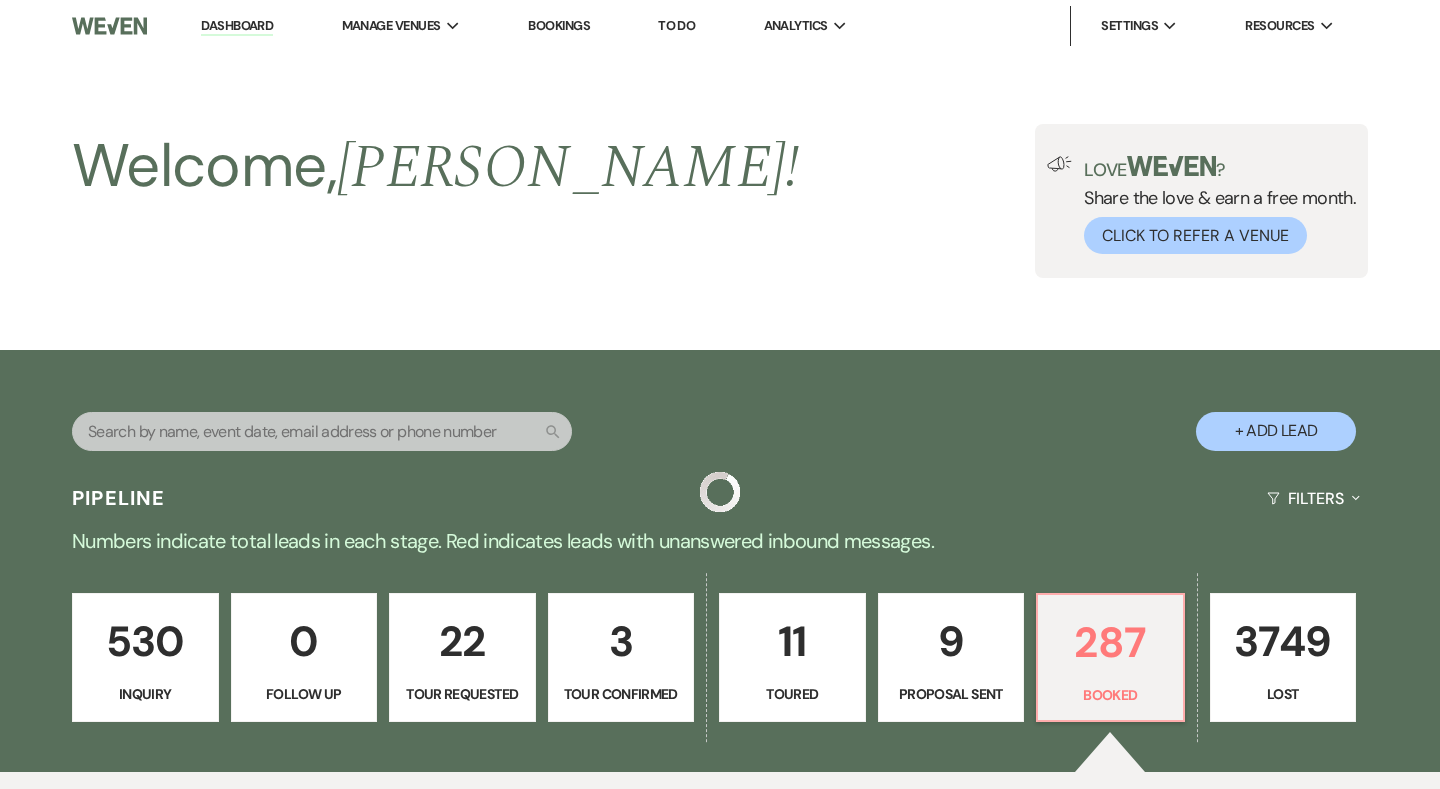 scroll, scrollTop: 705, scrollLeft: 0, axis: vertical 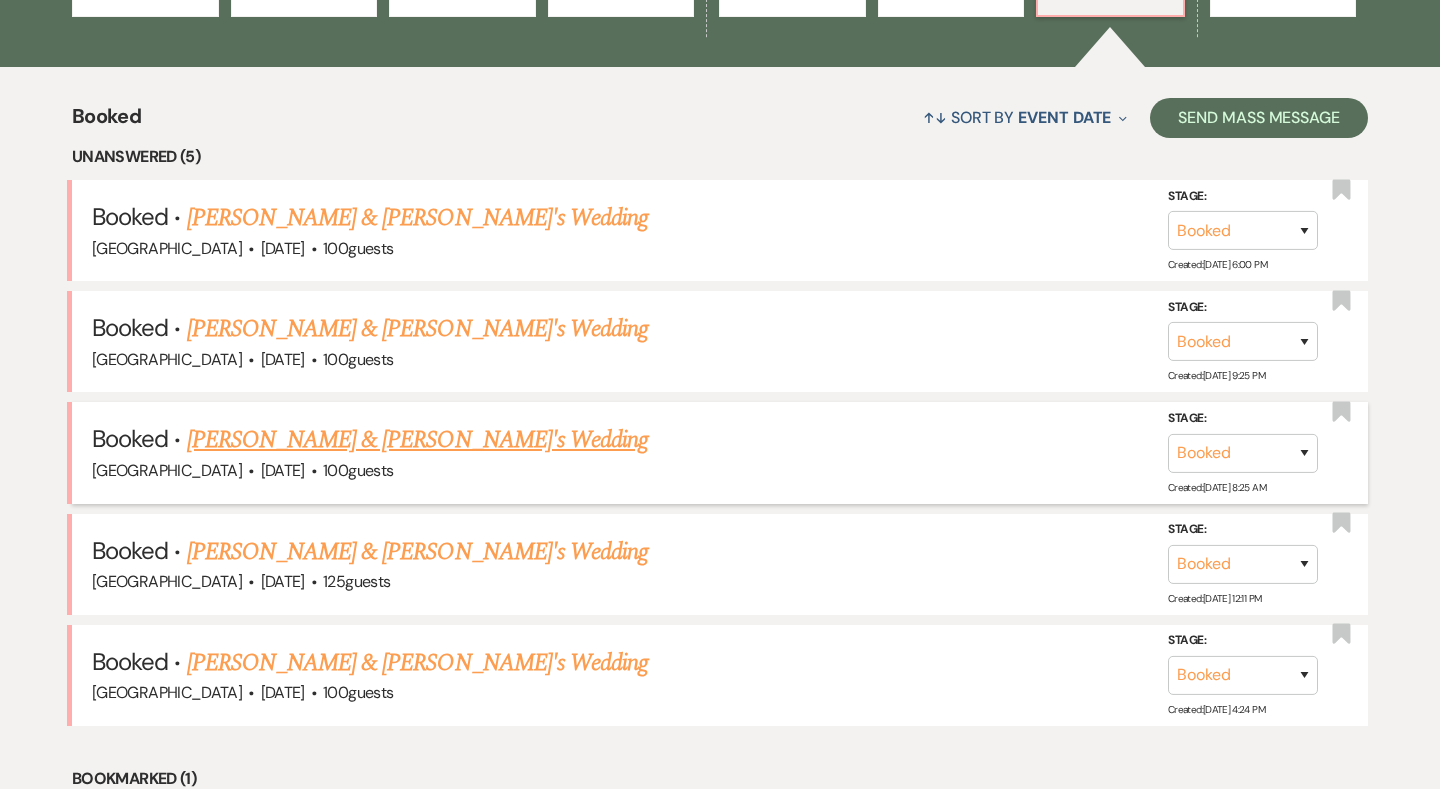 click on "[PERSON_NAME] & [PERSON_NAME]'s Wedding" at bounding box center [418, 440] 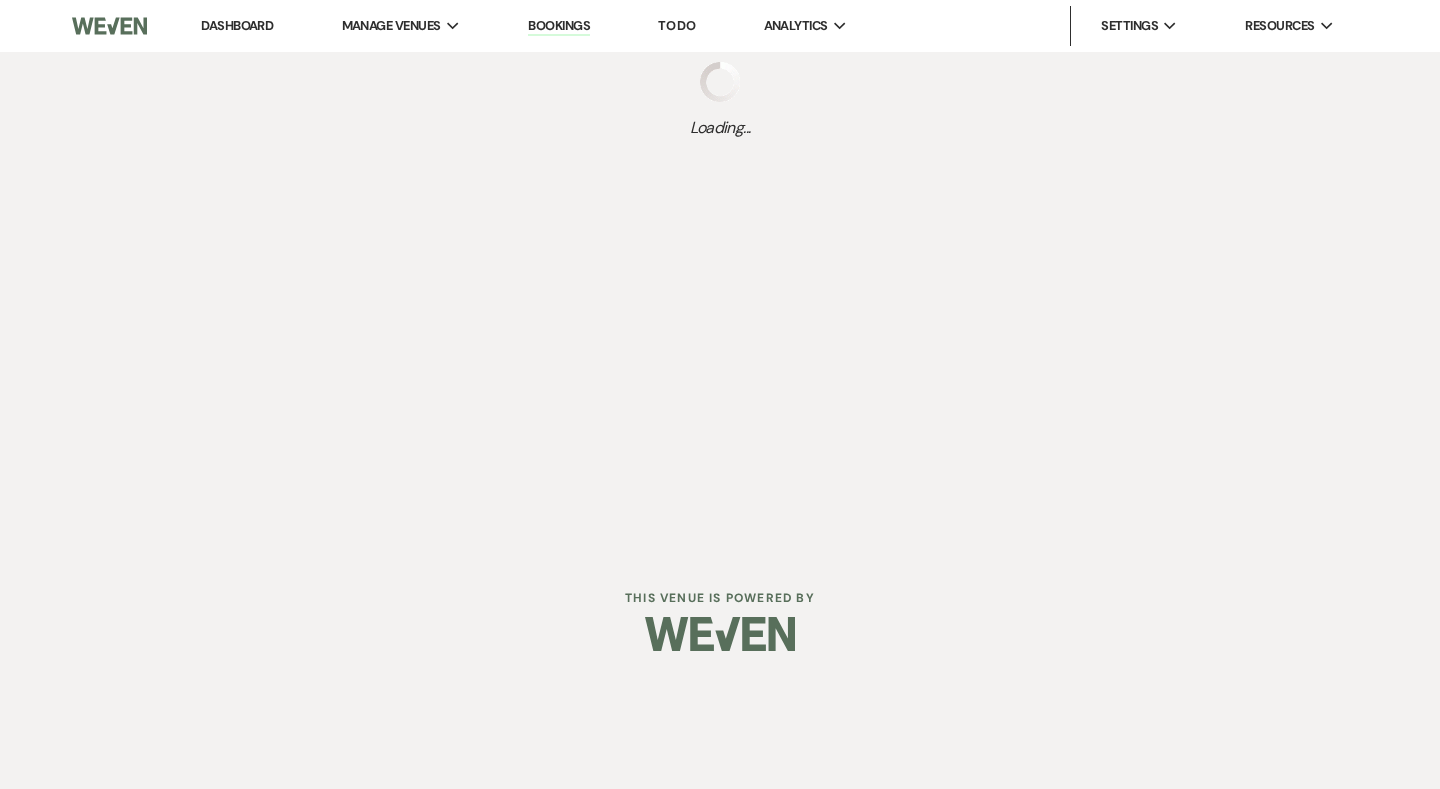 scroll, scrollTop: 0, scrollLeft: 0, axis: both 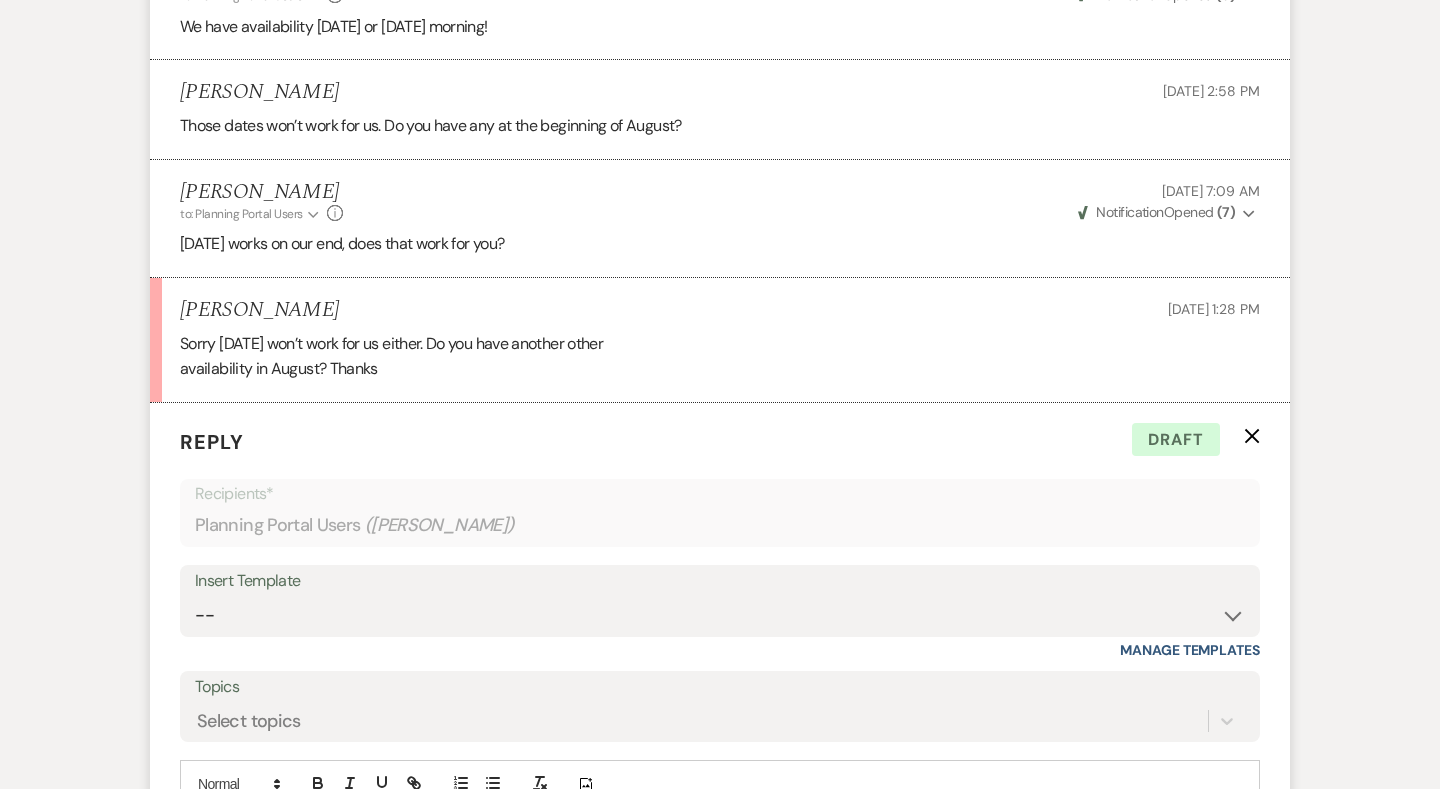 click 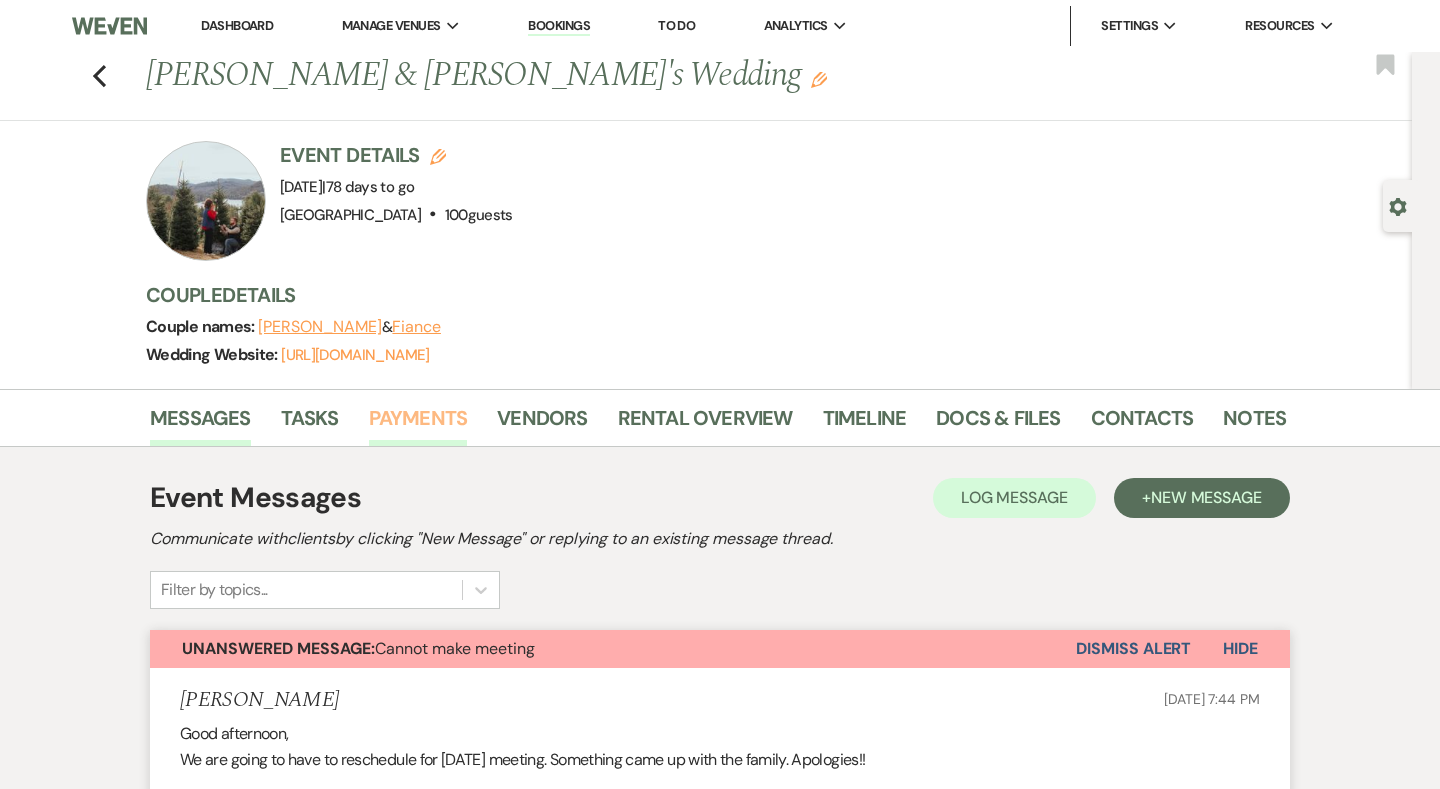 scroll, scrollTop: 0, scrollLeft: 0, axis: both 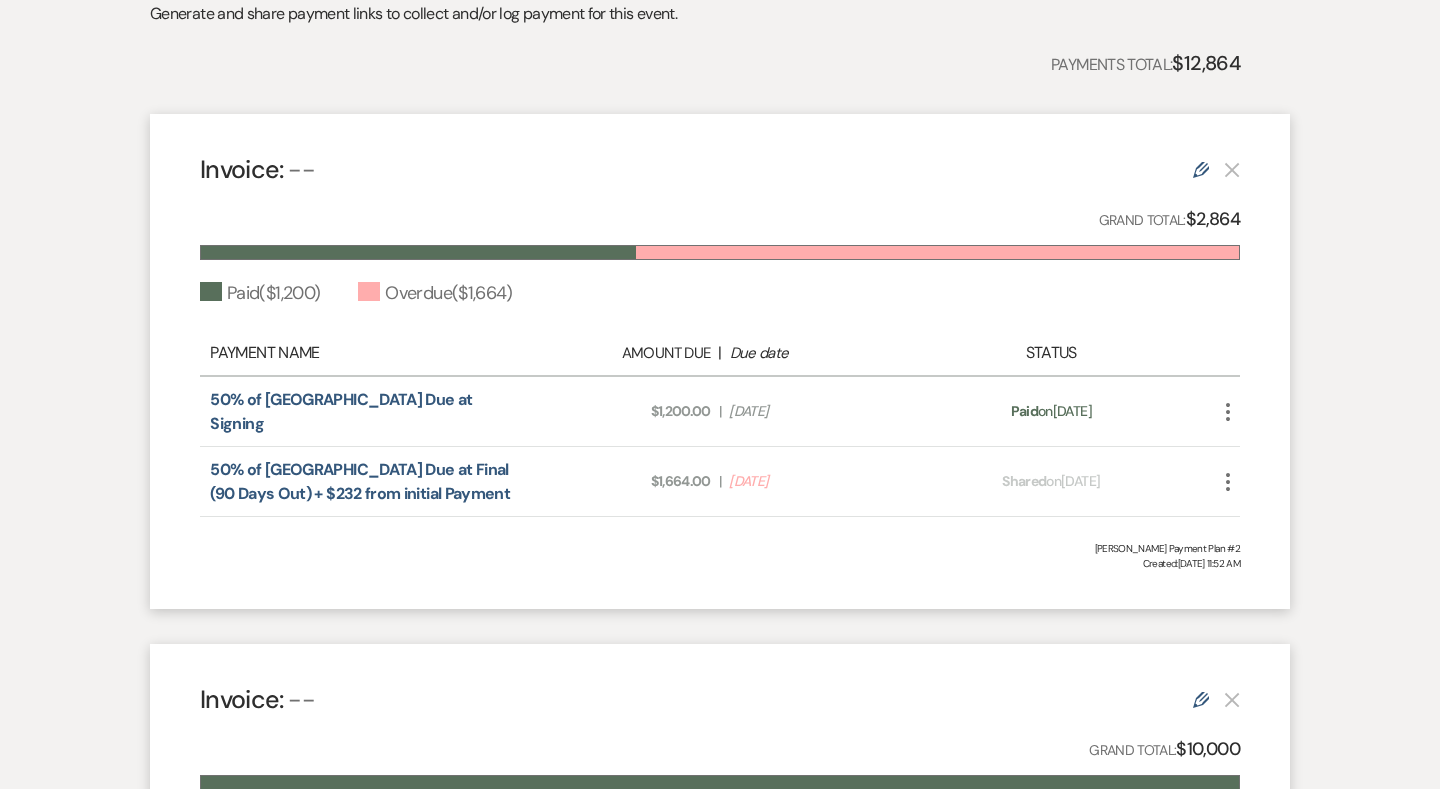 click on "Invoice:   -- Edit" at bounding box center (720, 169) 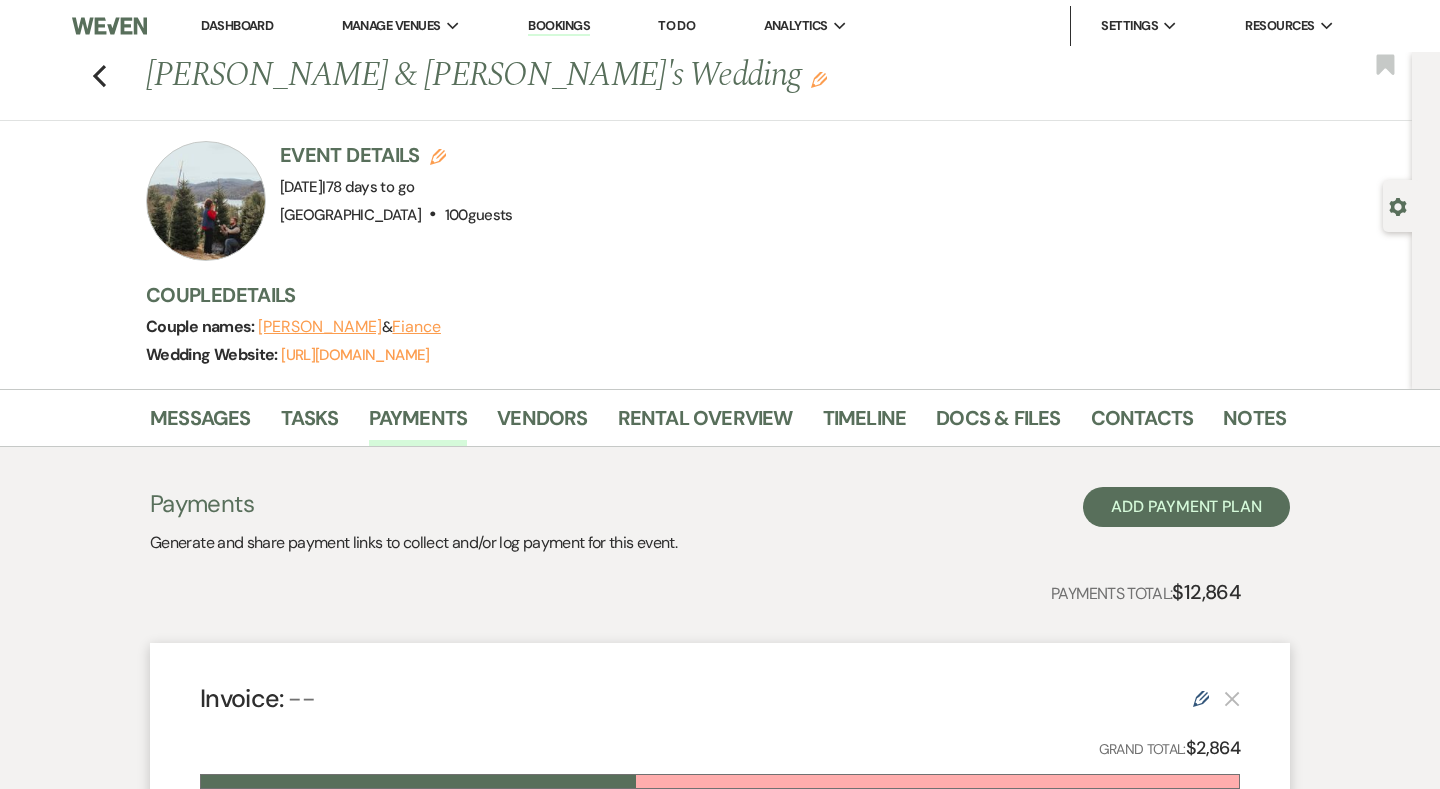 select on "1" 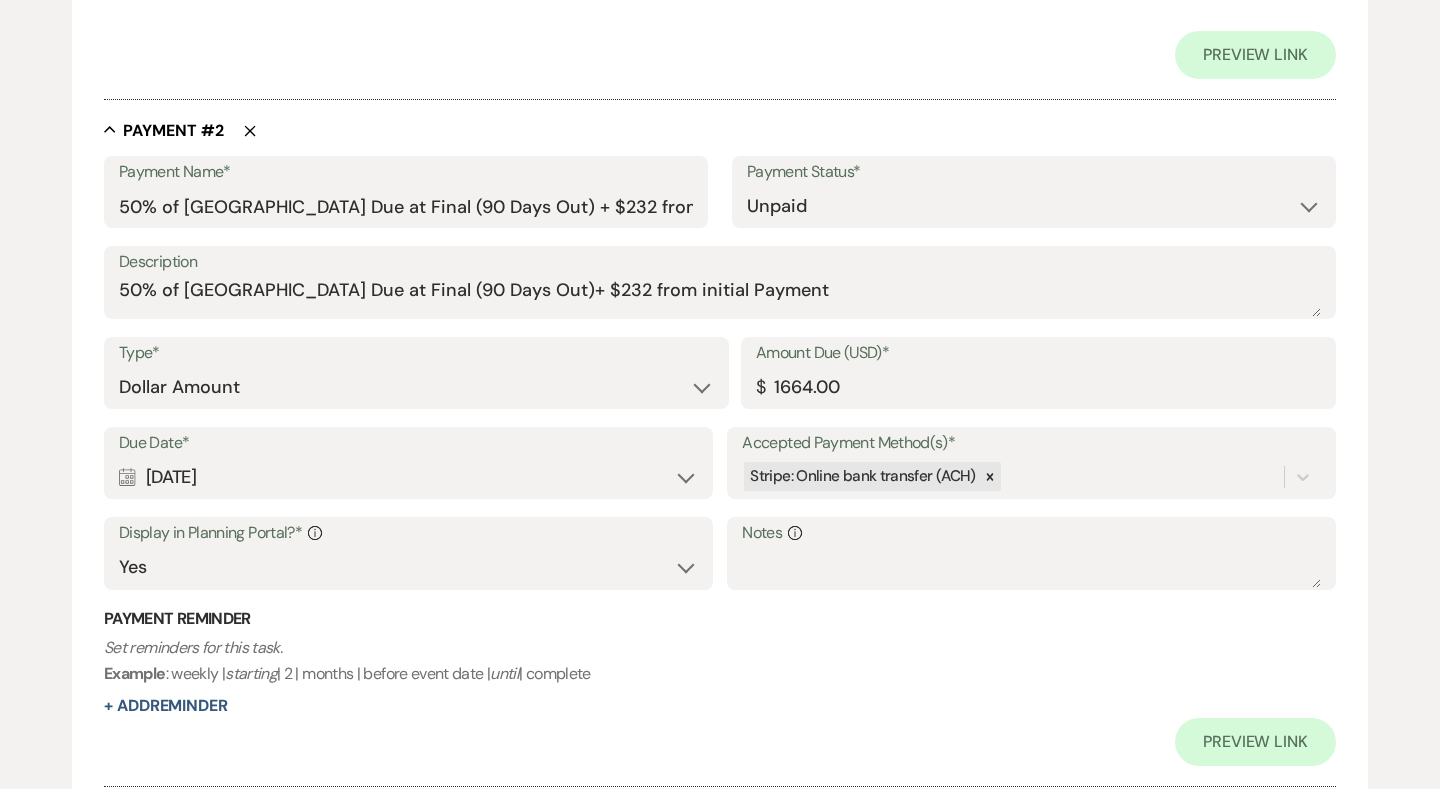 scroll, scrollTop: 1232, scrollLeft: 0, axis: vertical 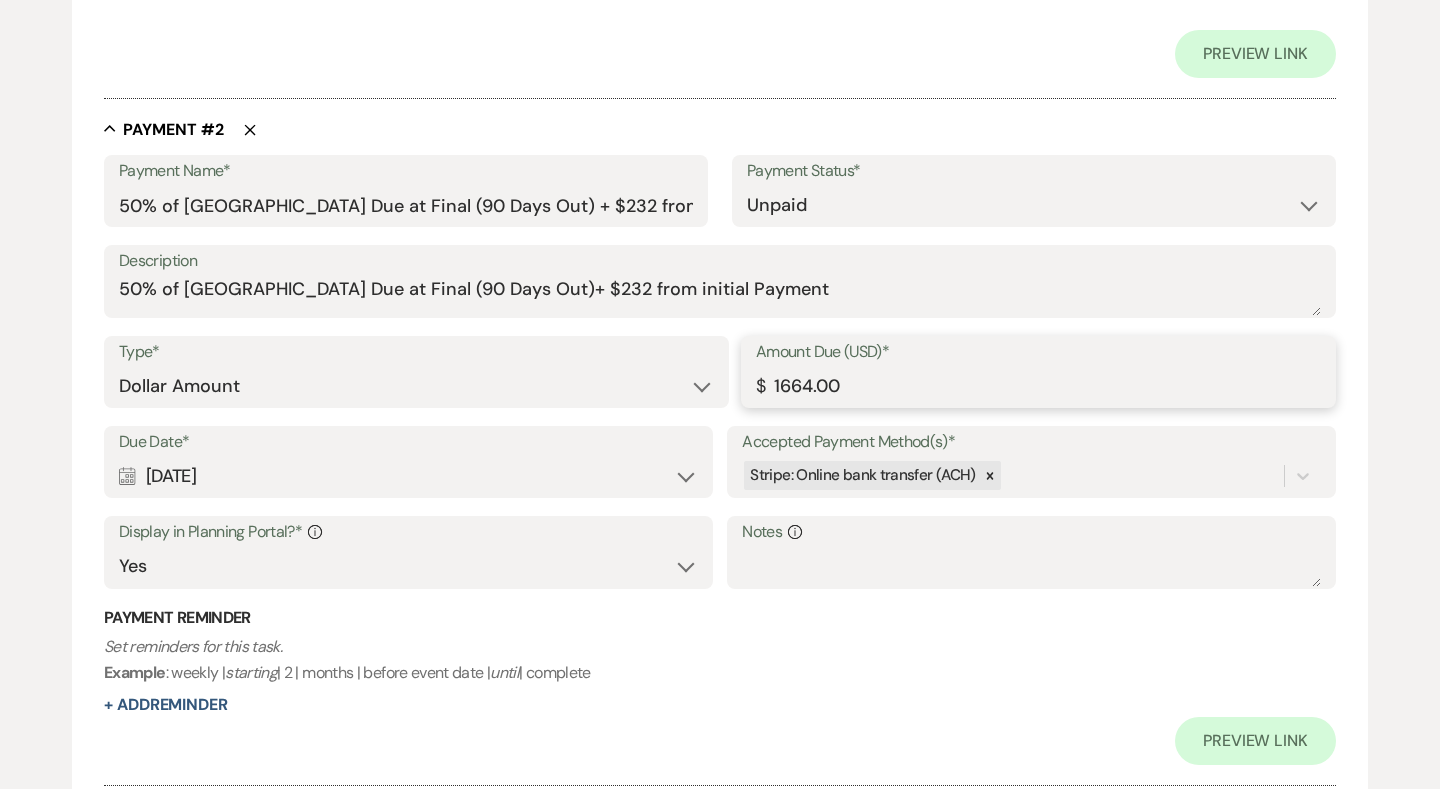 click on "1664.00" at bounding box center [1038, 386] 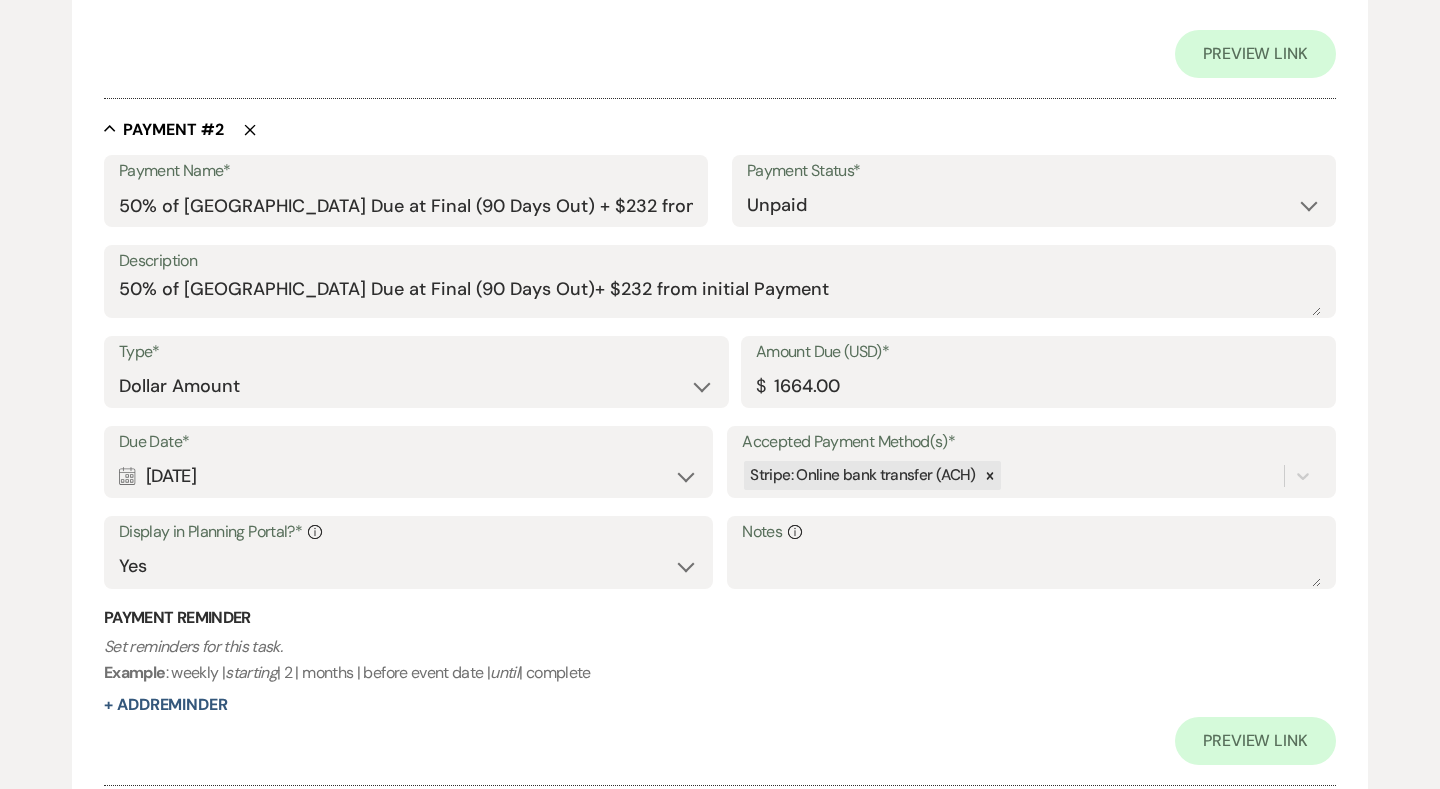 click on "Set reminders for this task. Example : weekly |  starting  | 2 | months | before event date |  until  | complete" at bounding box center (720, 659) 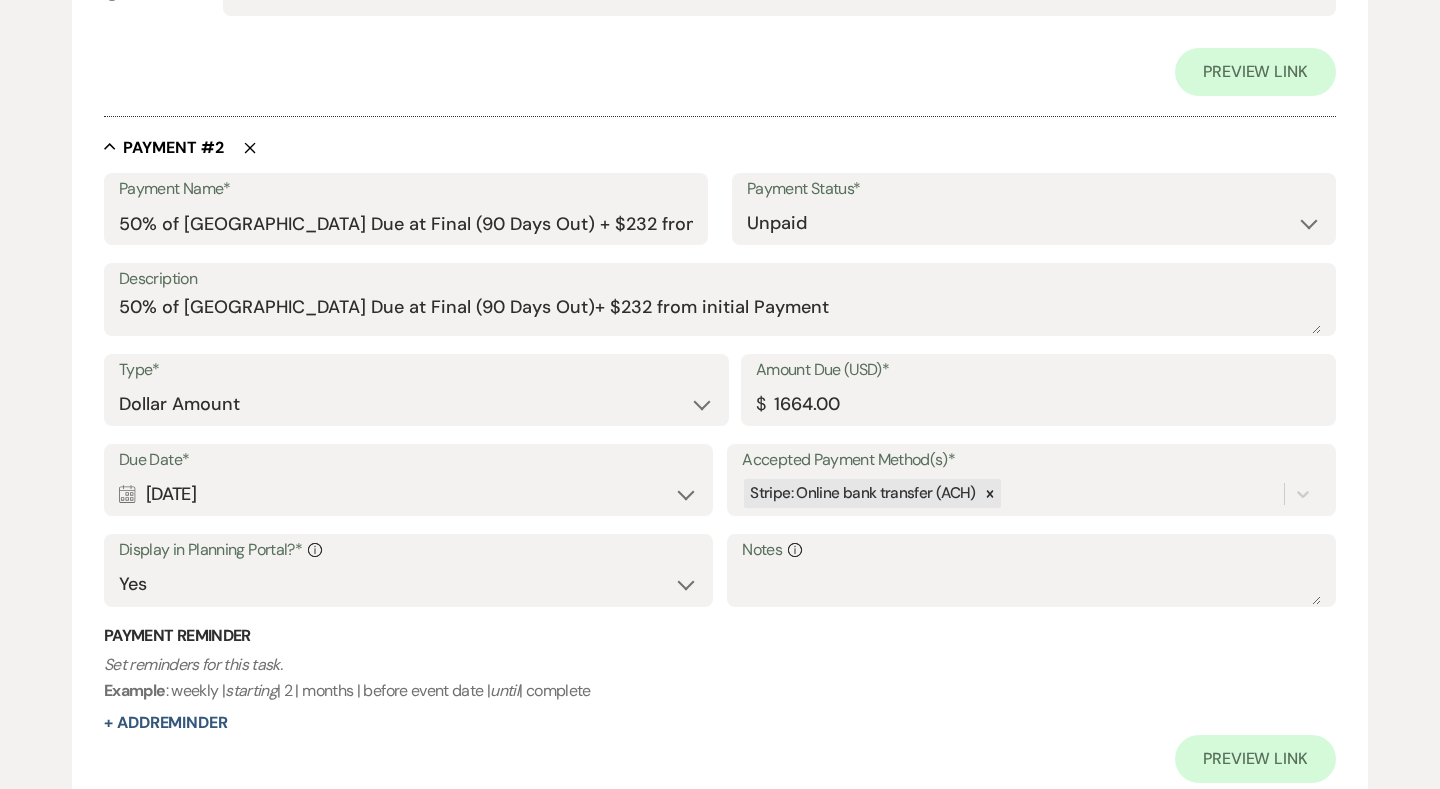 scroll, scrollTop: 1218, scrollLeft: 0, axis: vertical 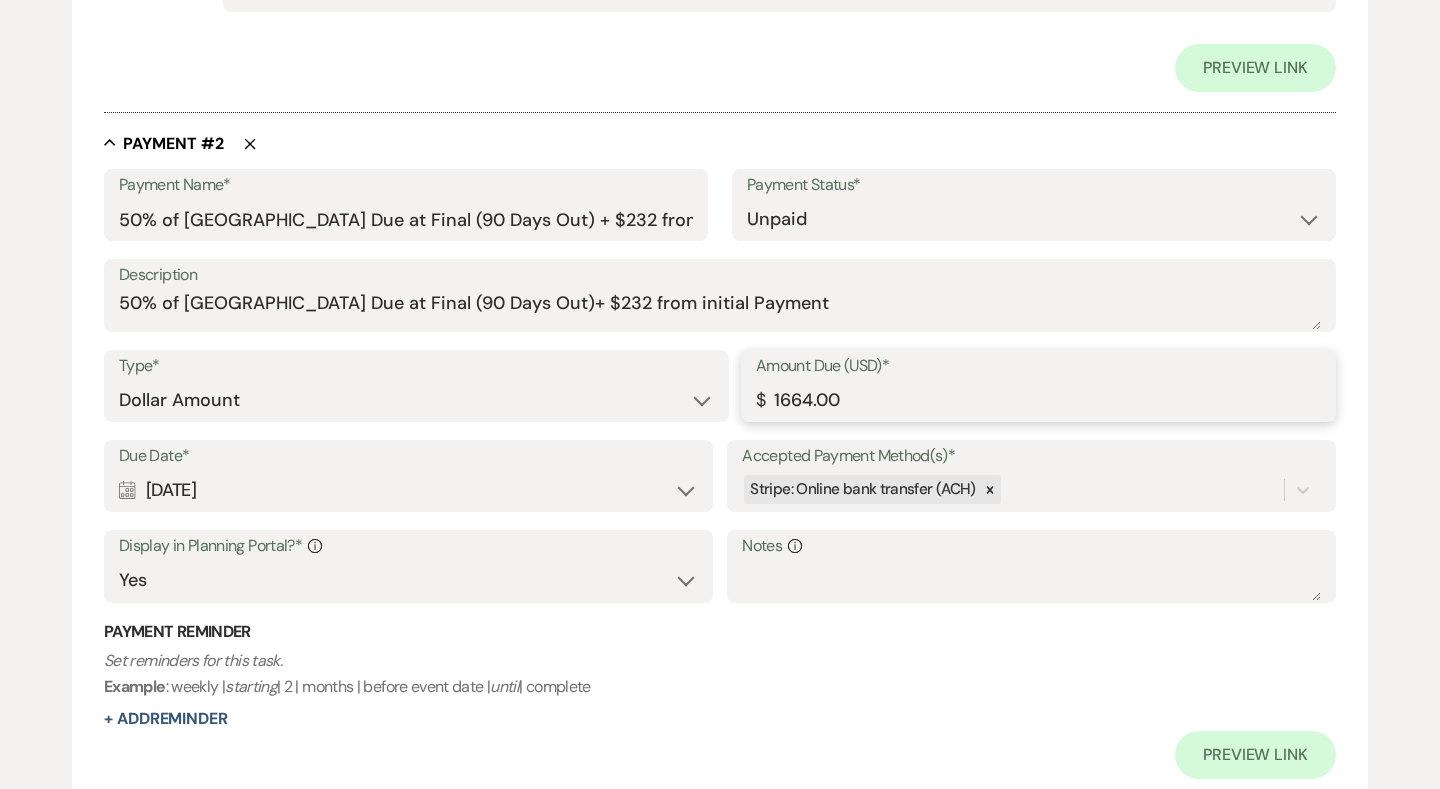 click on "1664.00" at bounding box center [1038, 400] 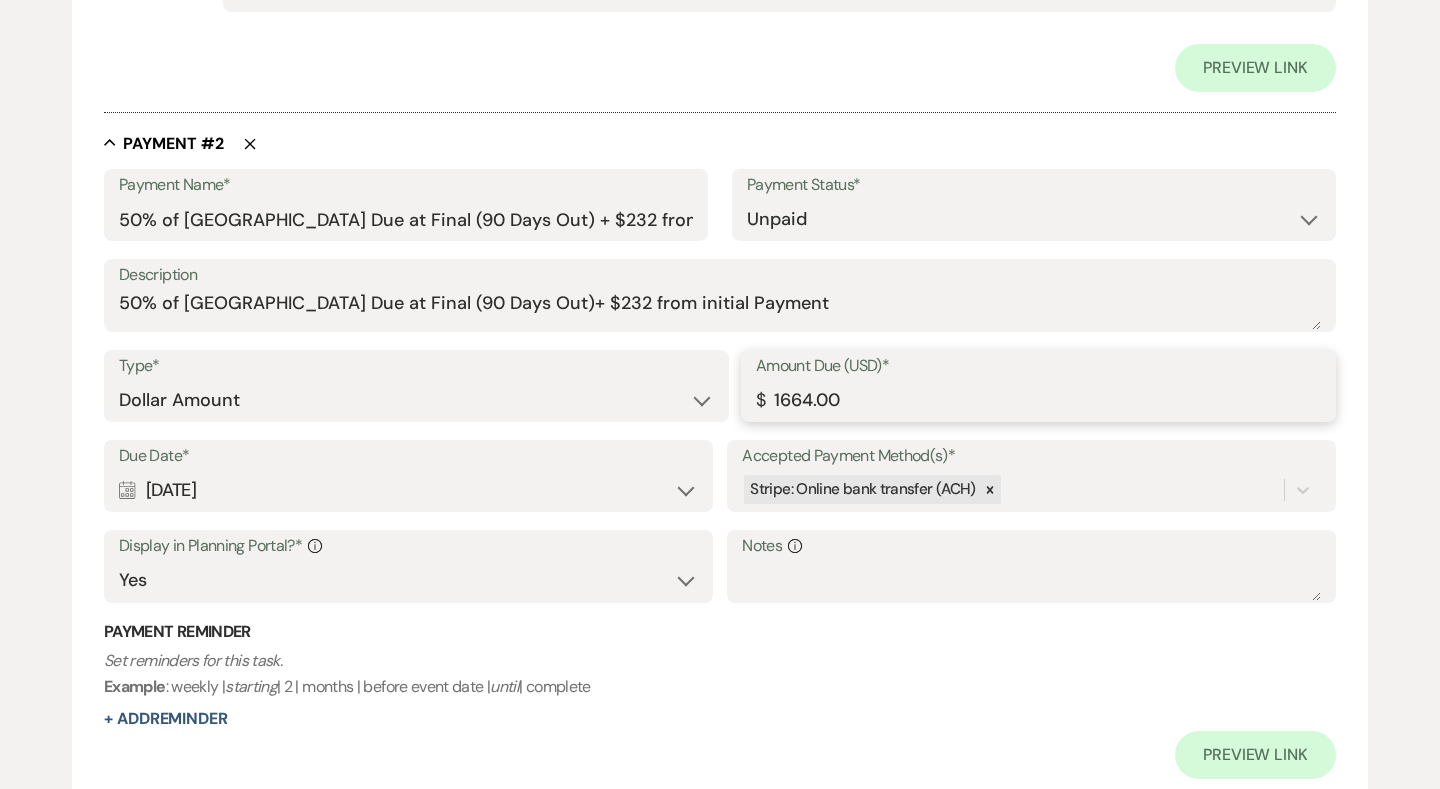 click on "1664.00" at bounding box center [1038, 400] 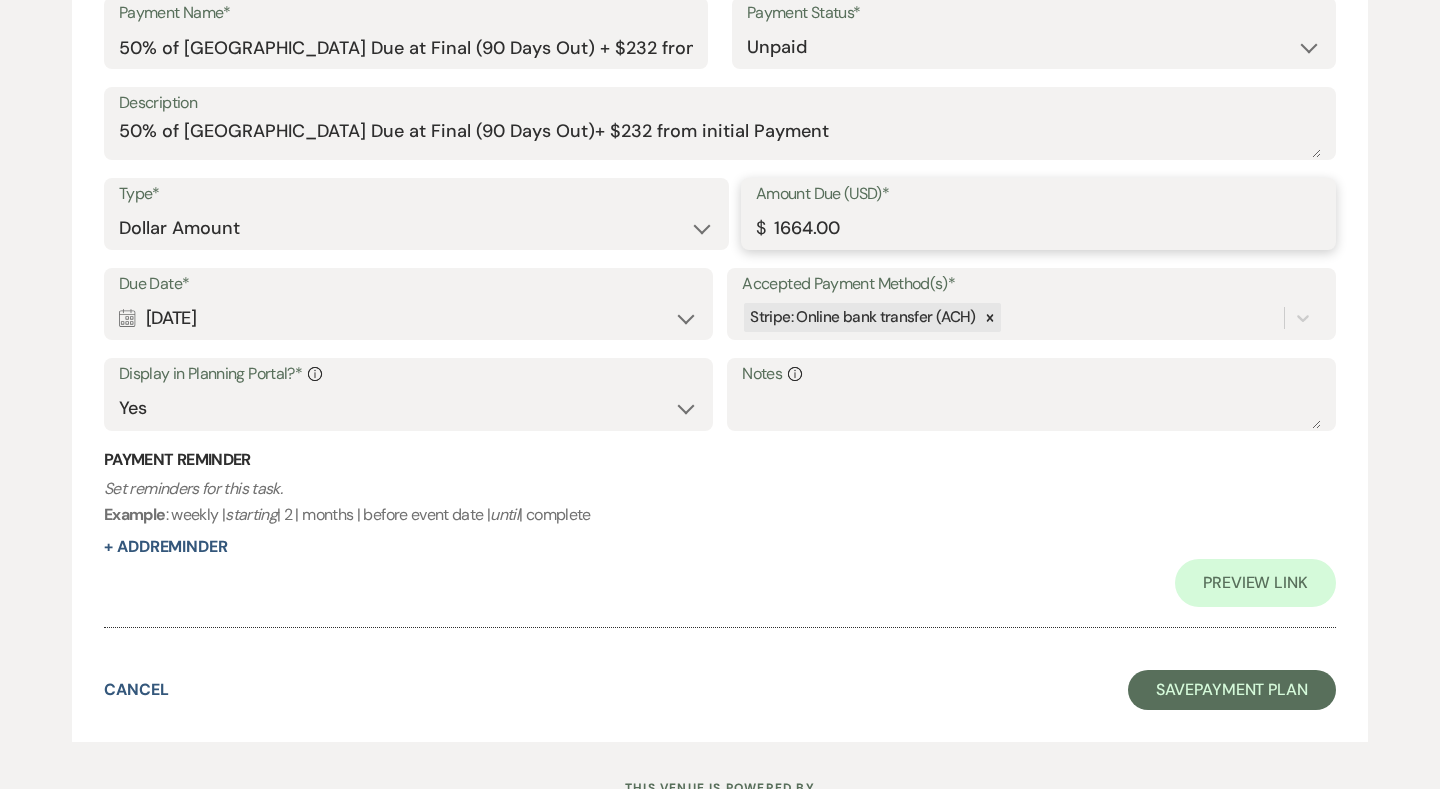scroll, scrollTop: 1397, scrollLeft: 0, axis: vertical 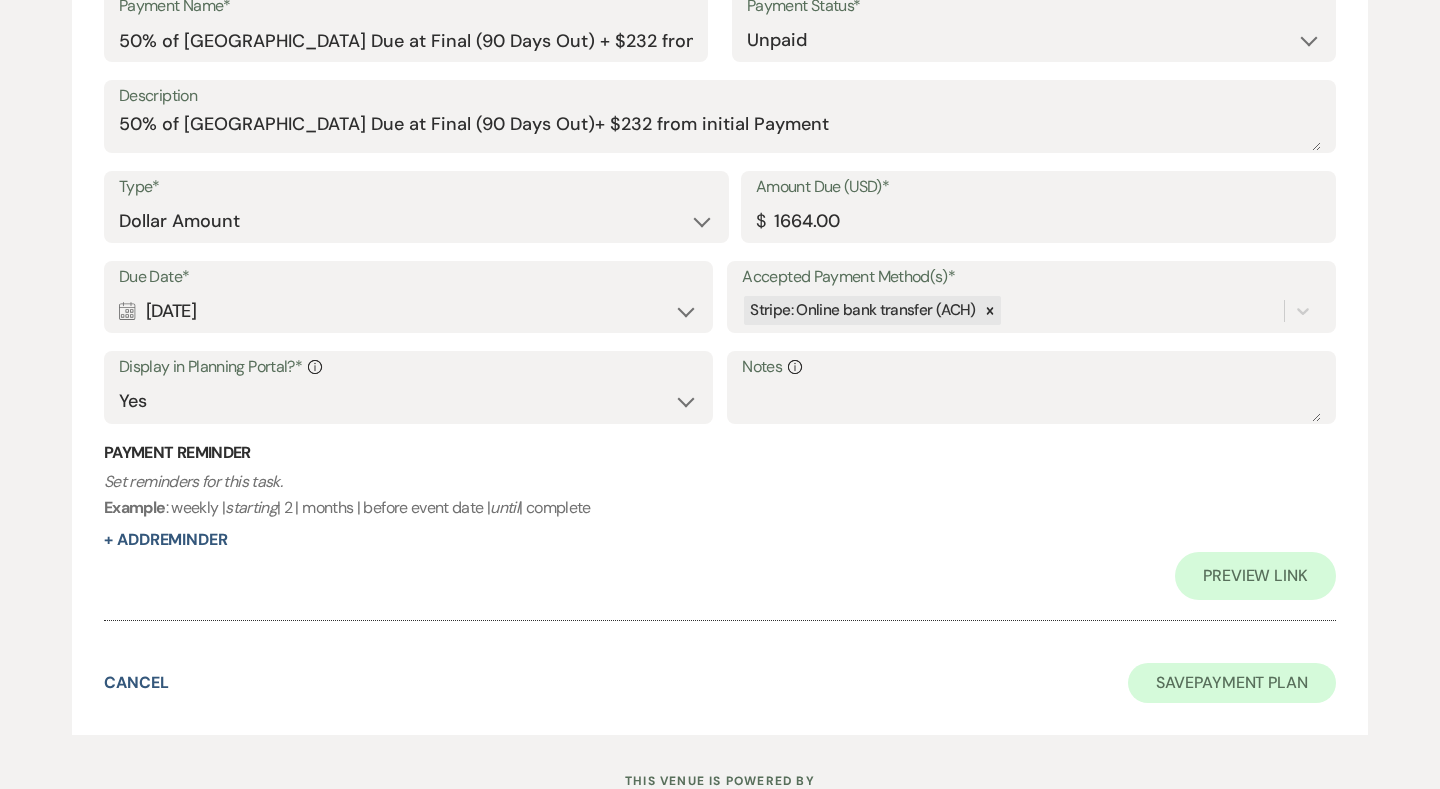 click on "Save  Payment Plan" at bounding box center [1232, 683] 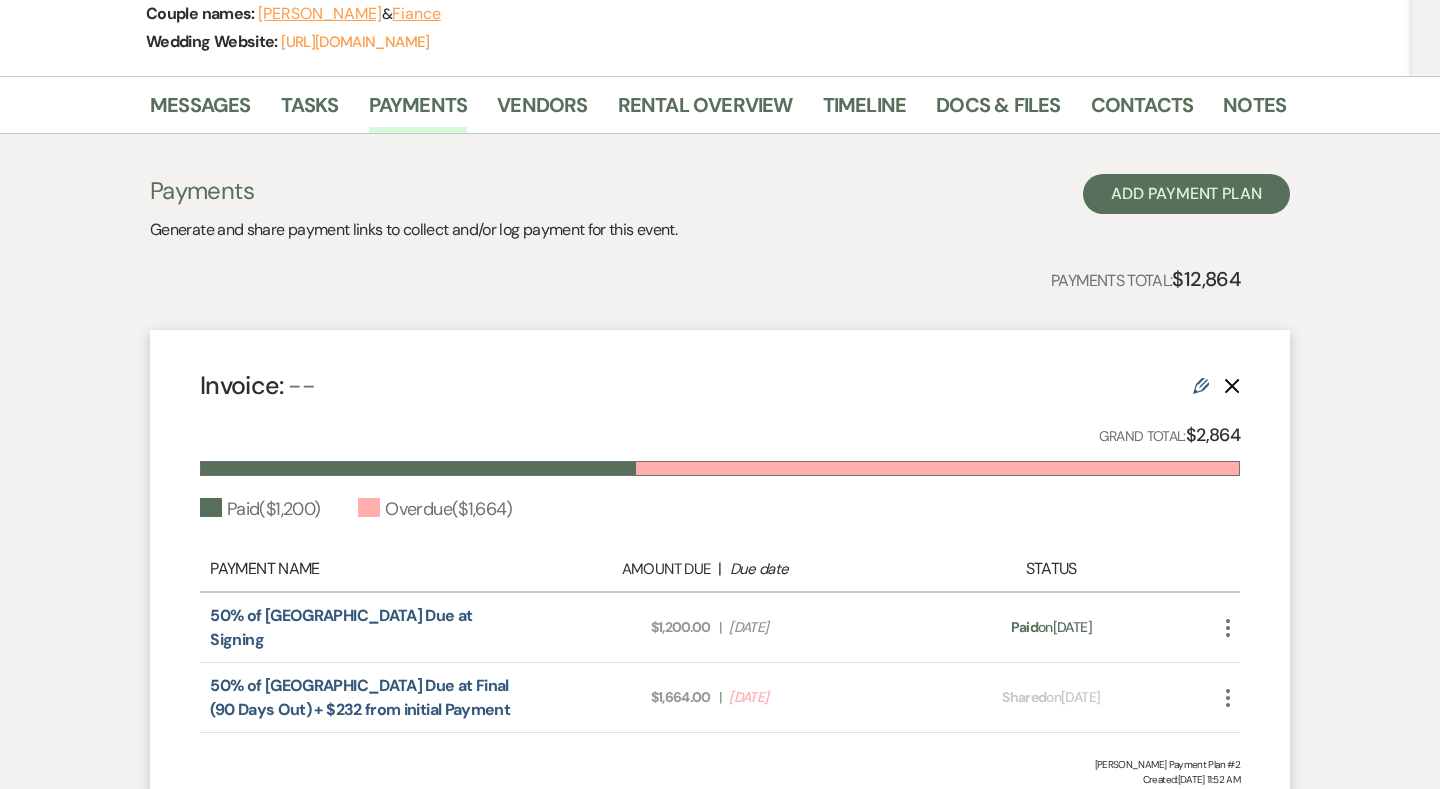 scroll, scrollTop: 311, scrollLeft: 0, axis: vertical 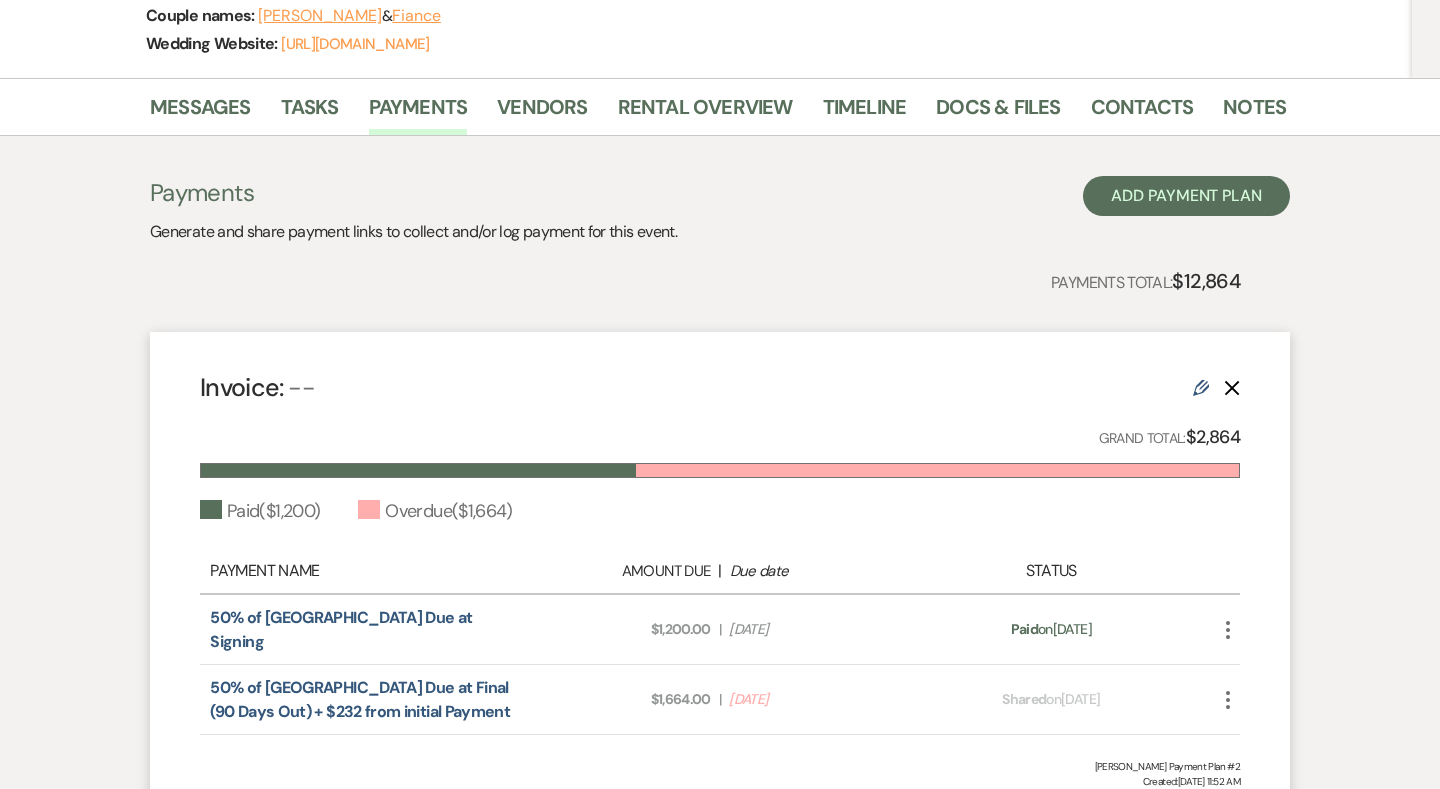 click on "More" 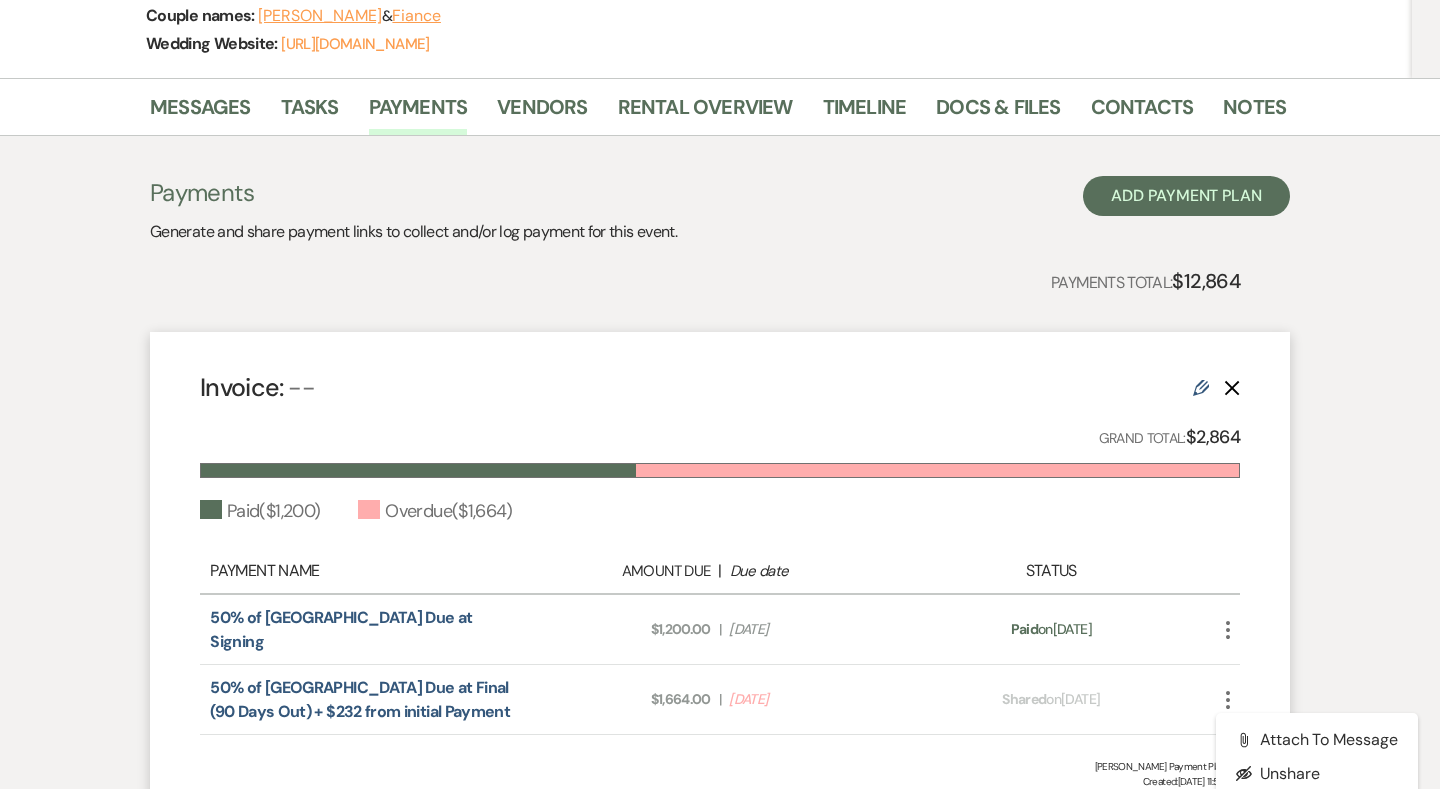 scroll, scrollTop: 450, scrollLeft: 0, axis: vertical 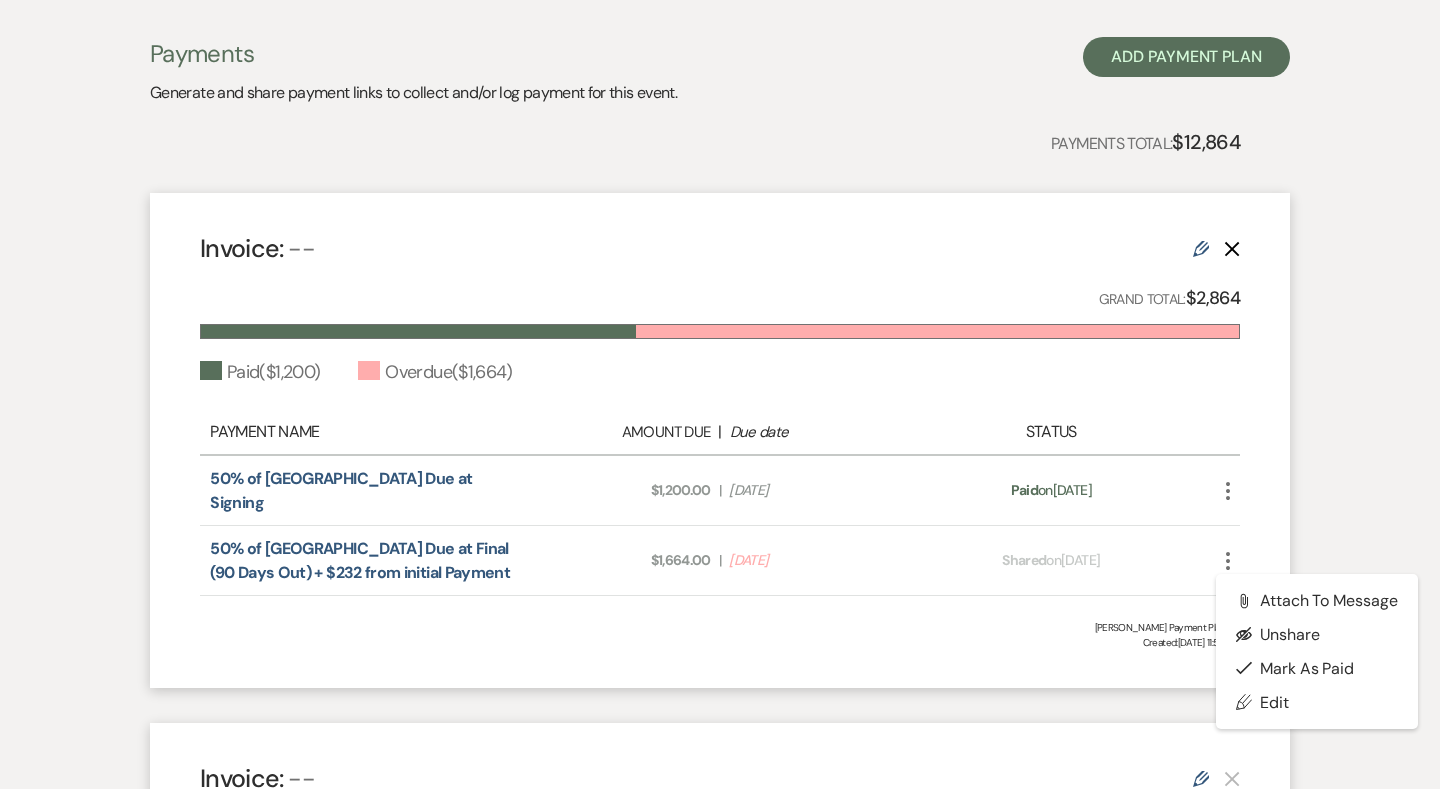 click on "Messages Tasks Payments Vendors Rental Overview Timeline Docs & Files Contacts Notes Payments Generate and share payment links to collect and/or log payment for this event. Add Payment Plan Payments Total:  $12,864 Invoice:   -- Edit Delete Grand Total:  $2,864 Paid  ( $1,200 ) Overdue  ( $1,664 ) Payment Name Amount Due | Due date Status 50% of Ridgeline House Due at Signing  Amount Due:   $1,200.00 | Due Date   Apr 17, 2025 Payment status:   Paid  on  Mar 31, 2025 More 50% of Ridgeline House Due at Final (90 Days Out) + $232 from initial Payment  Amount Due:   $1,664.00 | Due Date   Jul 7, 2025 Payment status:   Shared  on  Jul 18, 2025 More Attach File Attach to Message Eye Blocked Unshare Check Mark Mark as Paid Pencil Edit Kim Taylor's Payment Plan #2 Created:  Apr 10, 2025, 11:52 AM Invoice:   -- Edit Grand Total:  $10,000 Paid  ( $10,000 ) Payment Name Amount Due | Due date Status Venue: 50% at Signing  Amount Due:   $5,000.00 | Due Date   Dec 29, 2024 Payment status:   Paid  on  Jan 4, 2025 More   |" at bounding box center (720, 564) 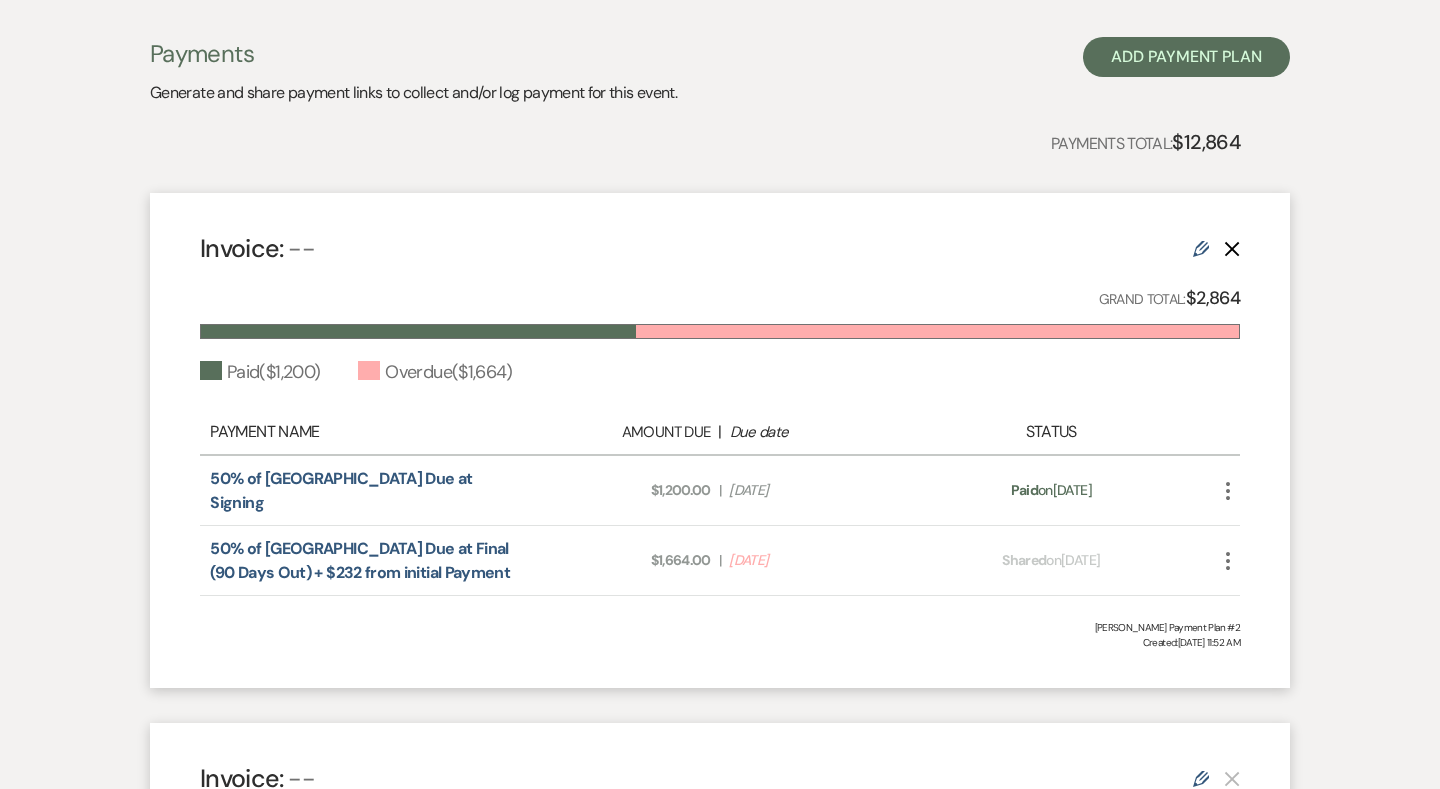 click on "Edit" 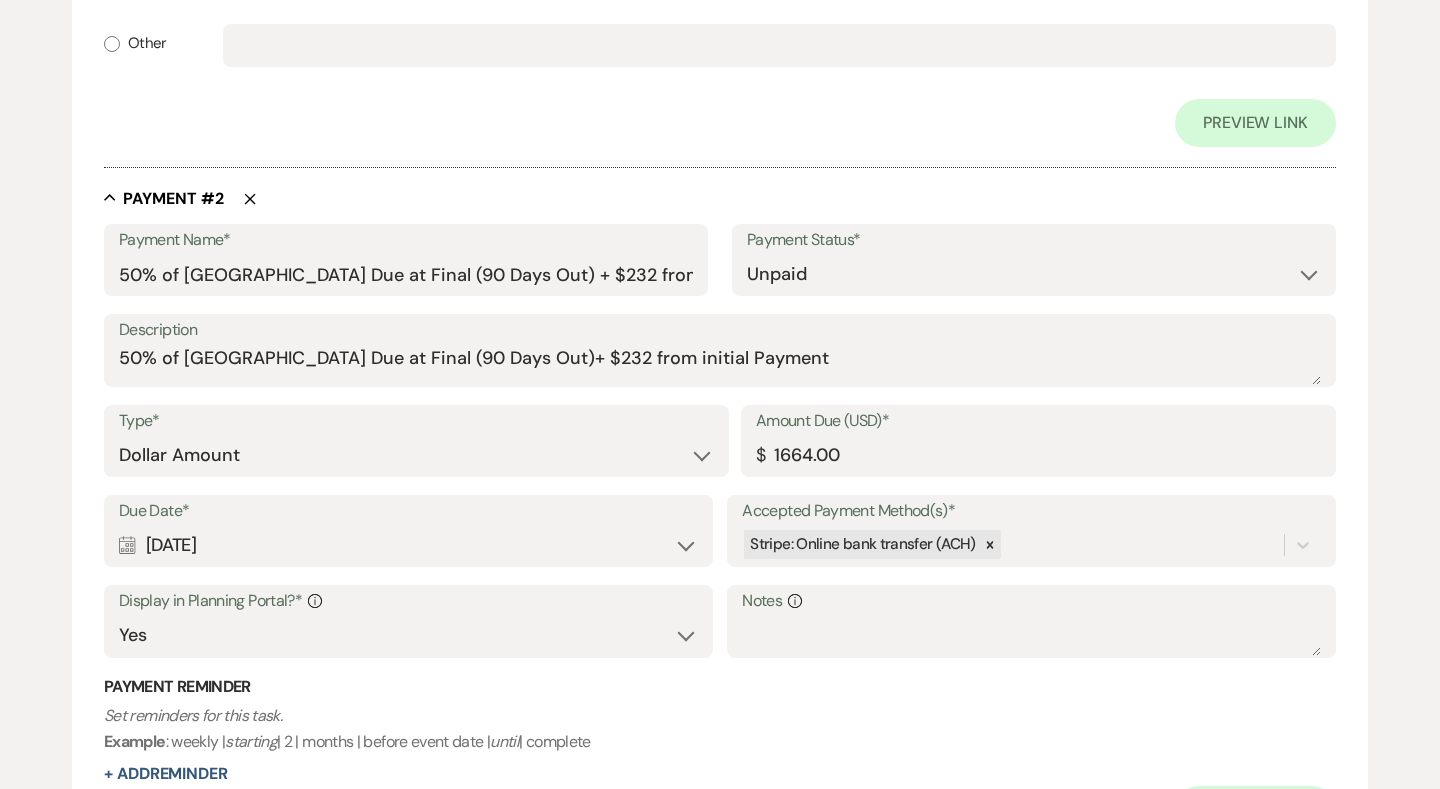 scroll, scrollTop: 1159, scrollLeft: 0, axis: vertical 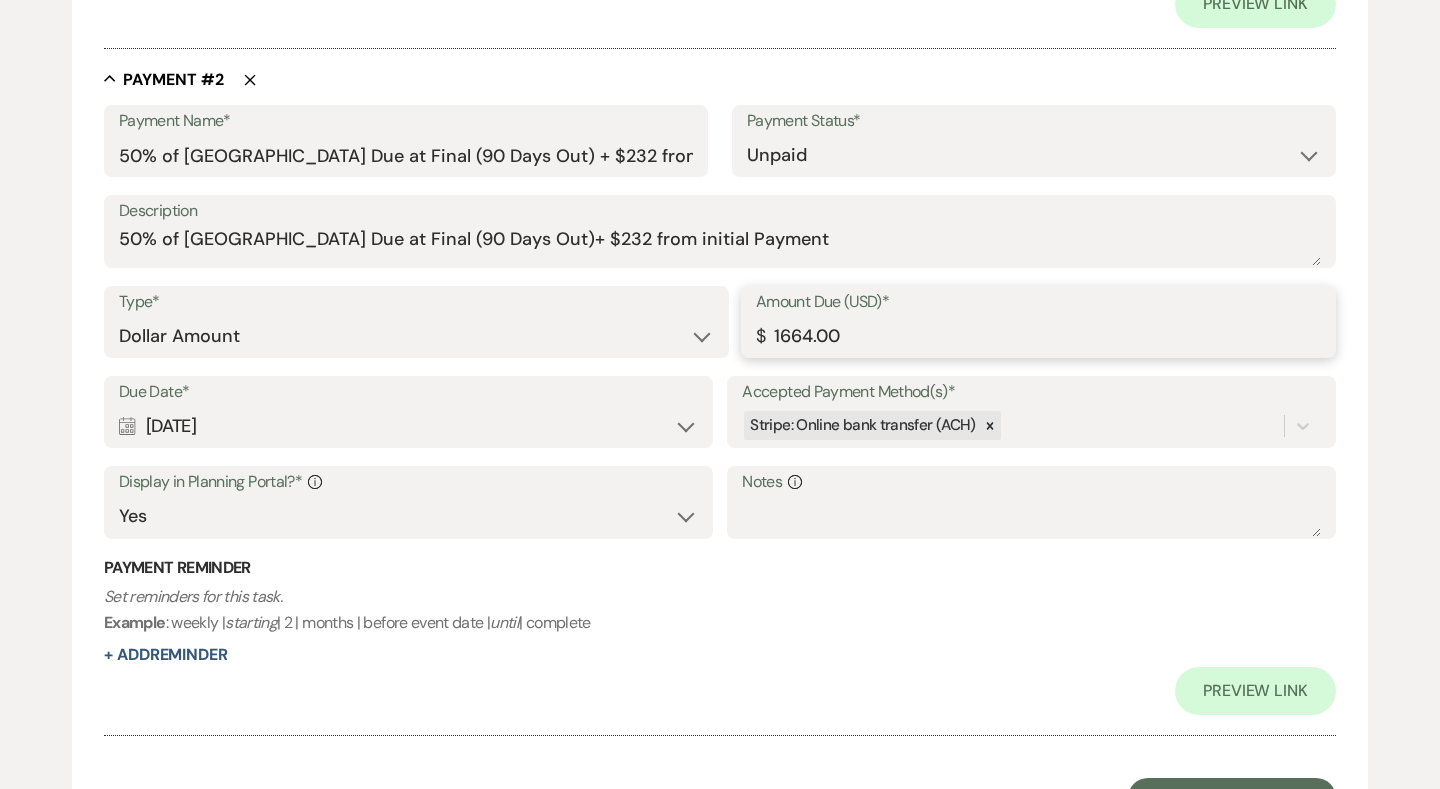 click on "1664.00" at bounding box center [1038, 336] 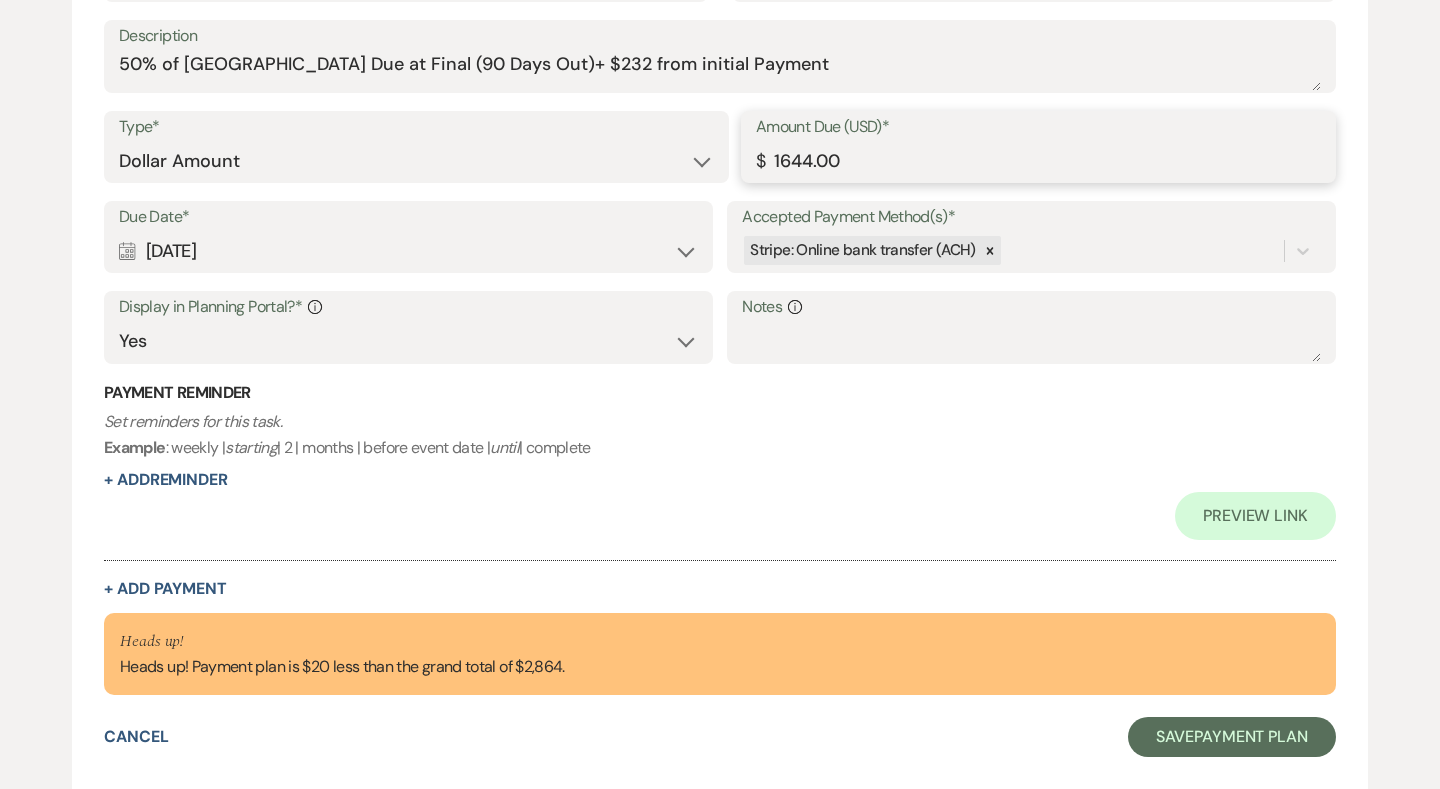 scroll, scrollTop: 1507, scrollLeft: 0, axis: vertical 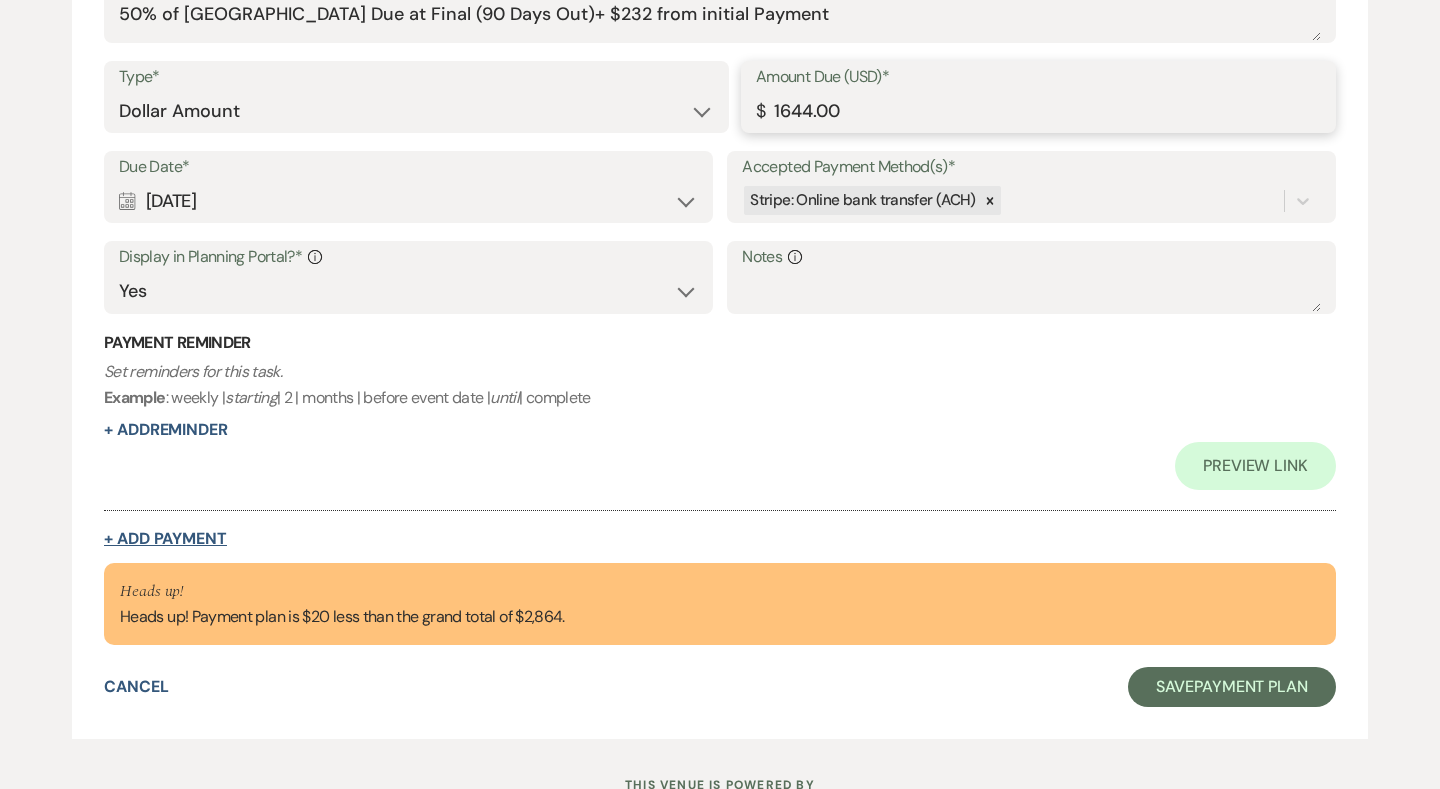 type on "1644.00" 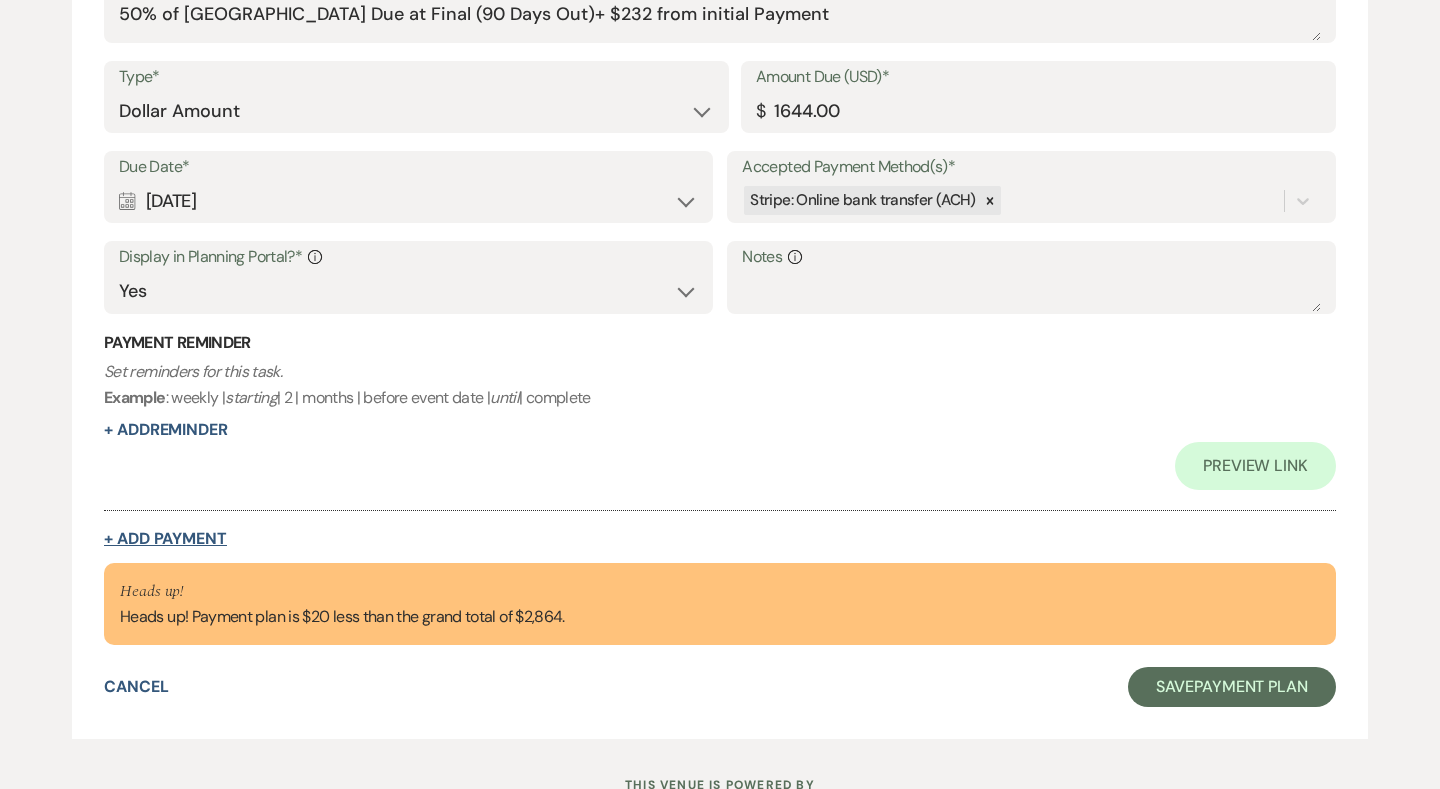 click on "+ Add Payment" at bounding box center [165, 539] 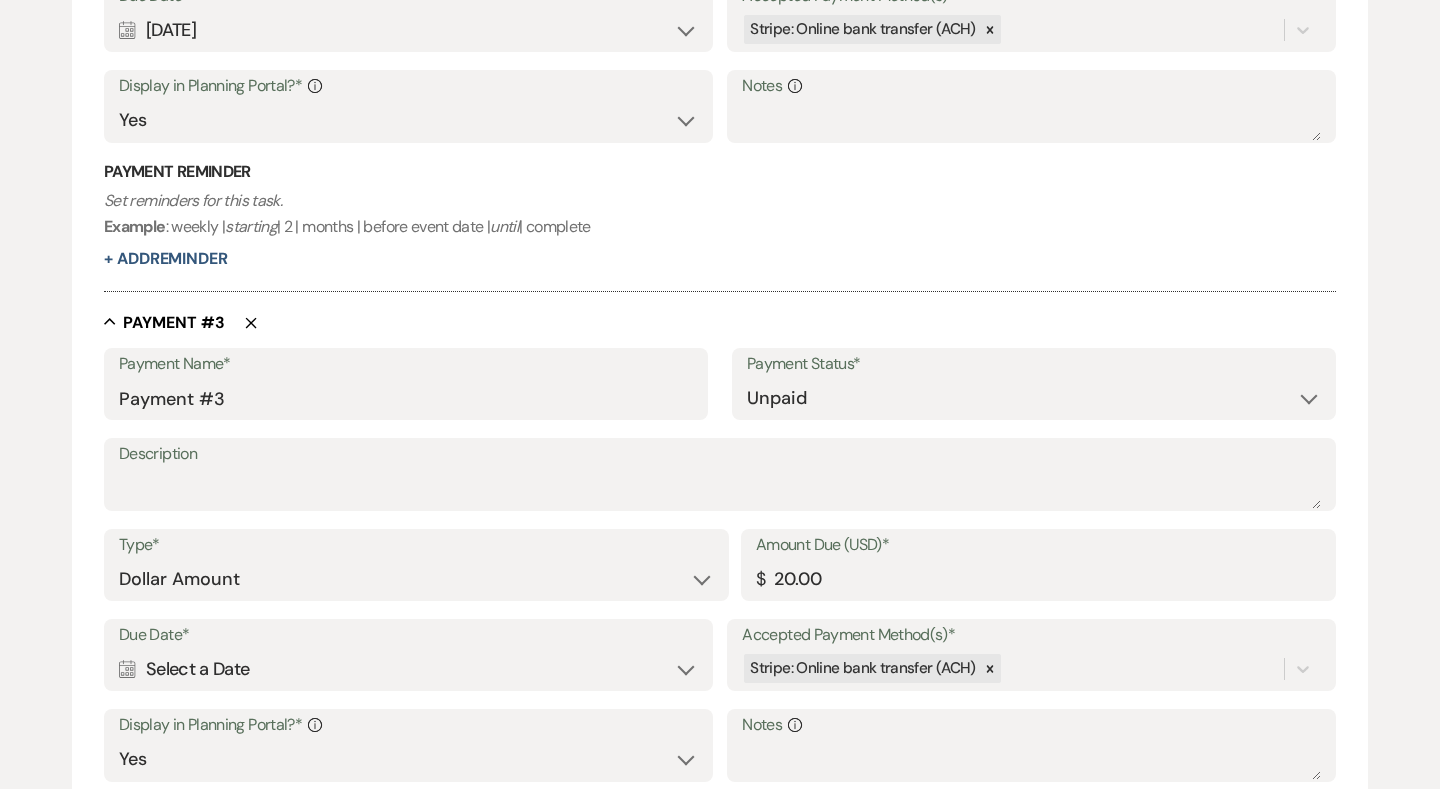 scroll, scrollTop: 1648, scrollLeft: 0, axis: vertical 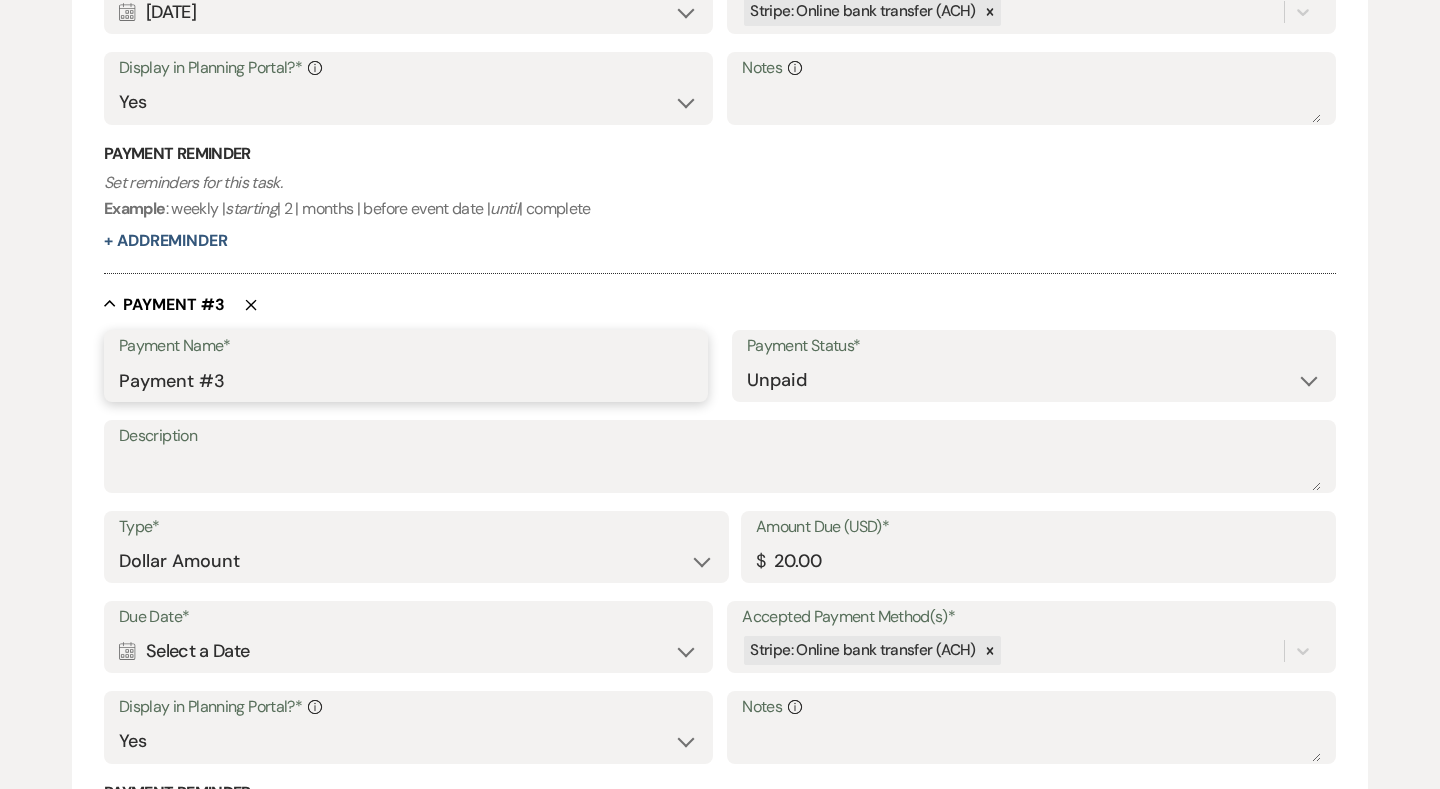drag, startPoint x: 288, startPoint y: 373, endPoint x: 21, endPoint y: 362, distance: 267.2265 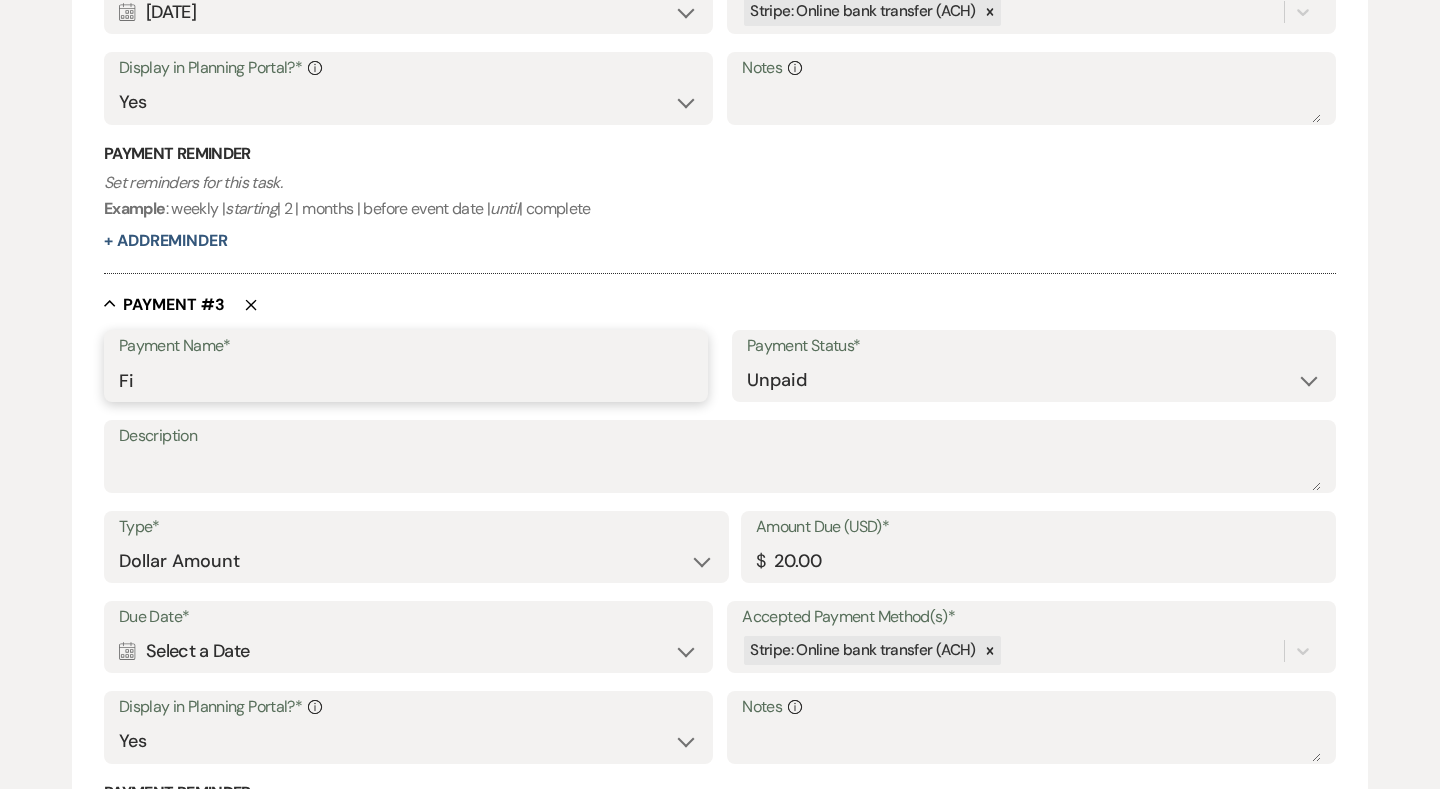 type on "F" 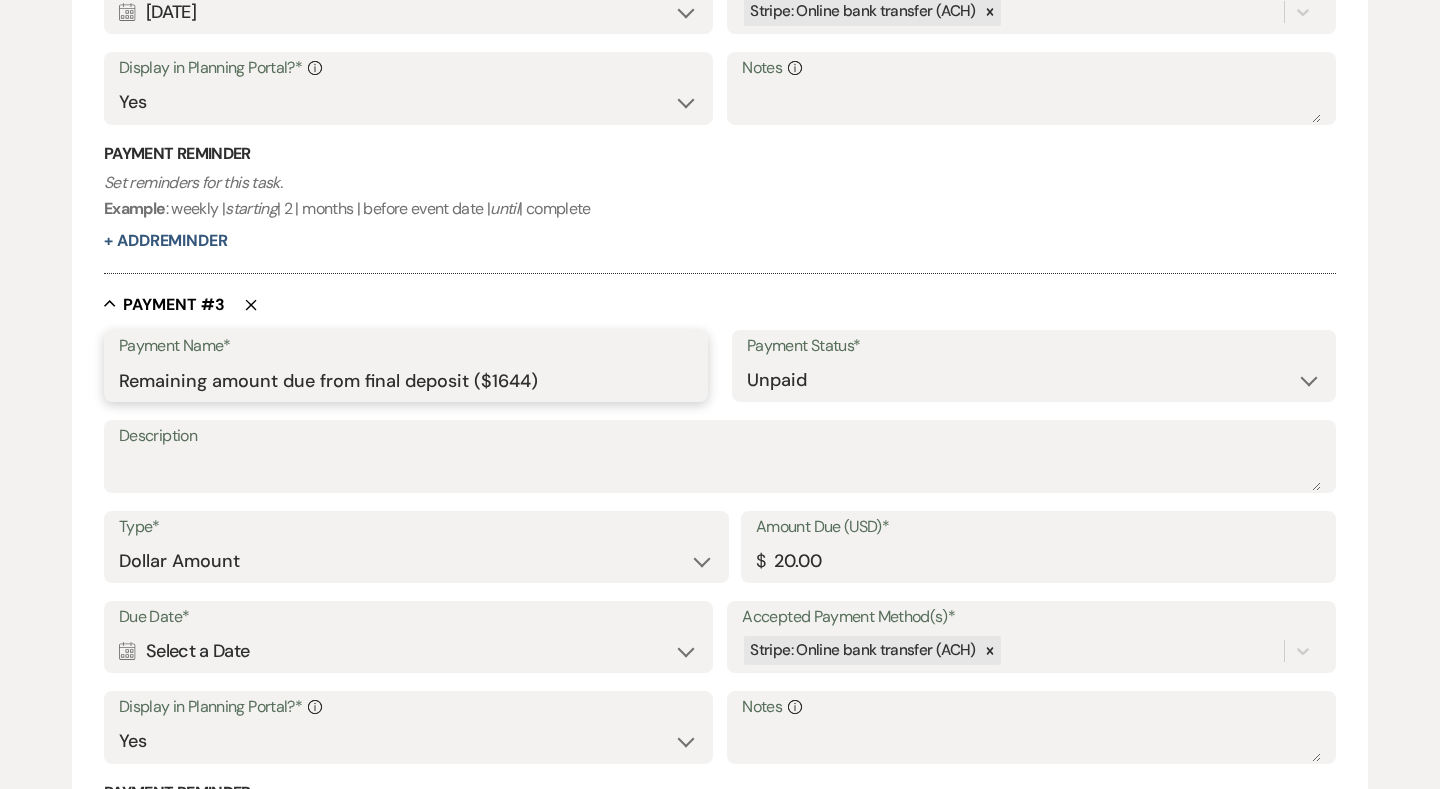 drag, startPoint x: 558, startPoint y: 375, endPoint x: 87, endPoint y: 334, distance: 472.78113 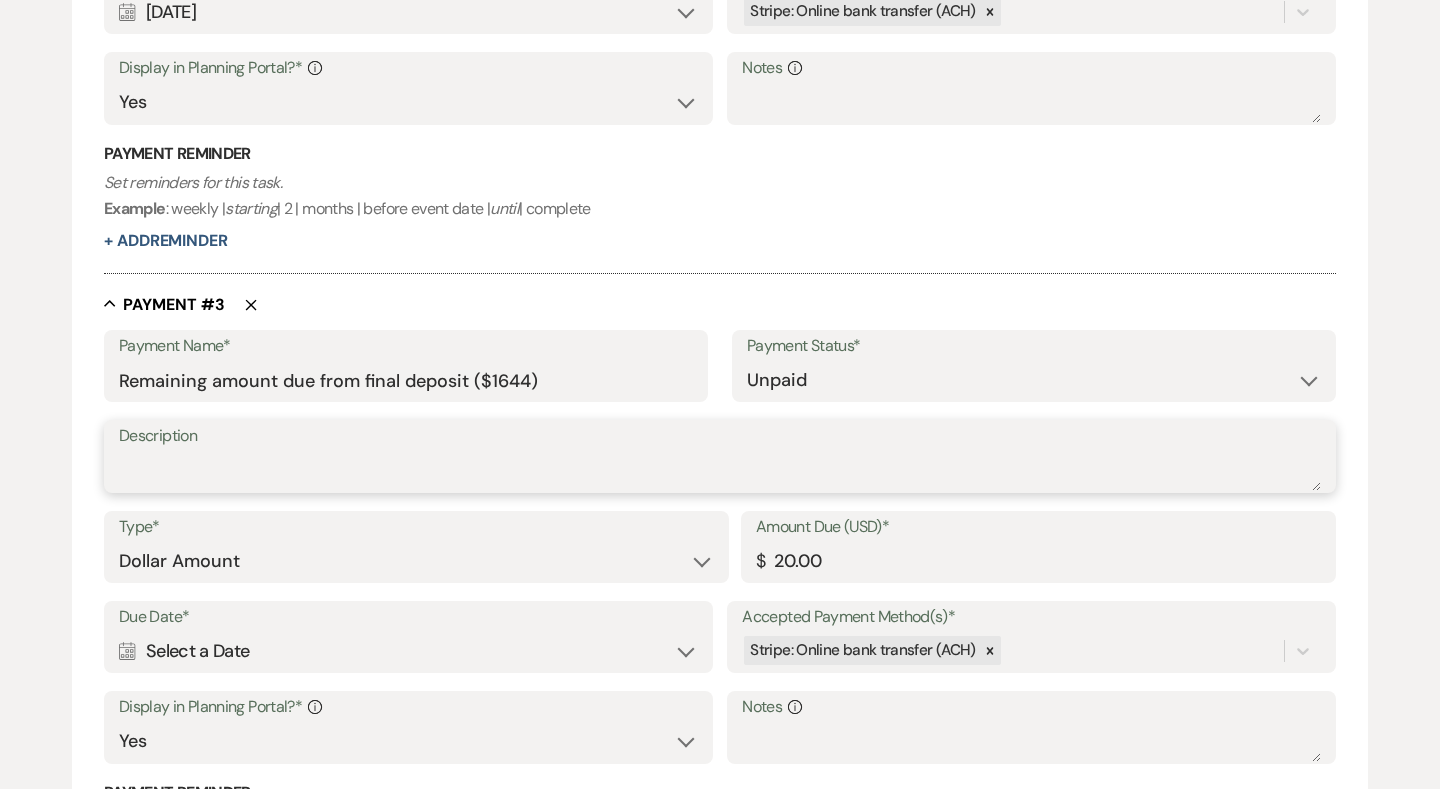 click on "Description" at bounding box center [720, 471] 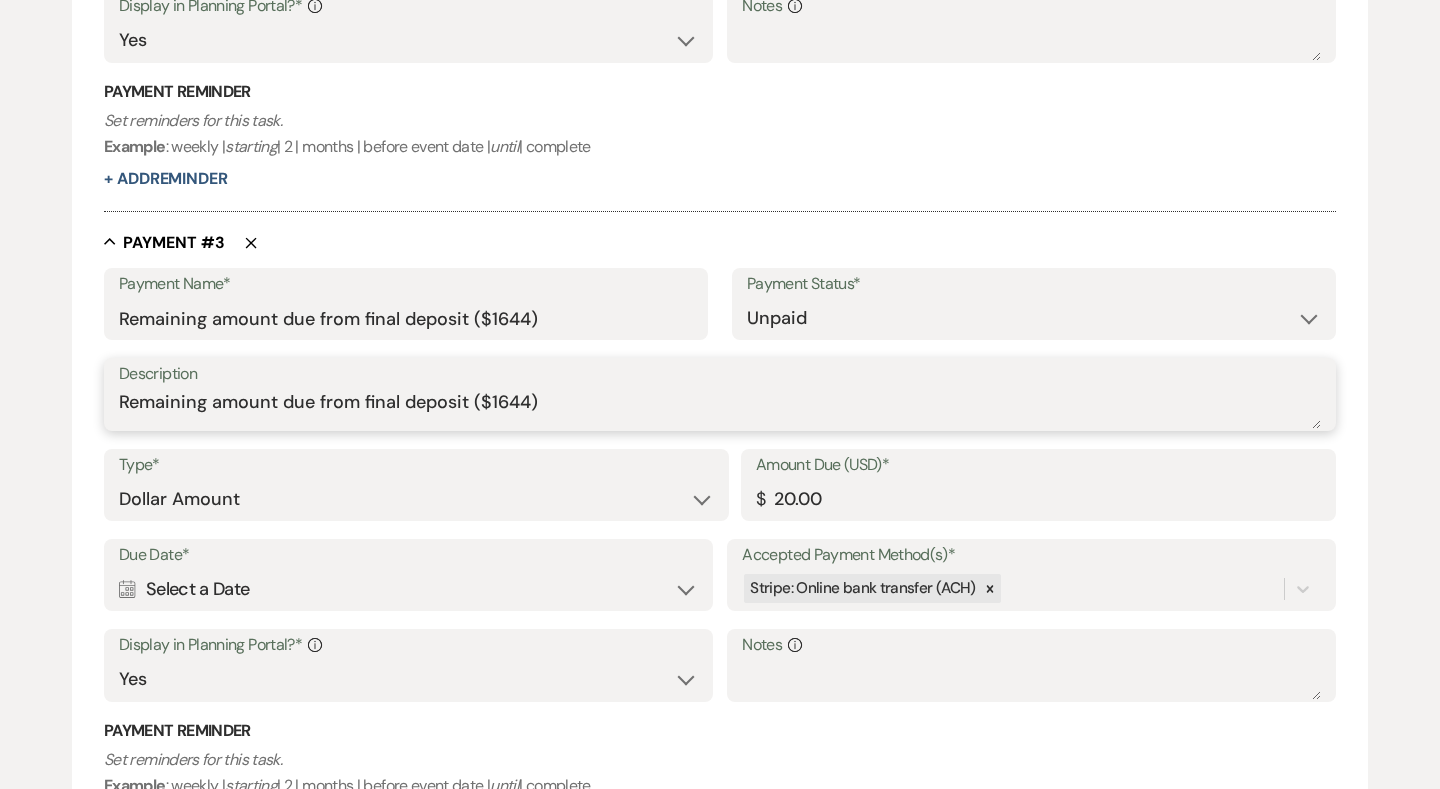 scroll, scrollTop: 1746, scrollLeft: 0, axis: vertical 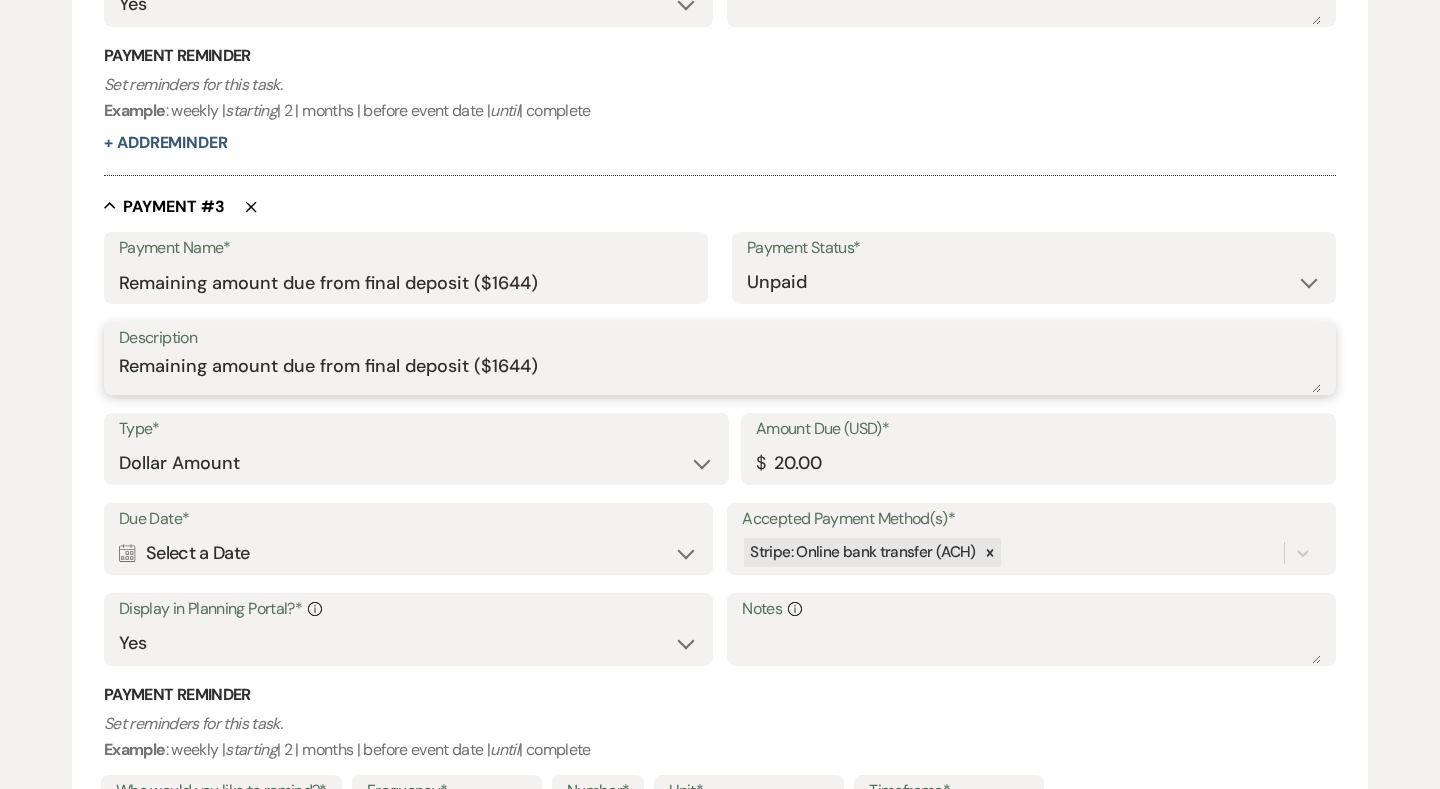 type on "Remaining amount due from final deposit ($1644)" 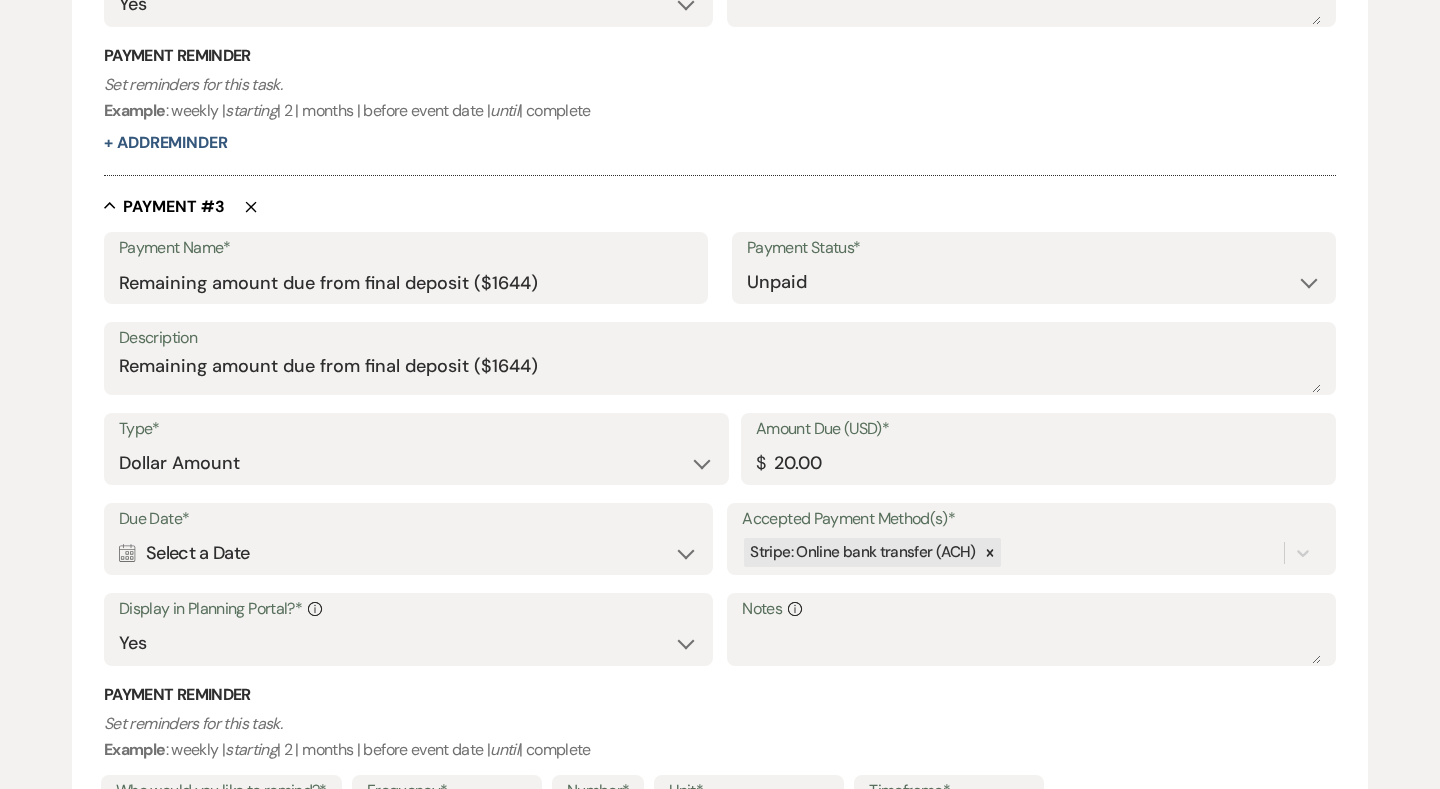 click on "Calendar Select a Date Expand" at bounding box center [408, 553] 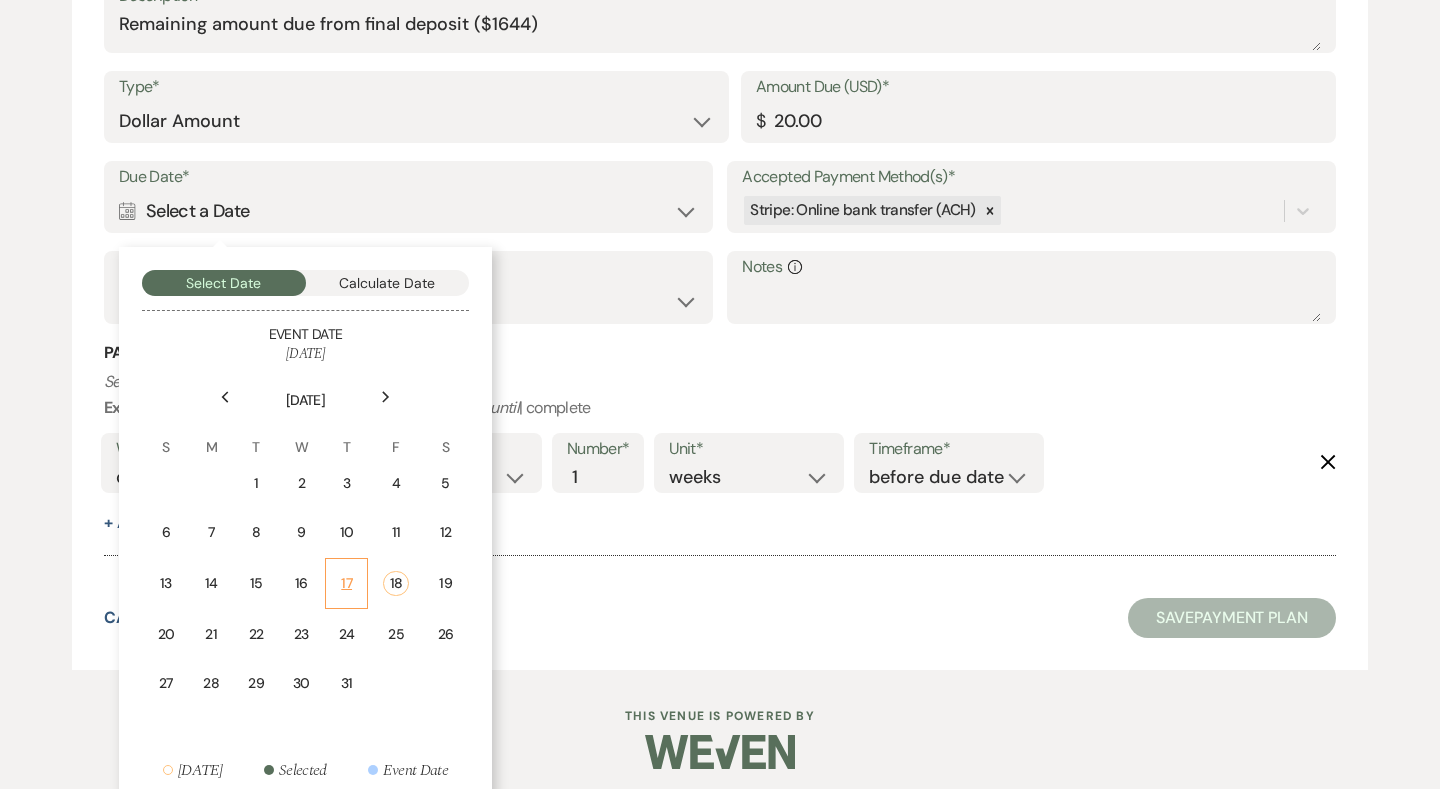 scroll, scrollTop: 2087, scrollLeft: 0, axis: vertical 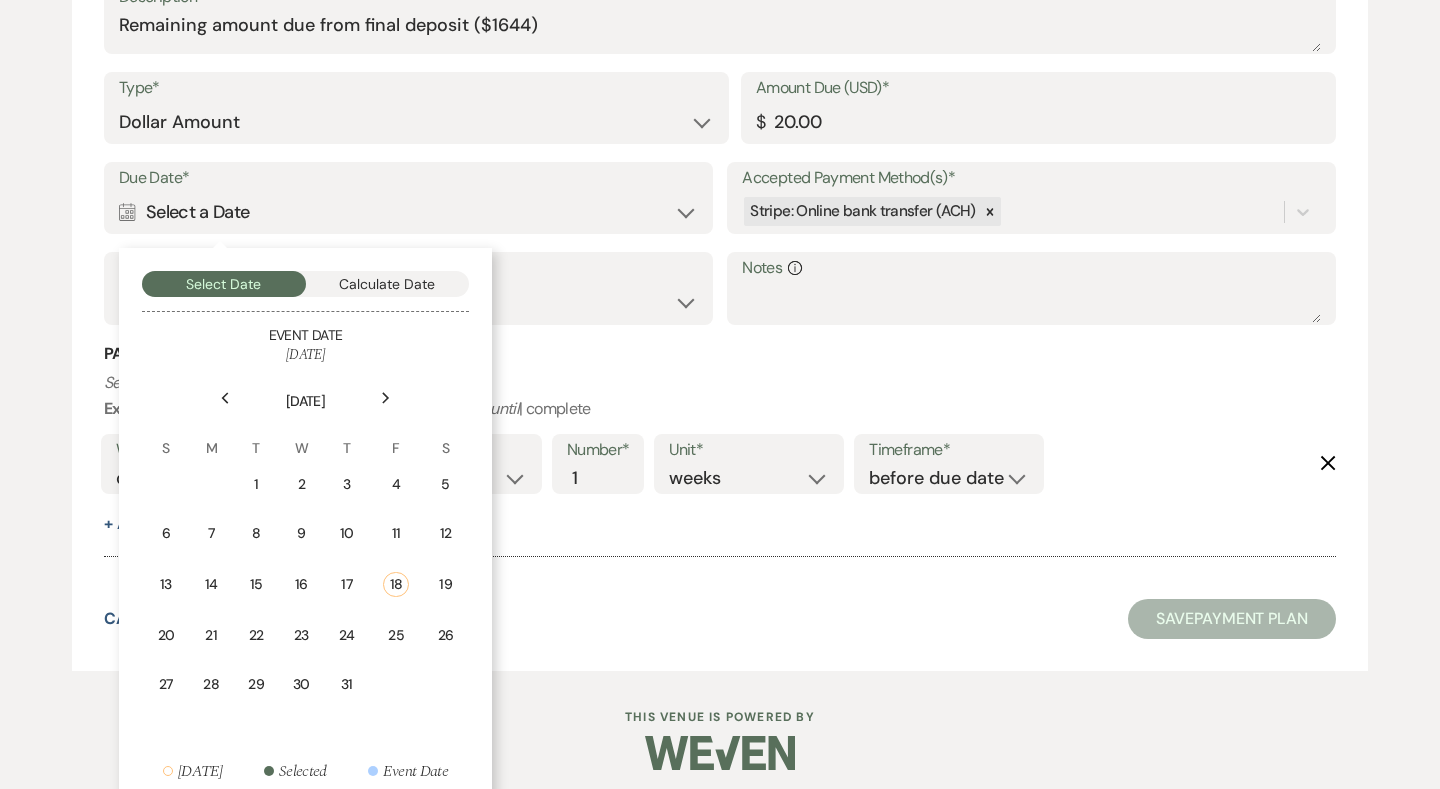 click on "Calculate Date" at bounding box center (388, 284) 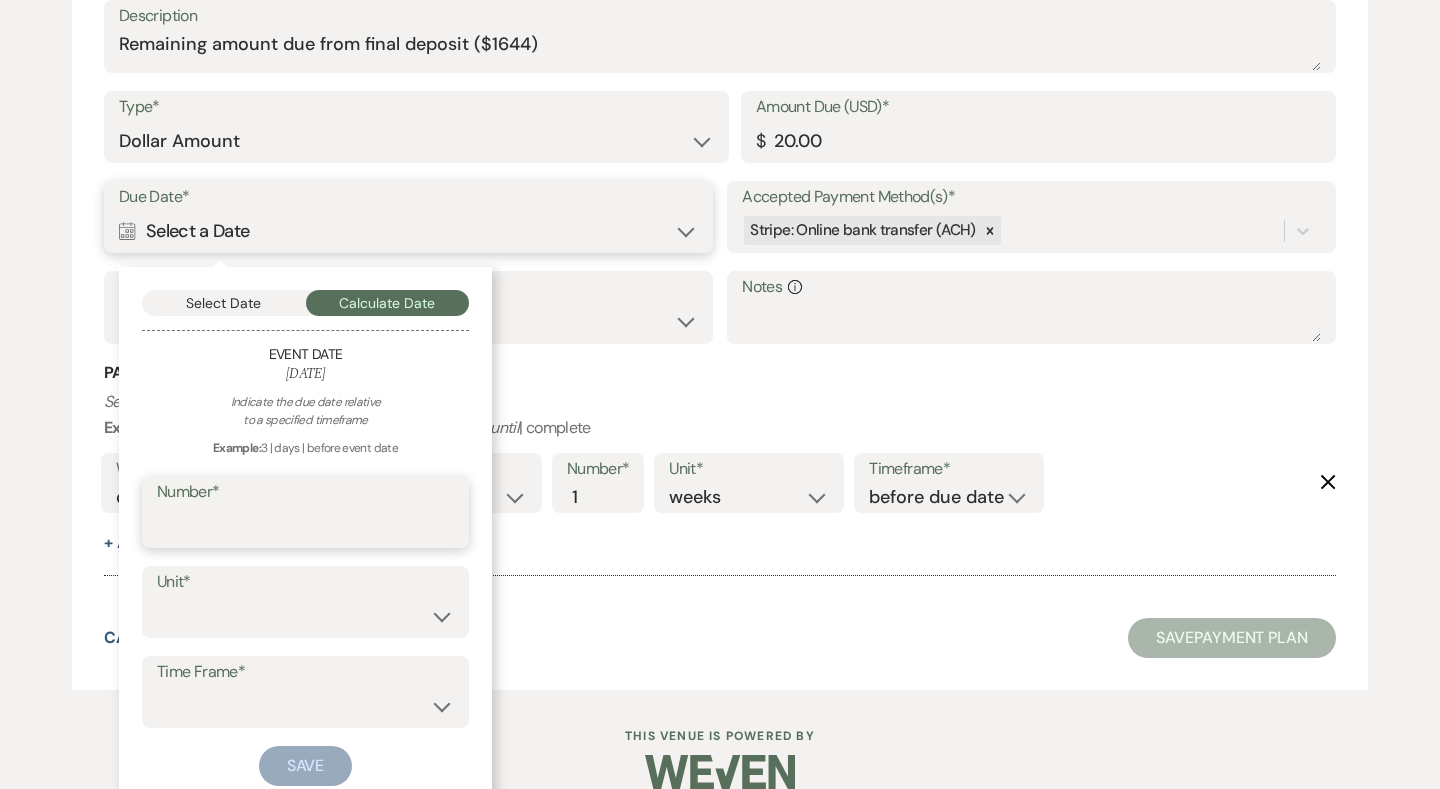 click on "Number*" at bounding box center (305, 526) 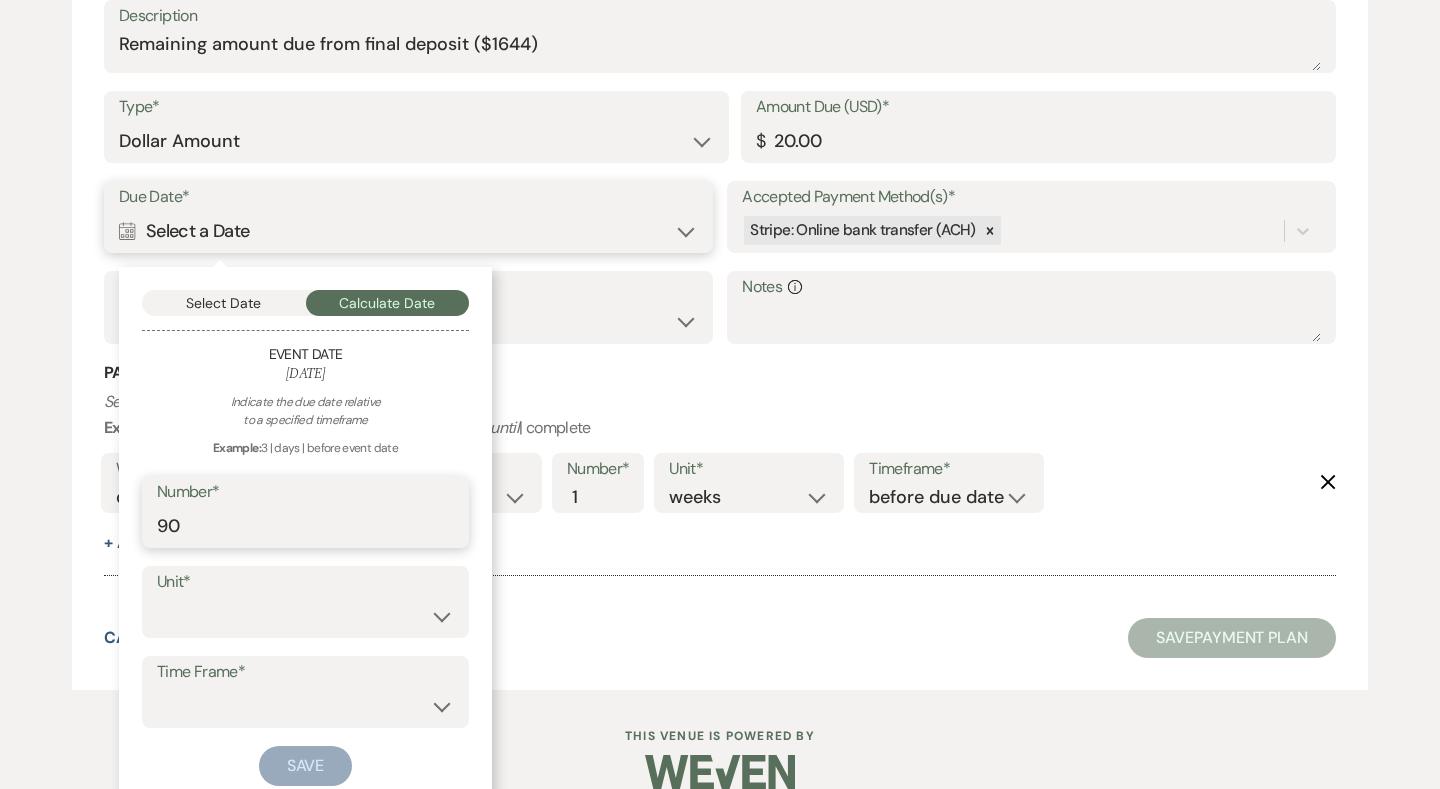 type on "90" 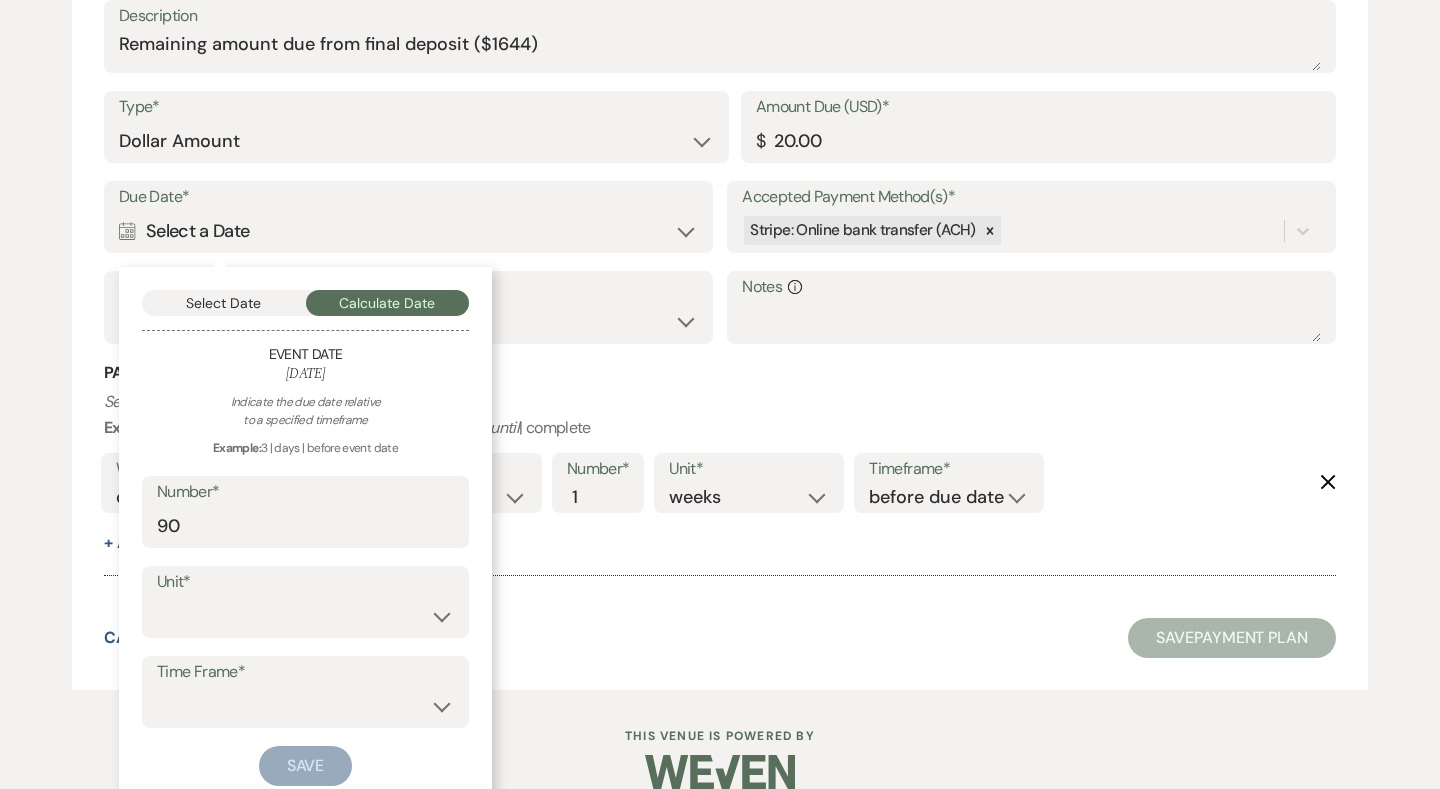 click on "Unit*" at bounding box center (305, 582) 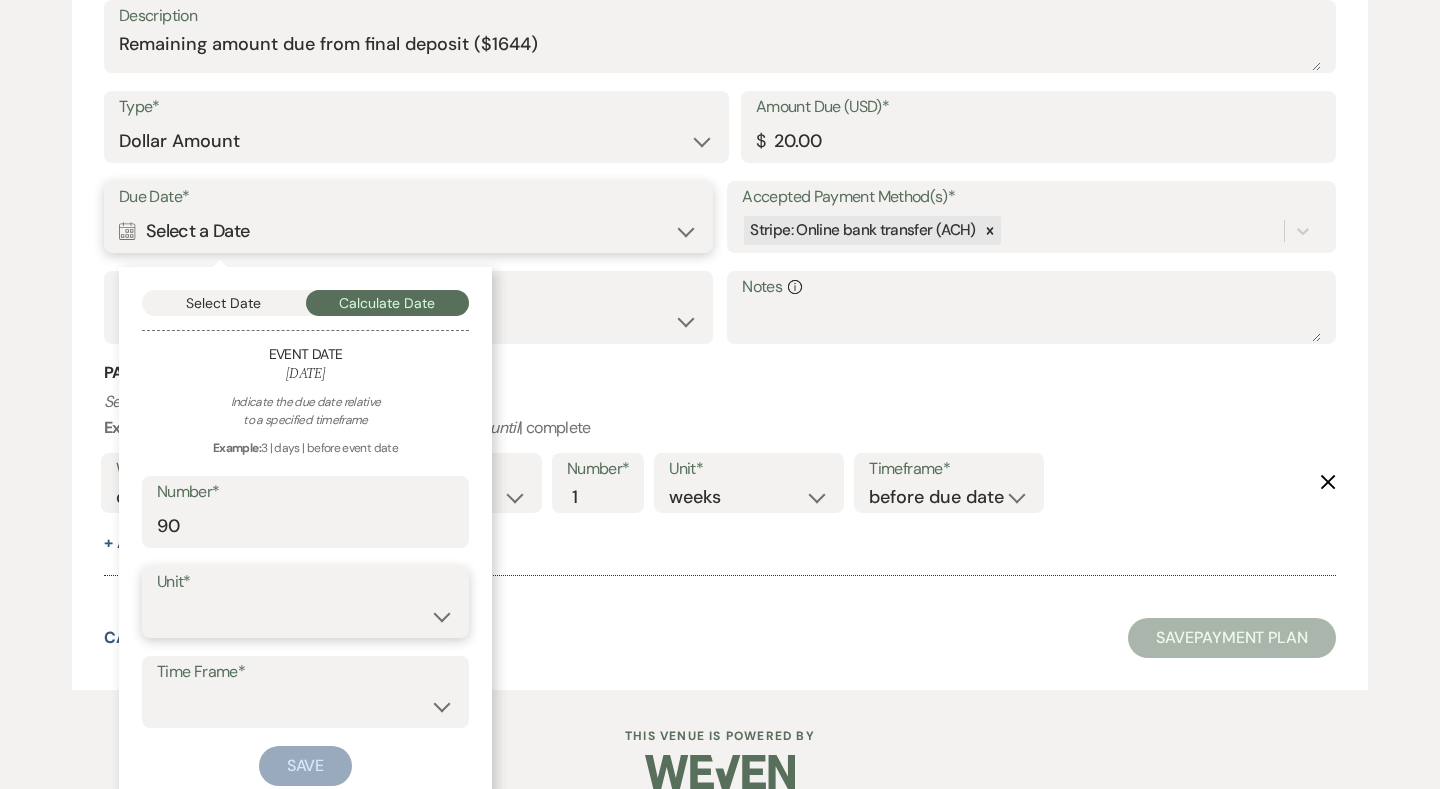 select on "day" 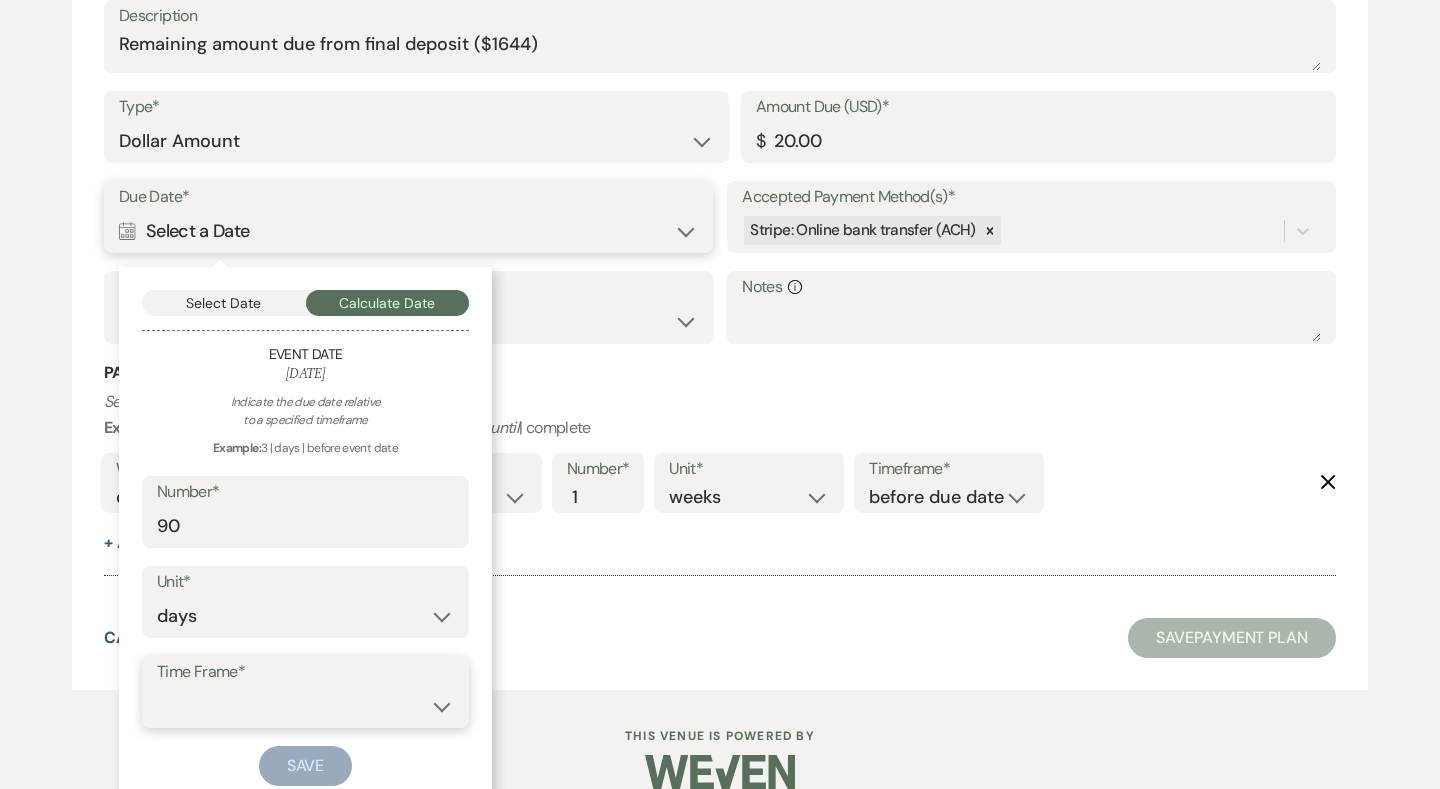 select on "beforeEventDate" 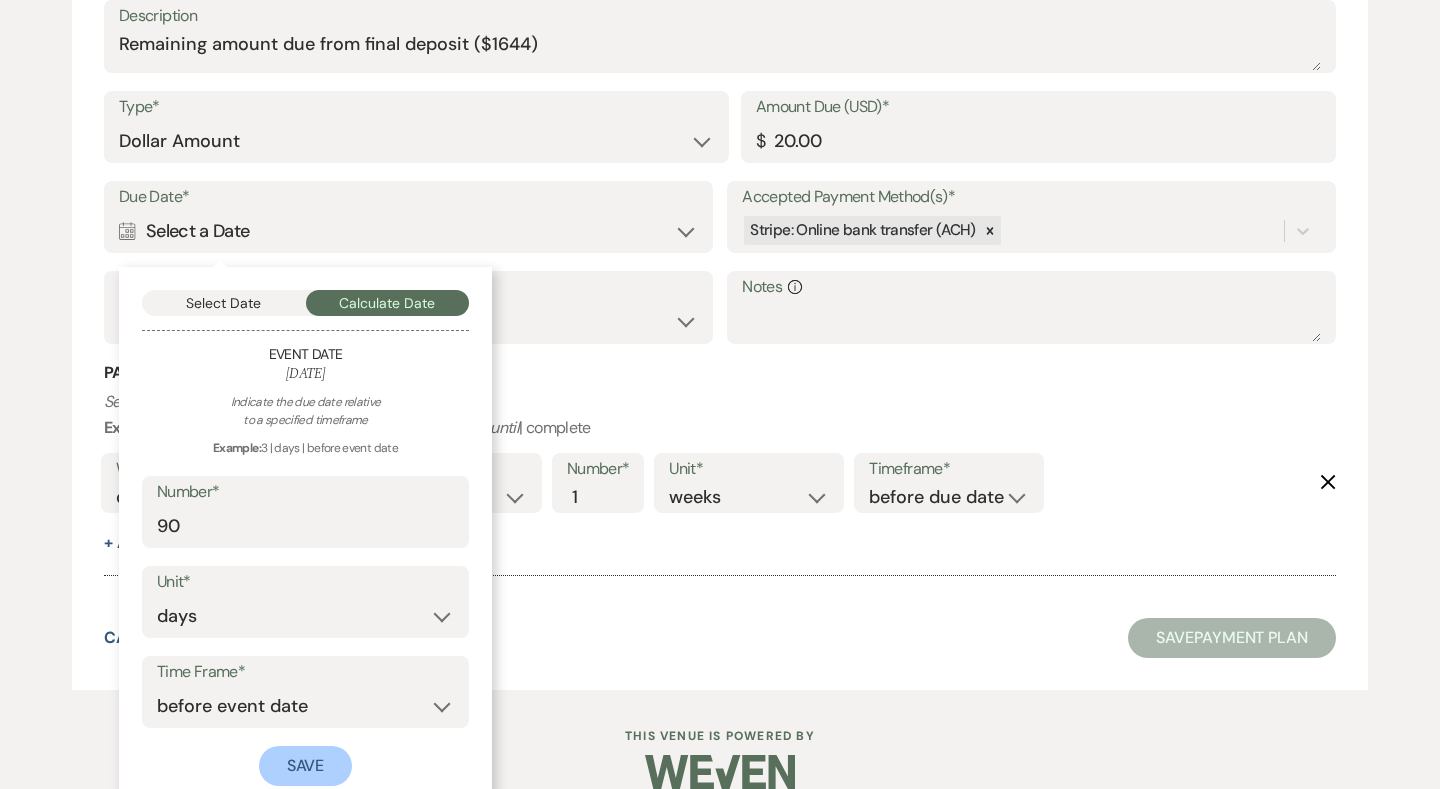 click on "Save" at bounding box center (306, 766) 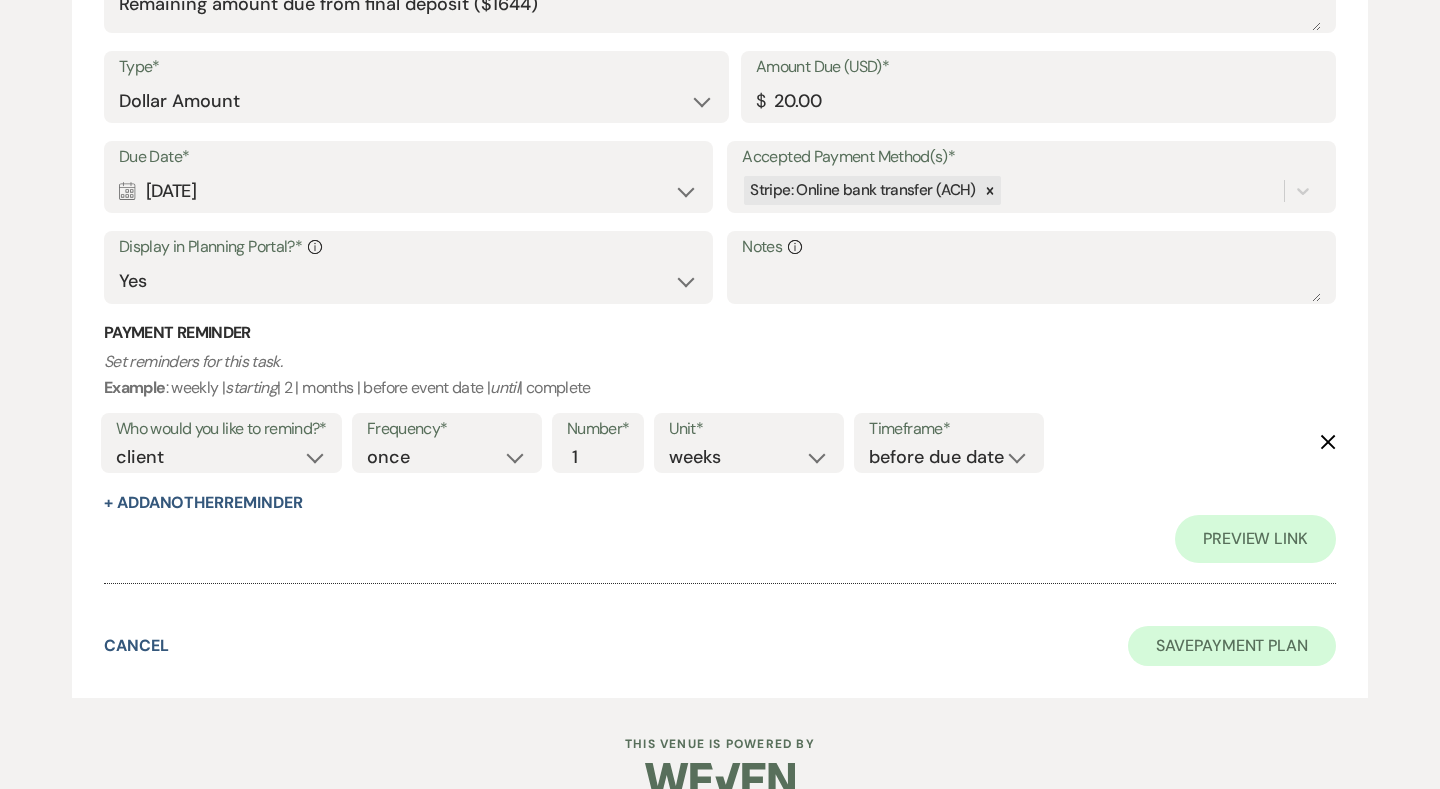 scroll, scrollTop: 2202, scrollLeft: 0, axis: vertical 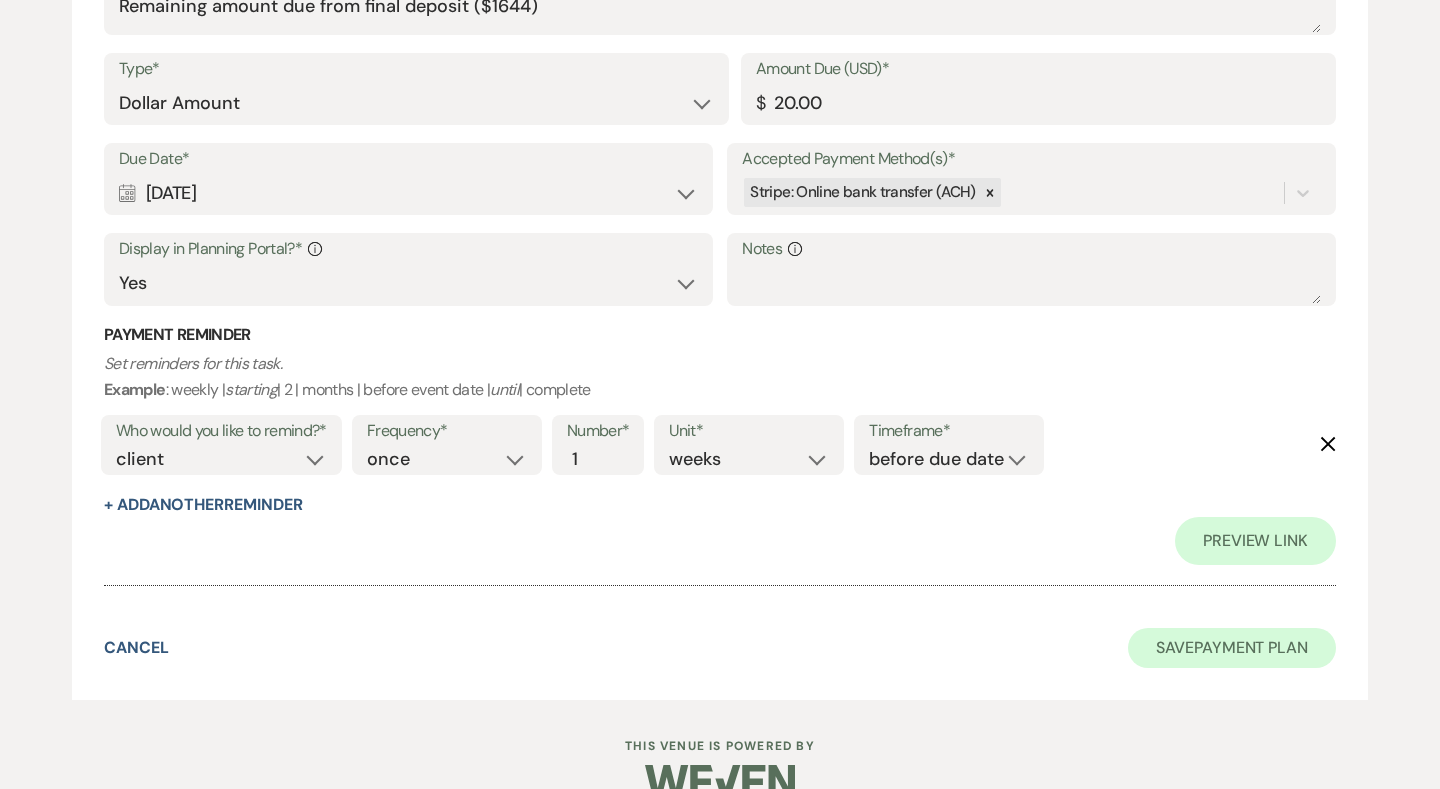 click on "Save  Payment Plan" at bounding box center [1232, 648] 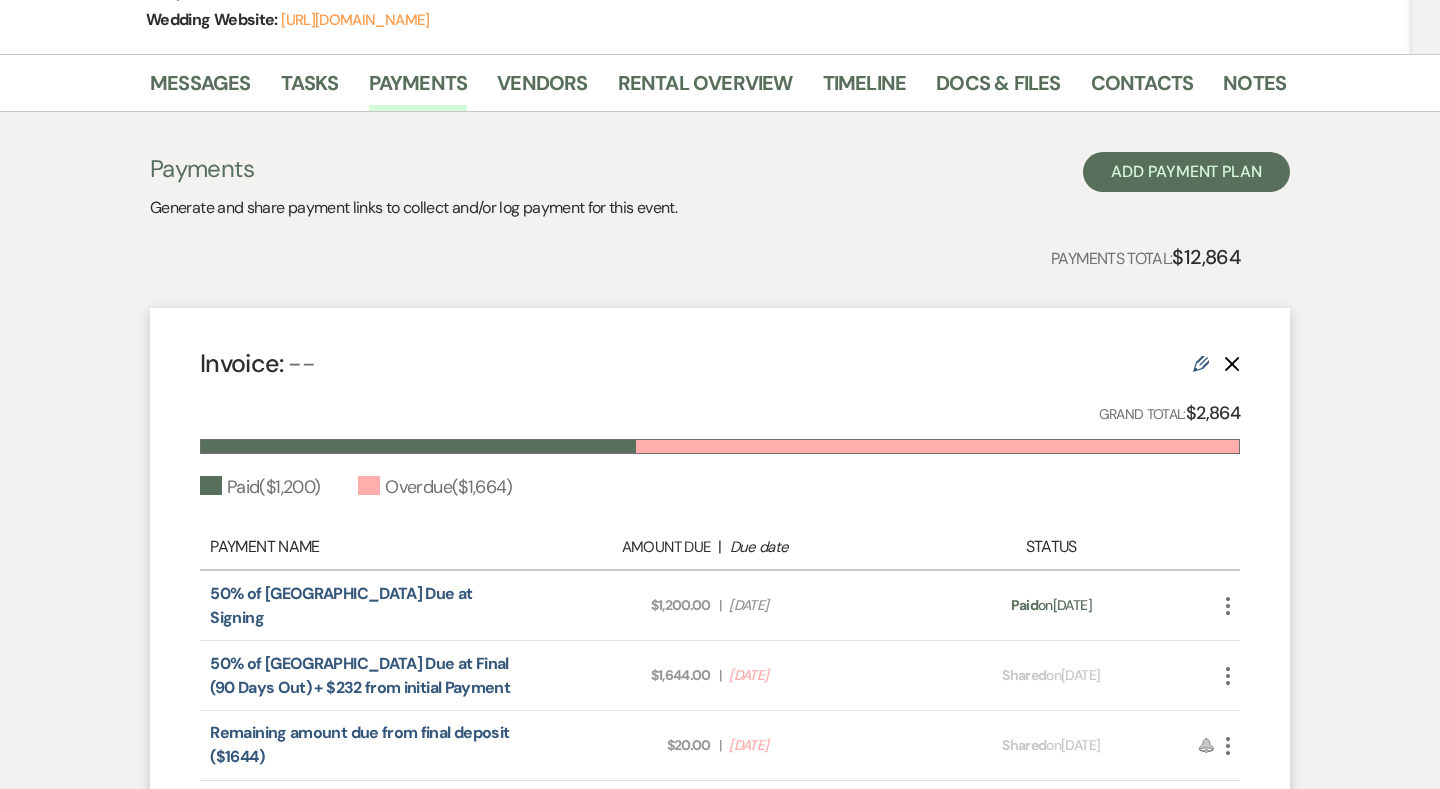 scroll, scrollTop: 612, scrollLeft: 0, axis: vertical 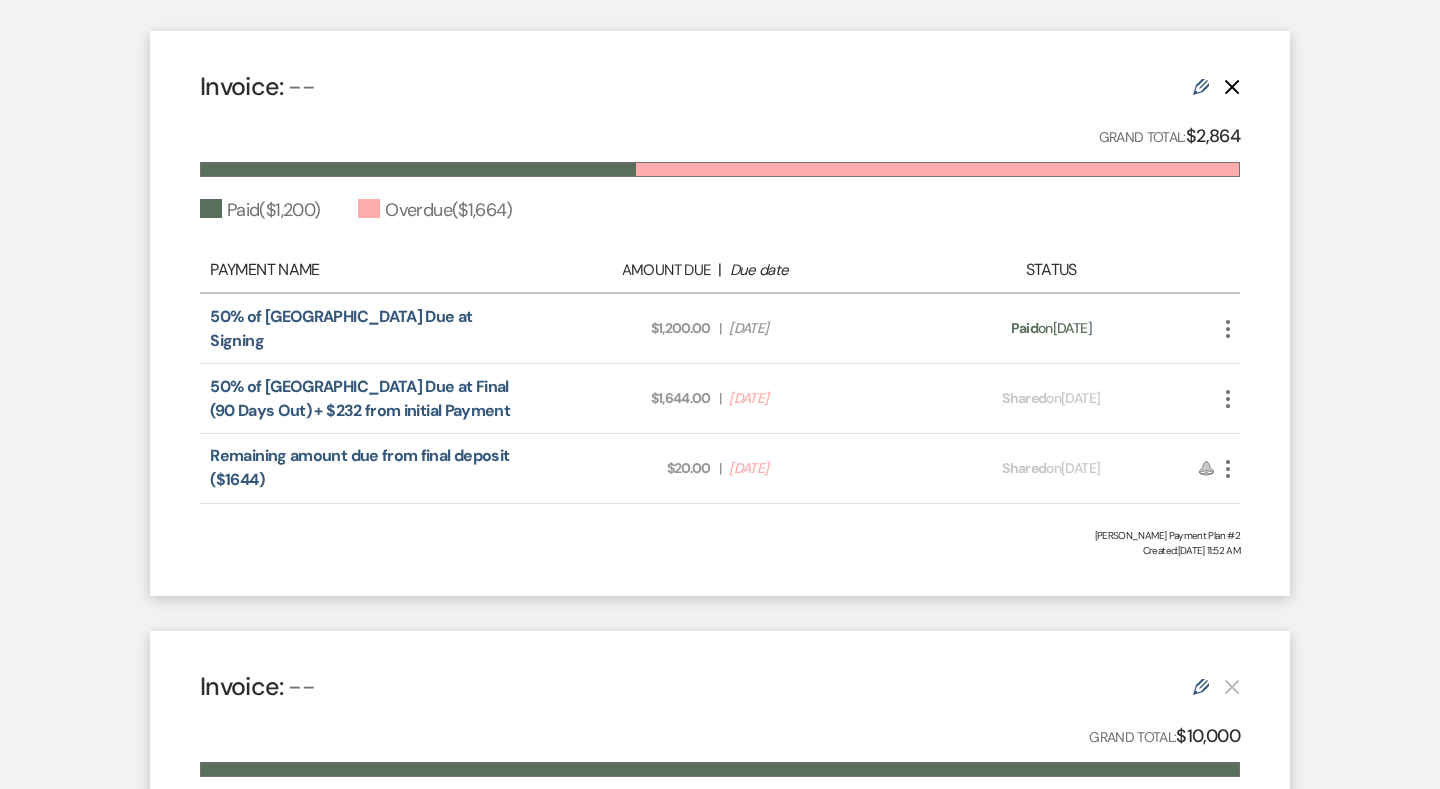 click 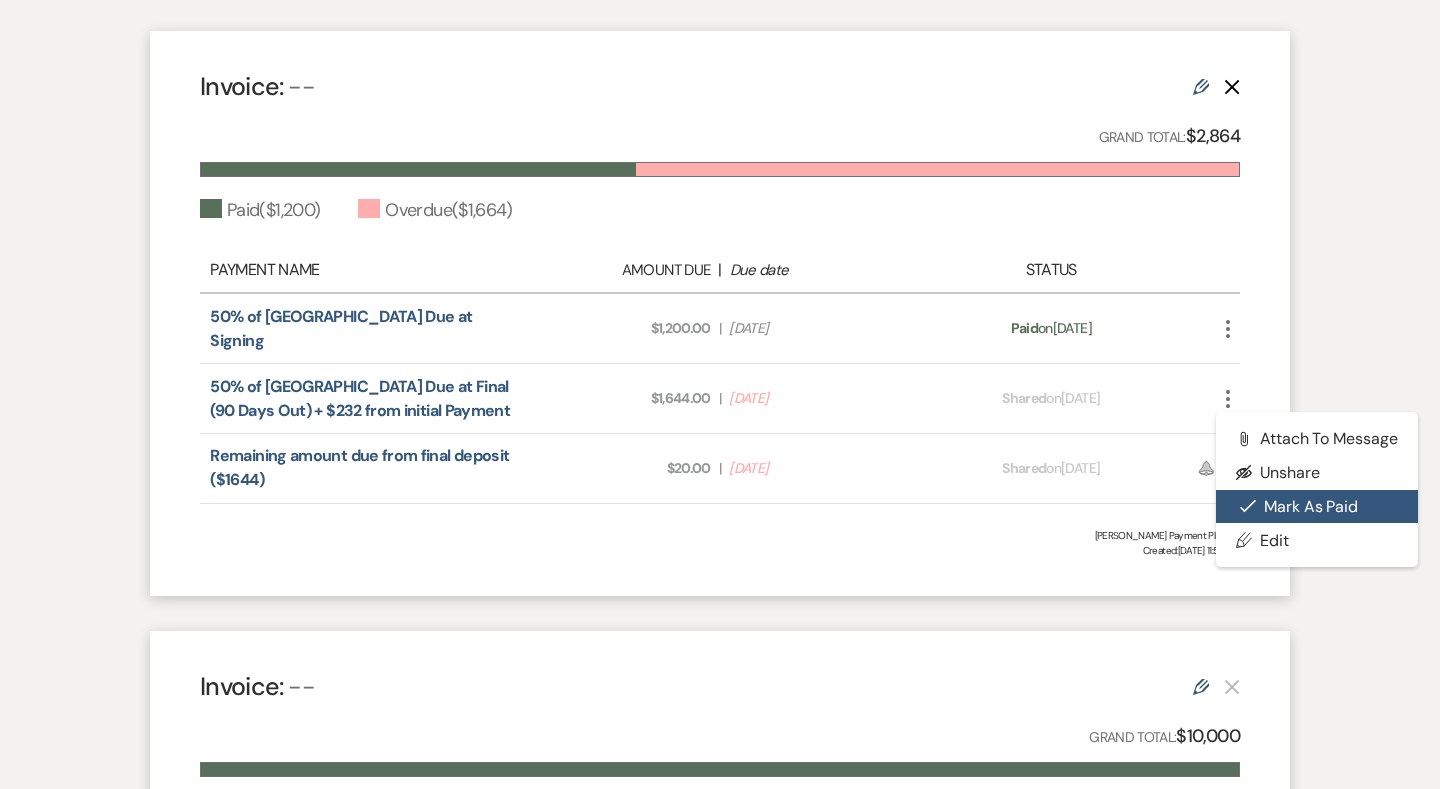 click on "Check Mark Mark as Paid" at bounding box center (1317, 507) 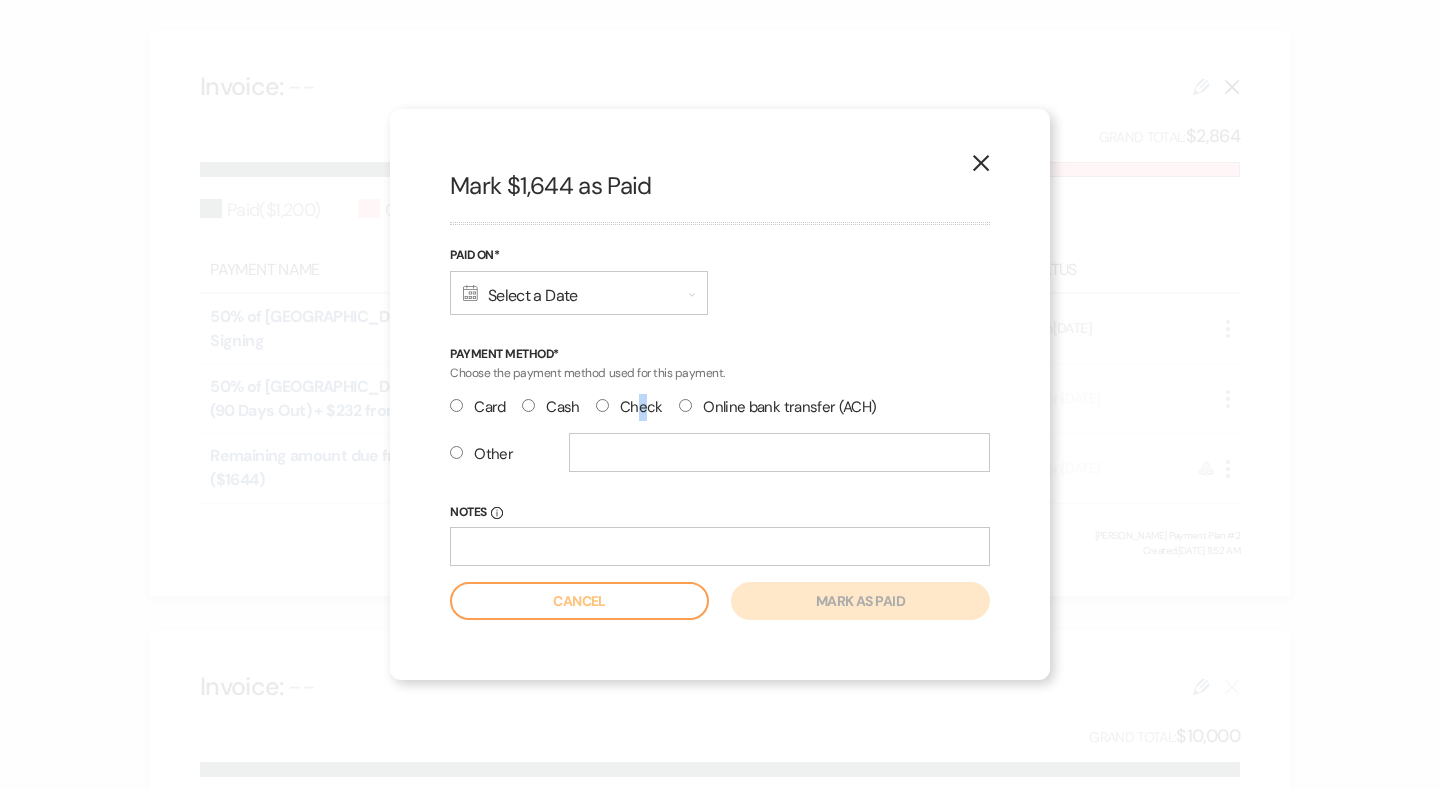 click on "Check" at bounding box center (629, 407) 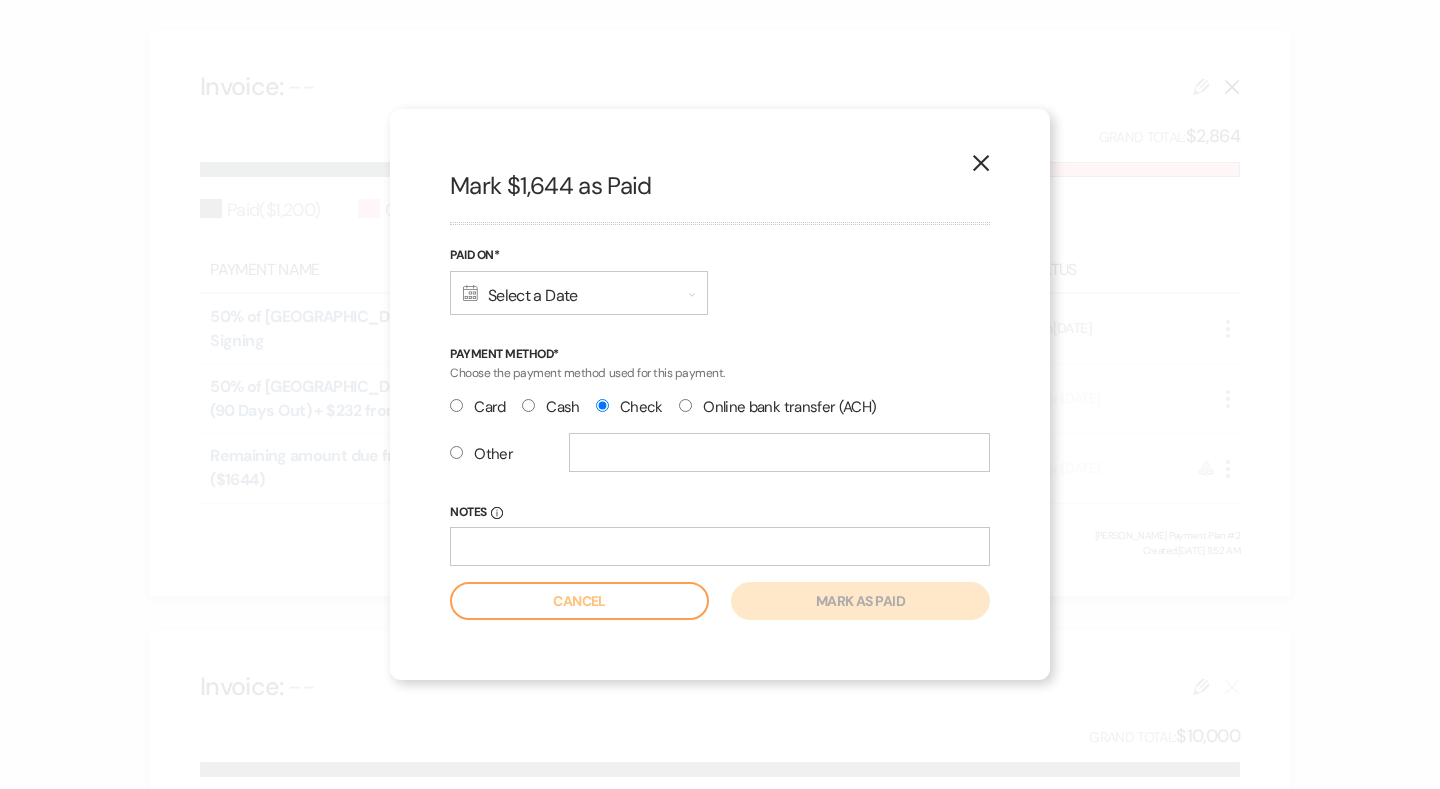 click on "Calendar Select a Date Expand" at bounding box center (579, 293) 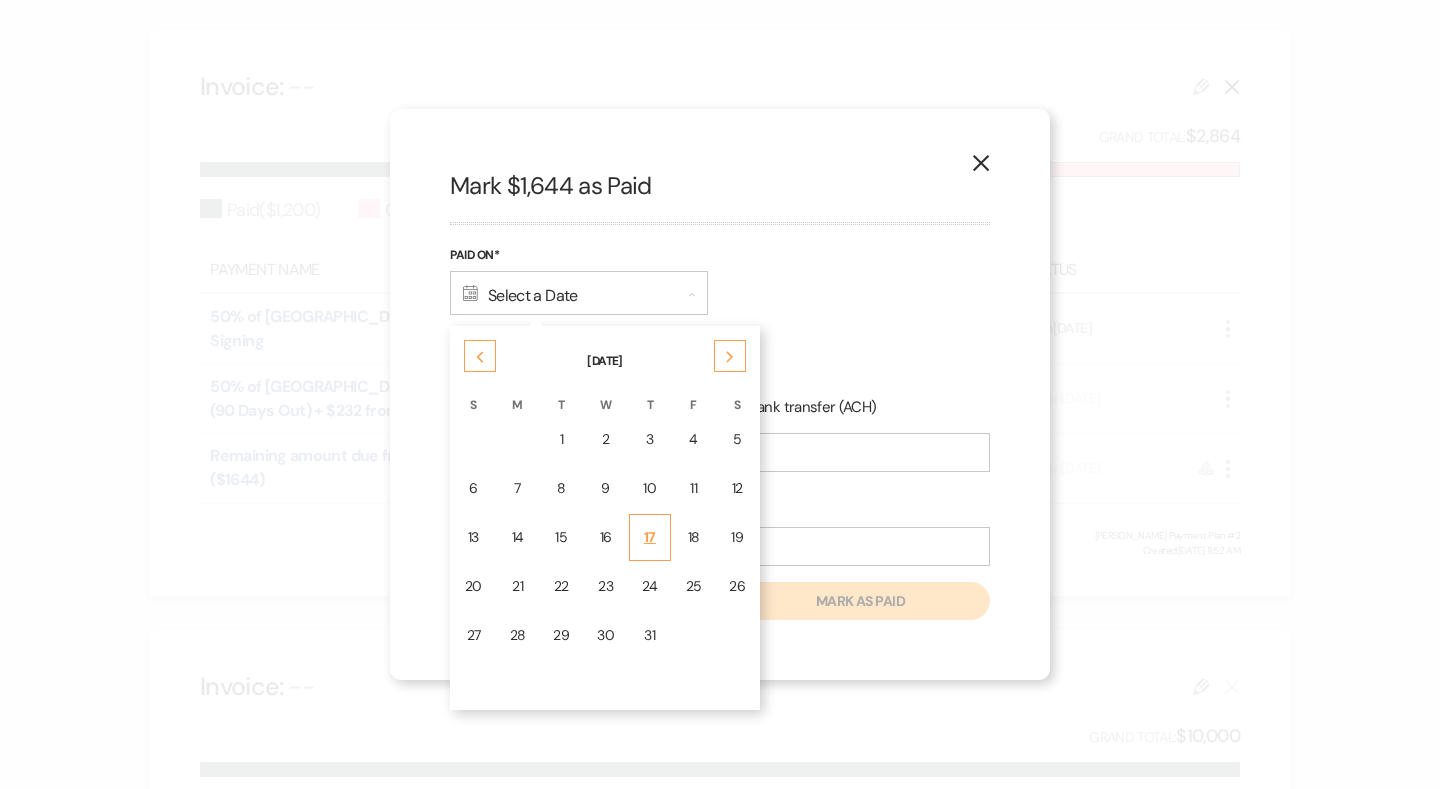 click on "17" at bounding box center [650, 537] 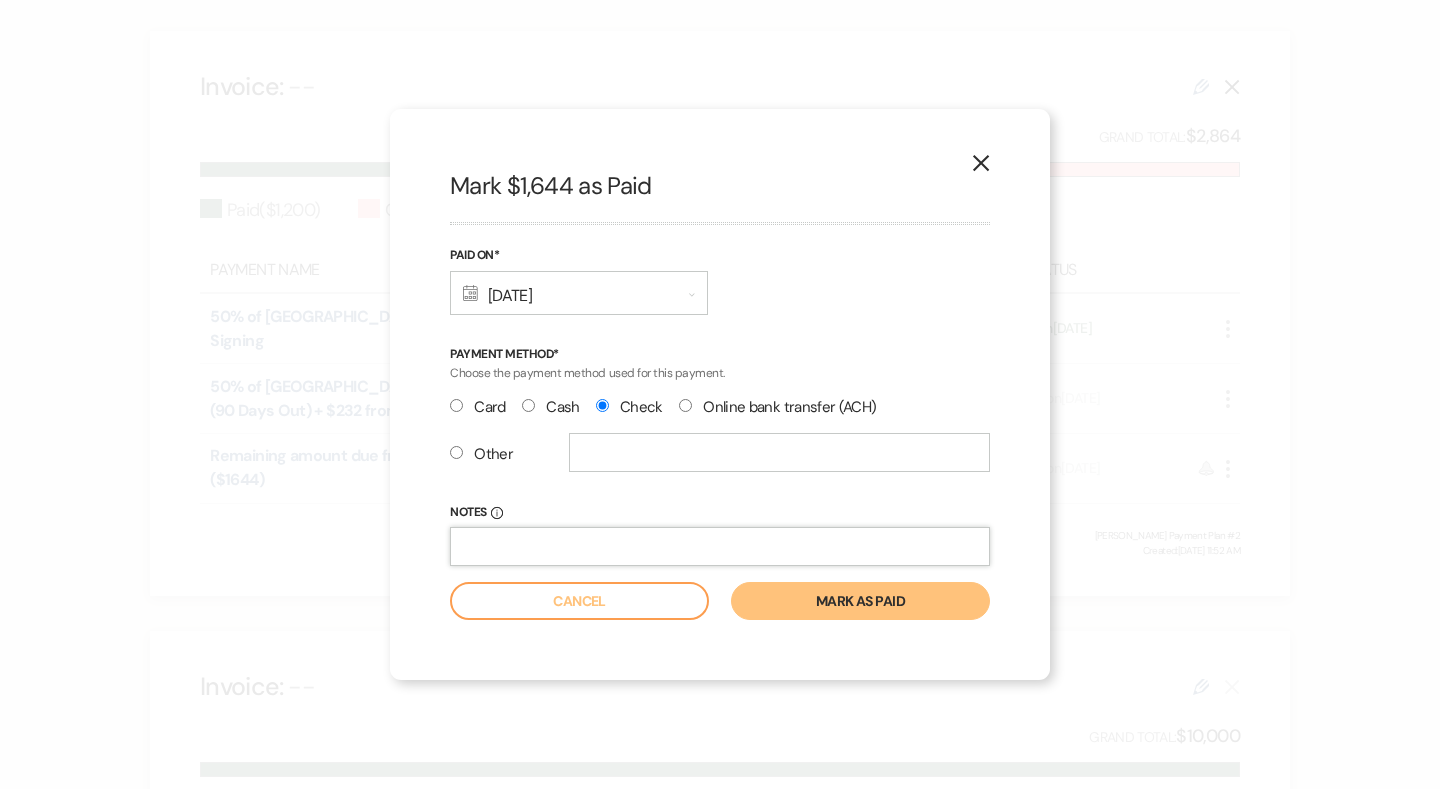 click on "Notes Info" at bounding box center (720, 546) 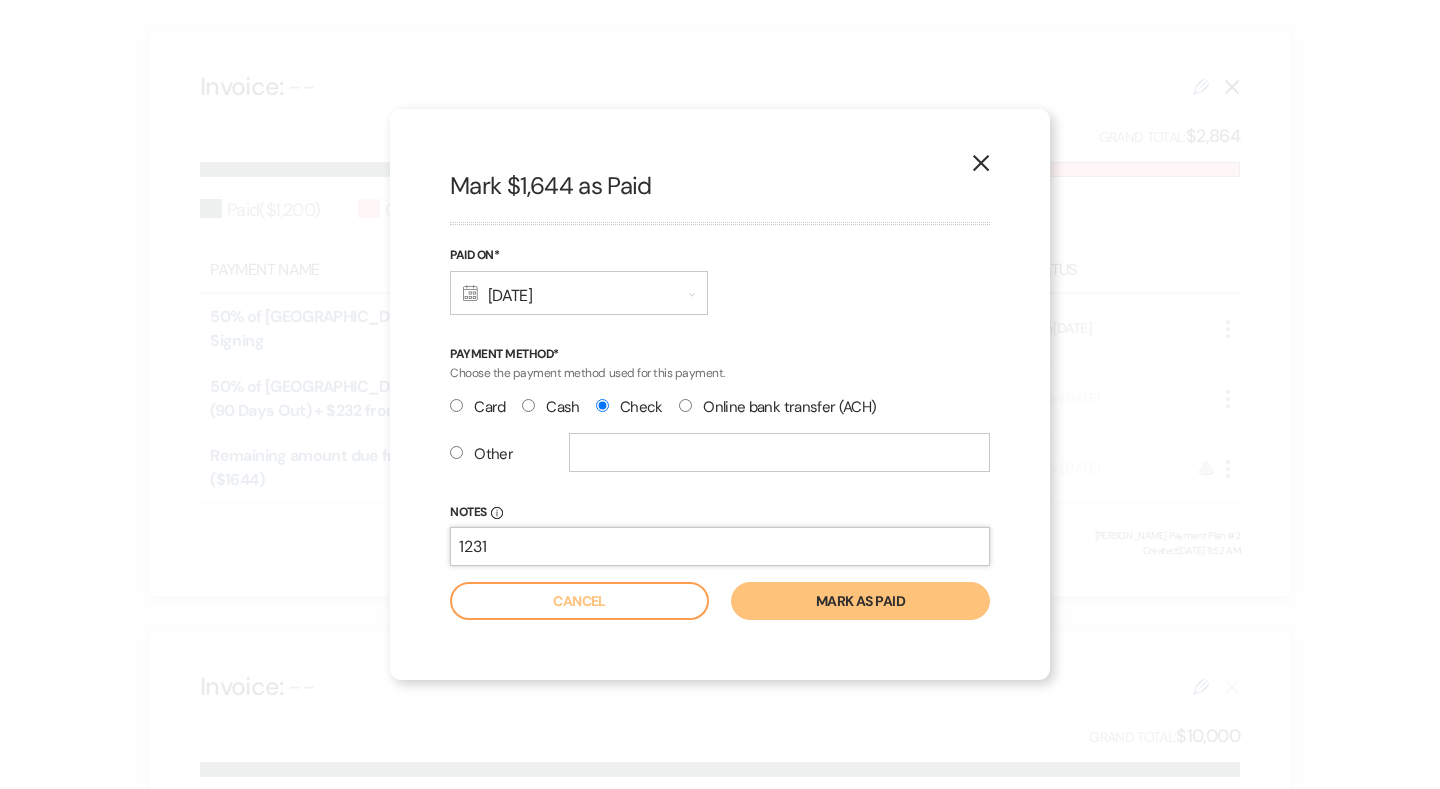 type on "1231" 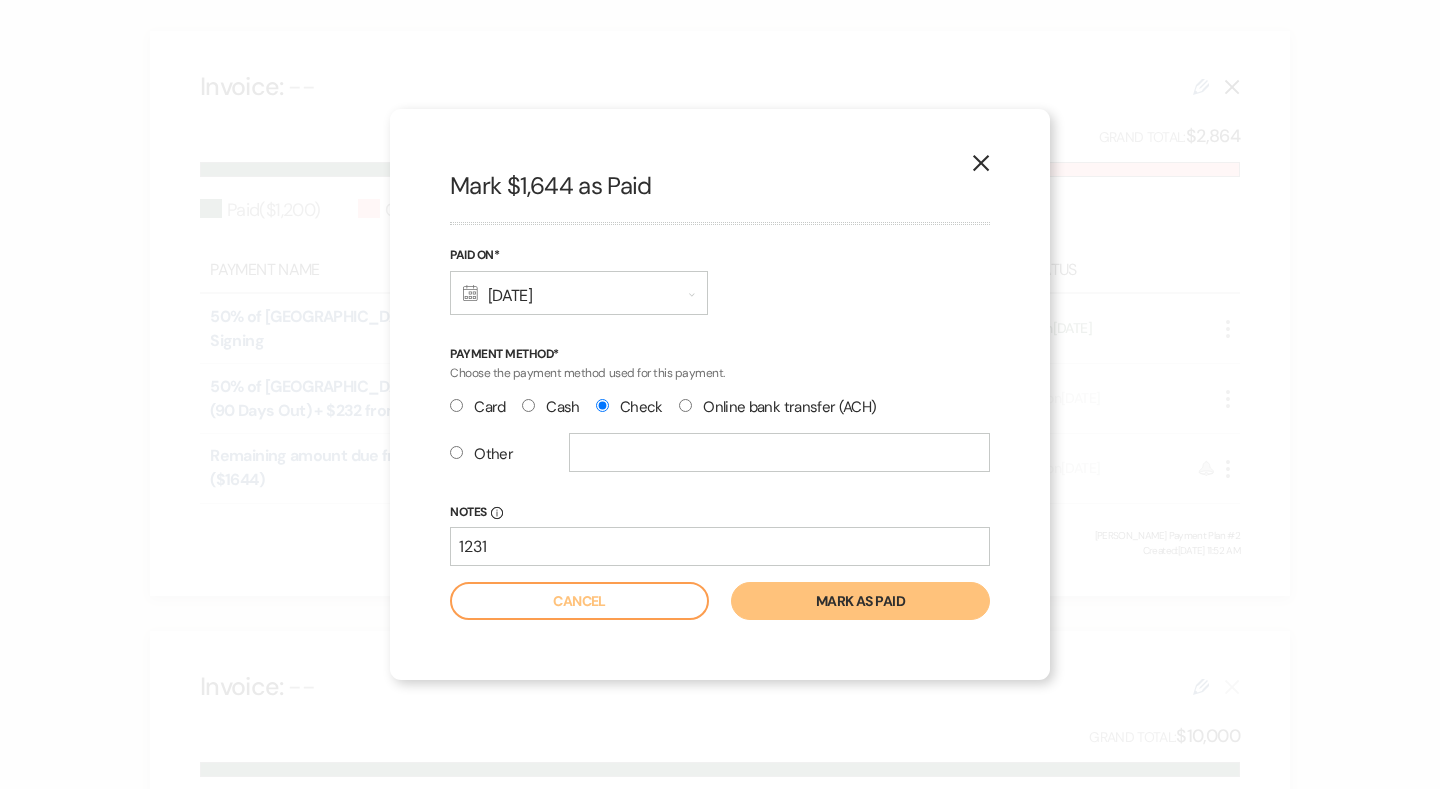 click on "Mark as paid" at bounding box center [860, 601] 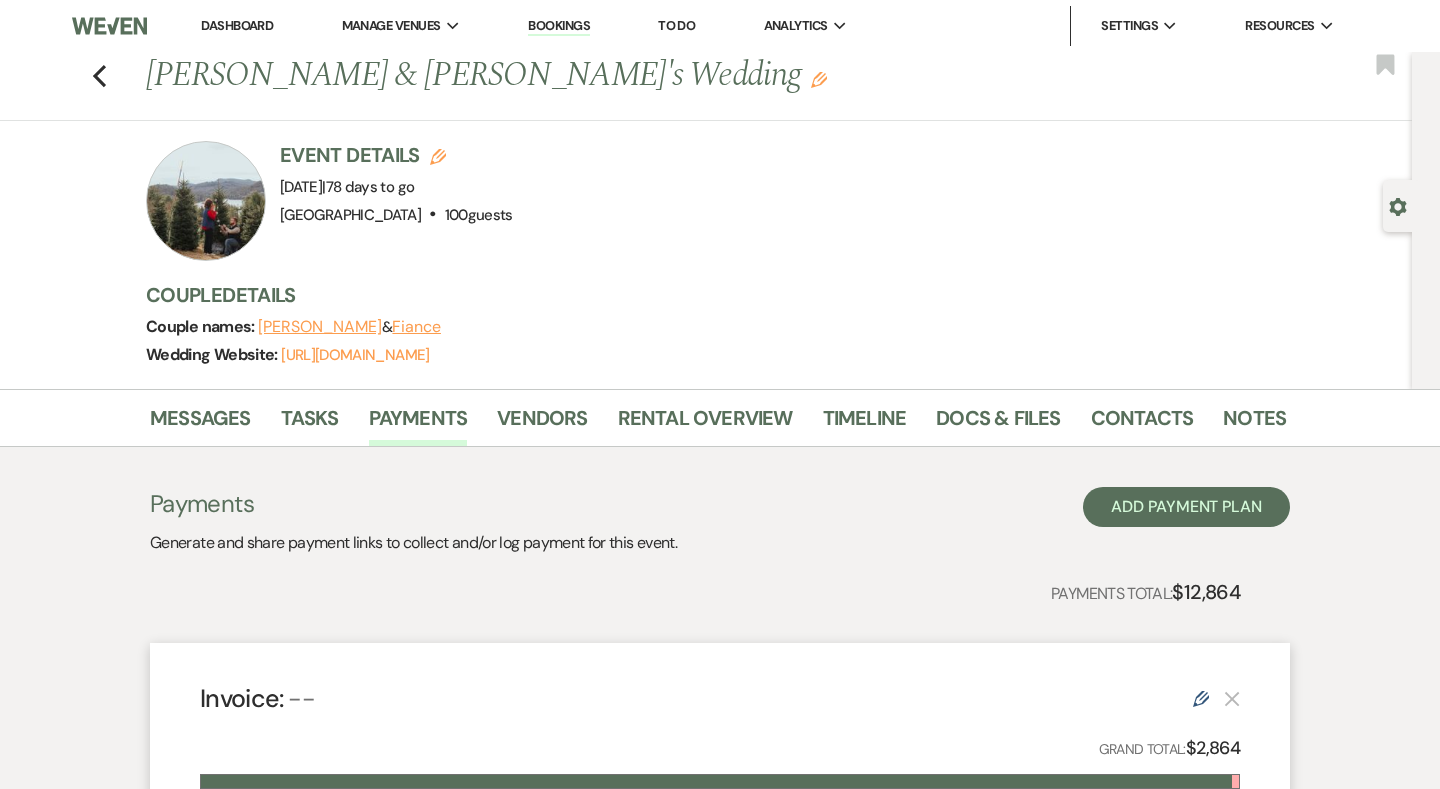 scroll, scrollTop: 0, scrollLeft: 0, axis: both 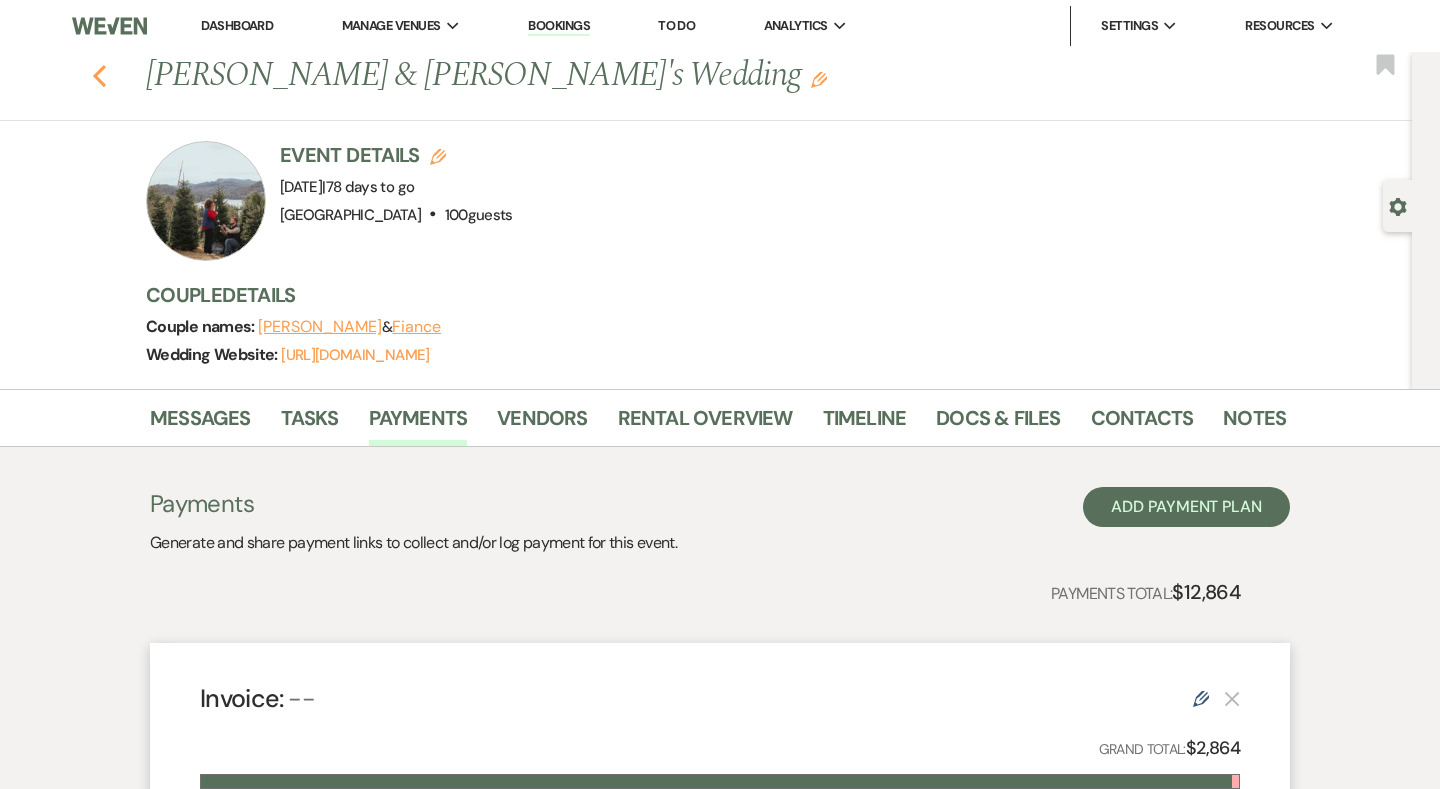 click on "Previous" 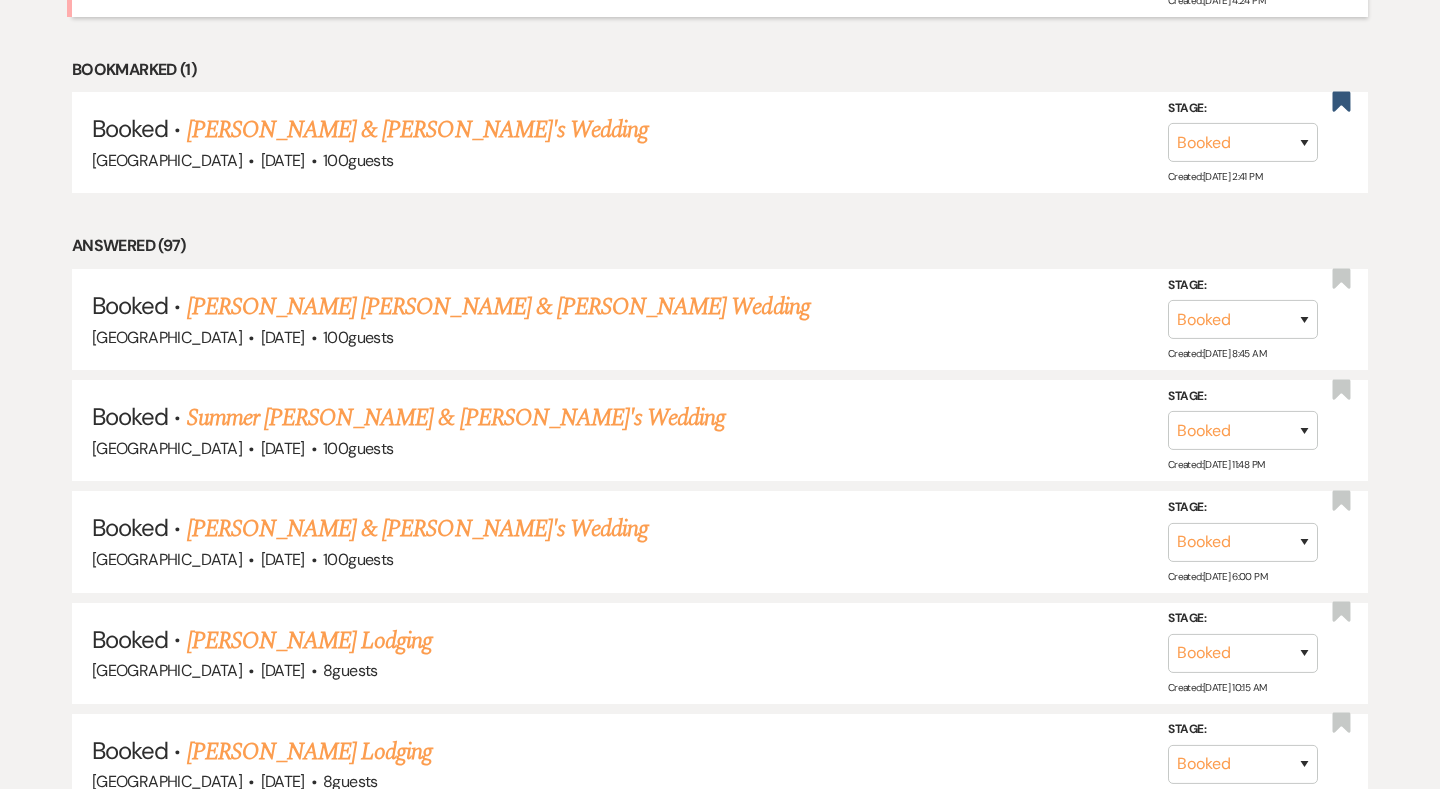 scroll, scrollTop: 1191, scrollLeft: 0, axis: vertical 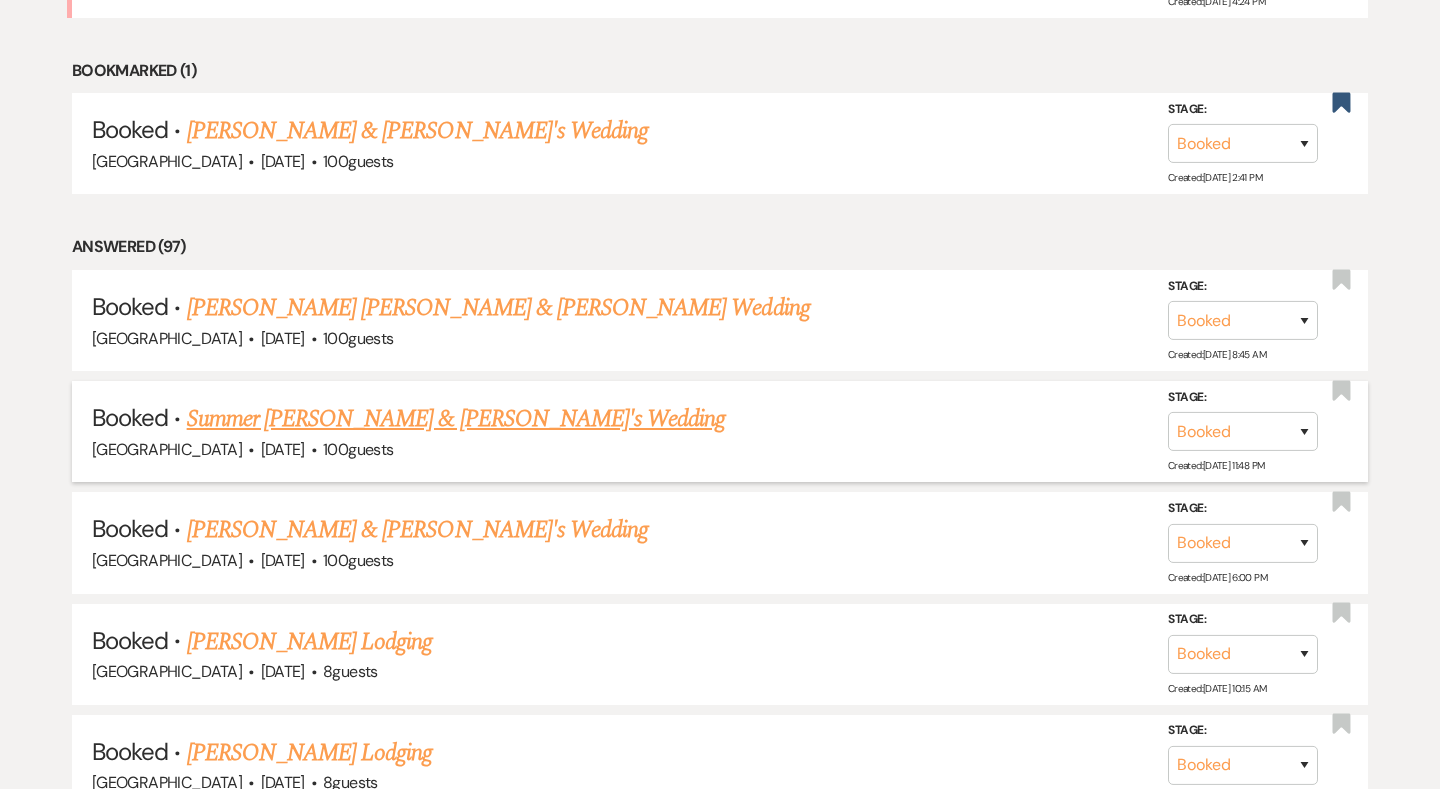 click on "Summer [PERSON_NAME] & [PERSON_NAME]'s Wedding" at bounding box center [456, 419] 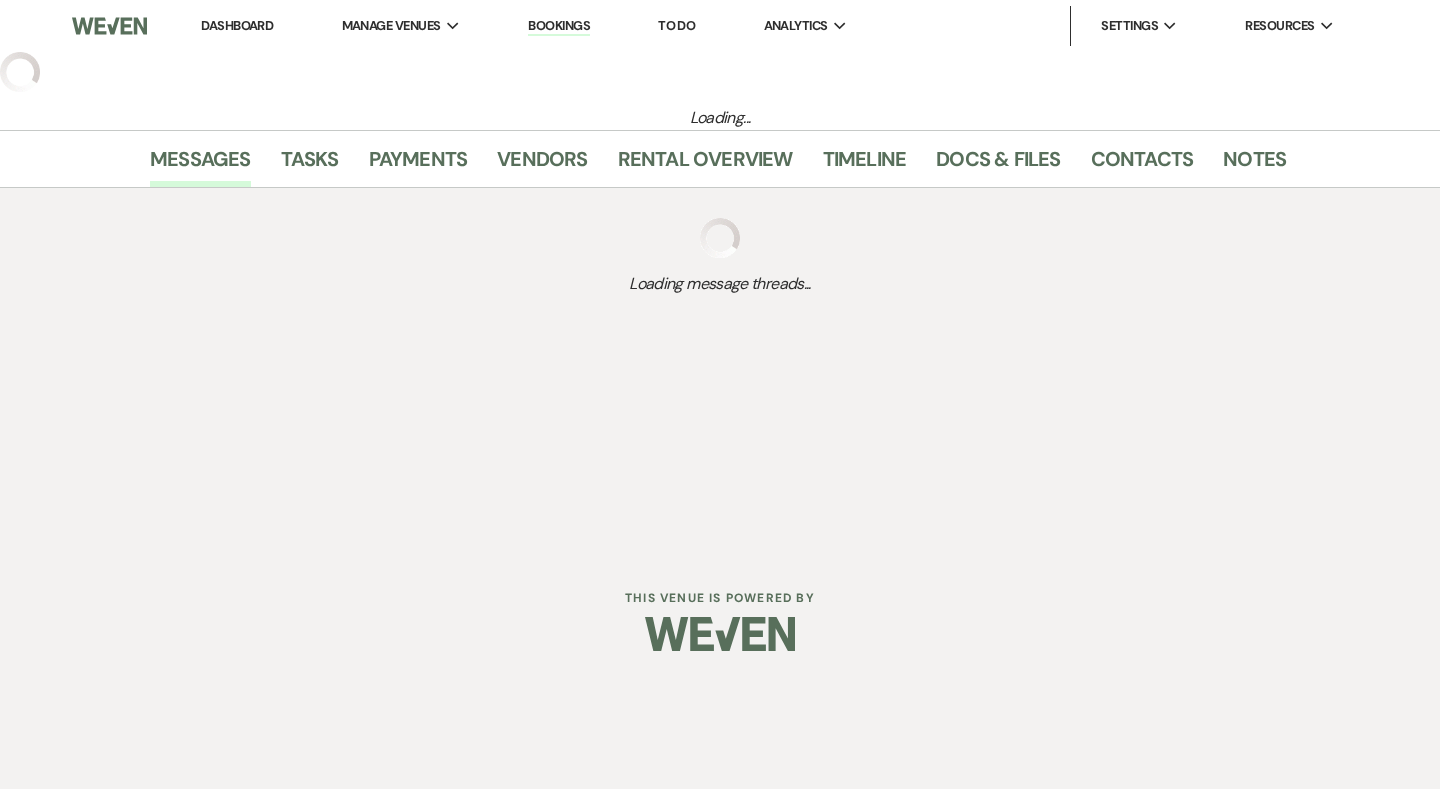 scroll, scrollTop: 0, scrollLeft: 0, axis: both 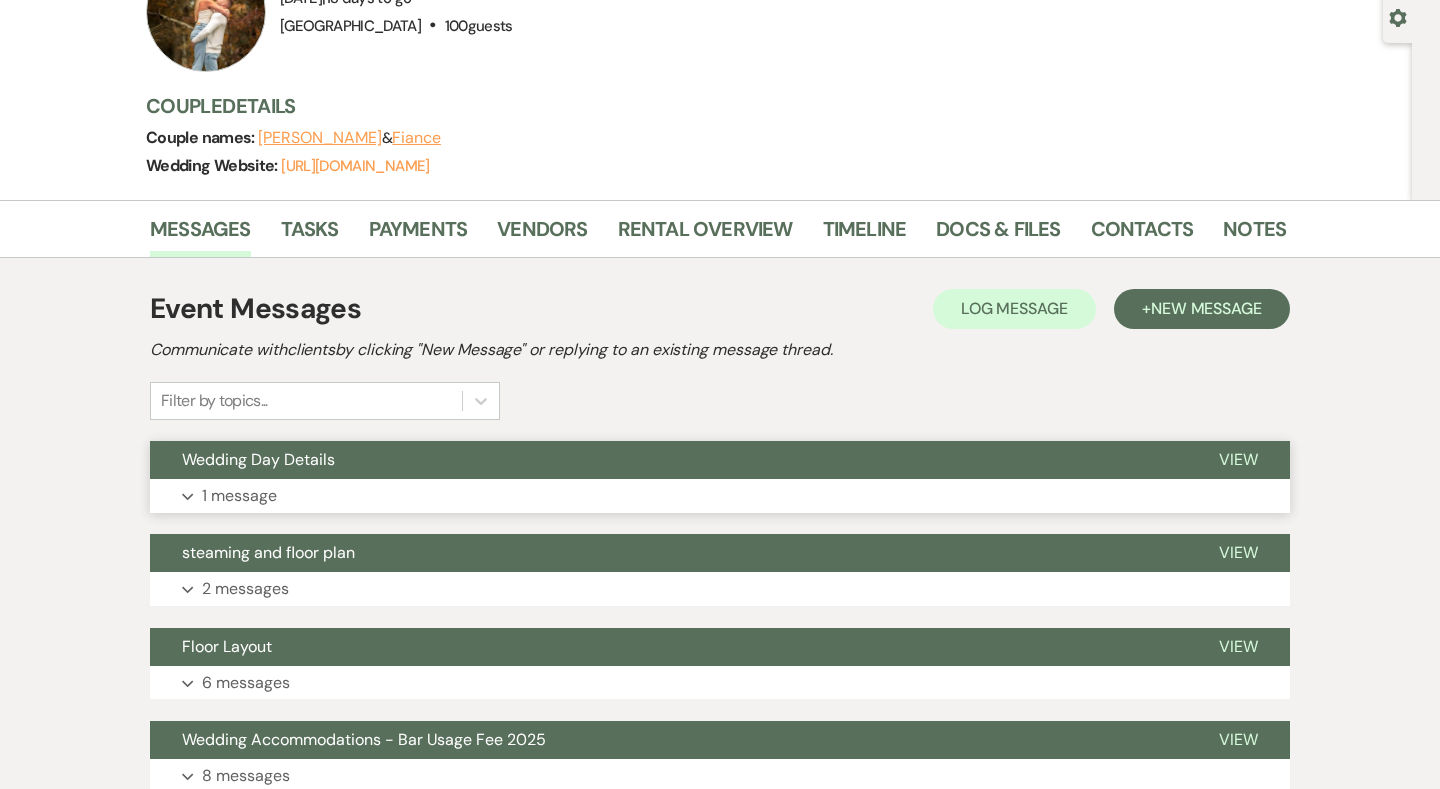 click on "Expand 1 message" at bounding box center [720, 496] 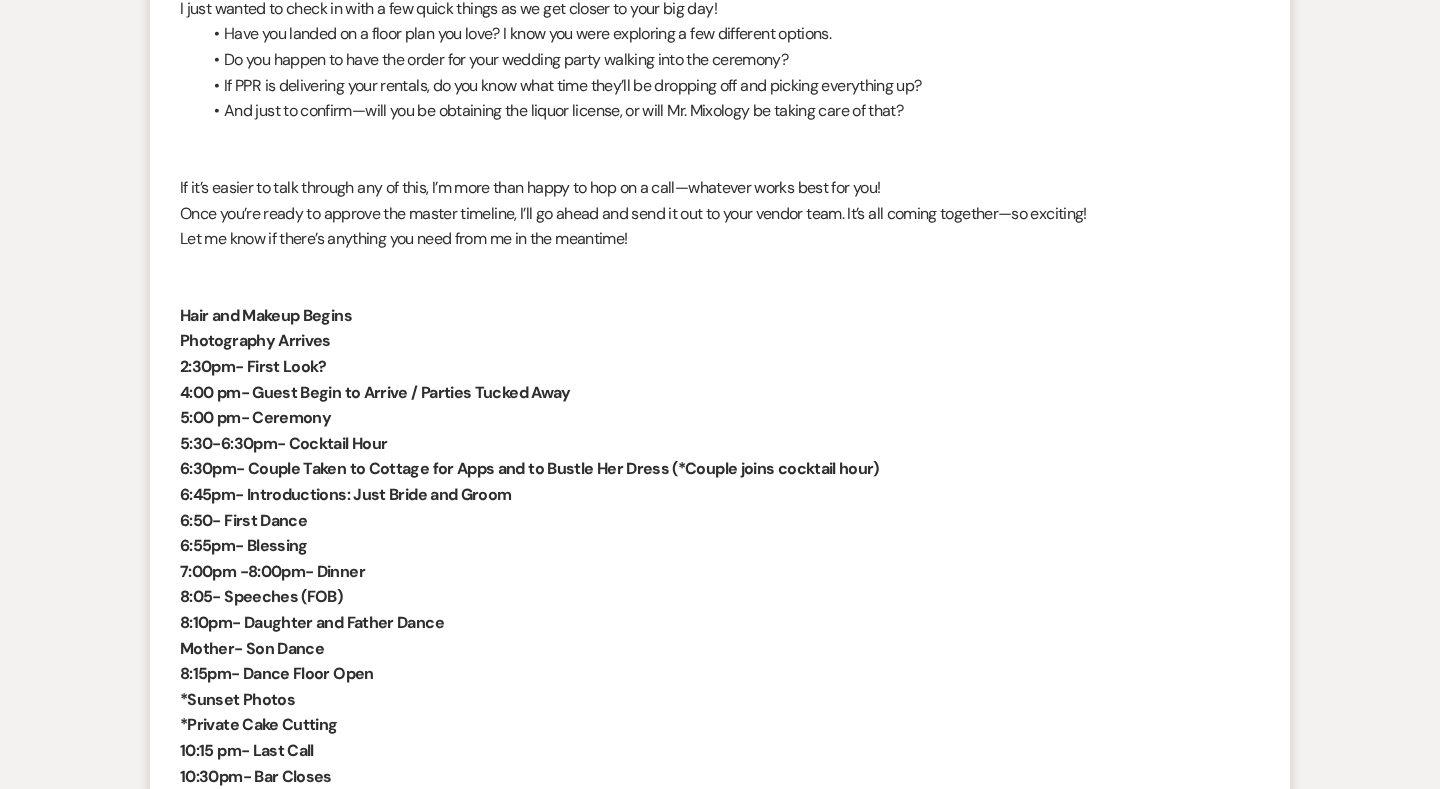 scroll, scrollTop: 855, scrollLeft: 1, axis: both 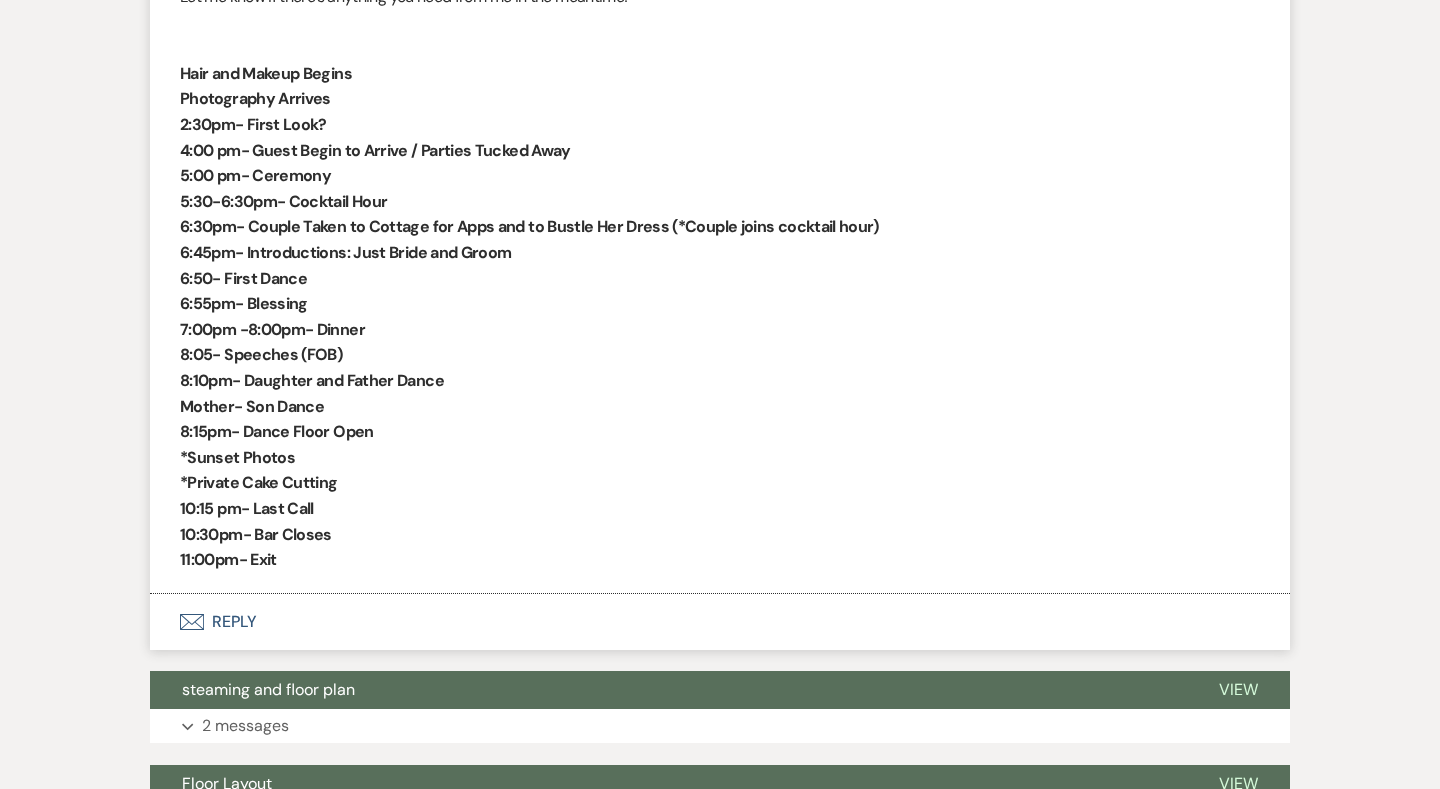 click on "Envelope Reply" at bounding box center (720, 622) 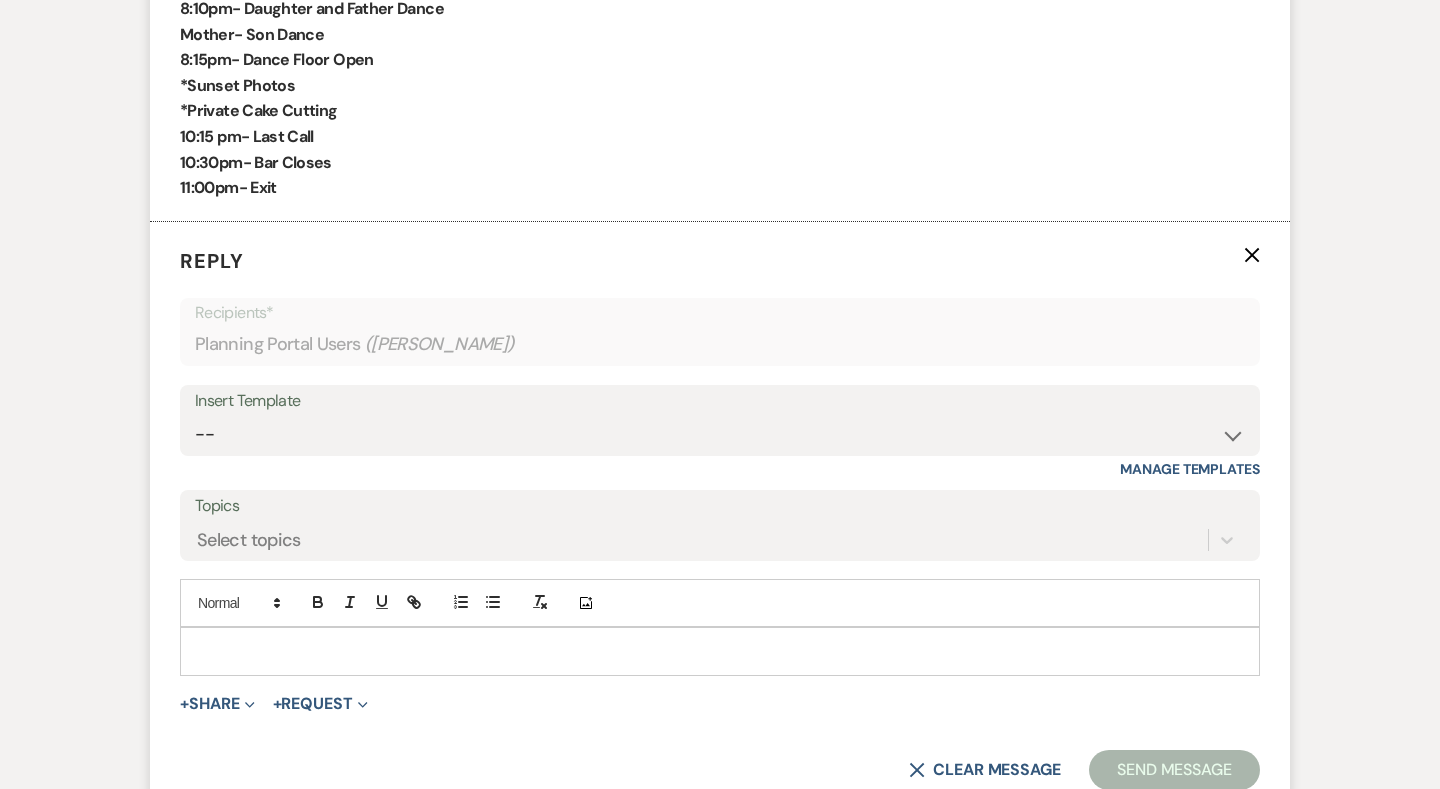 scroll, scrollTop: 1511, scrollLeft: 0, axis: vertical 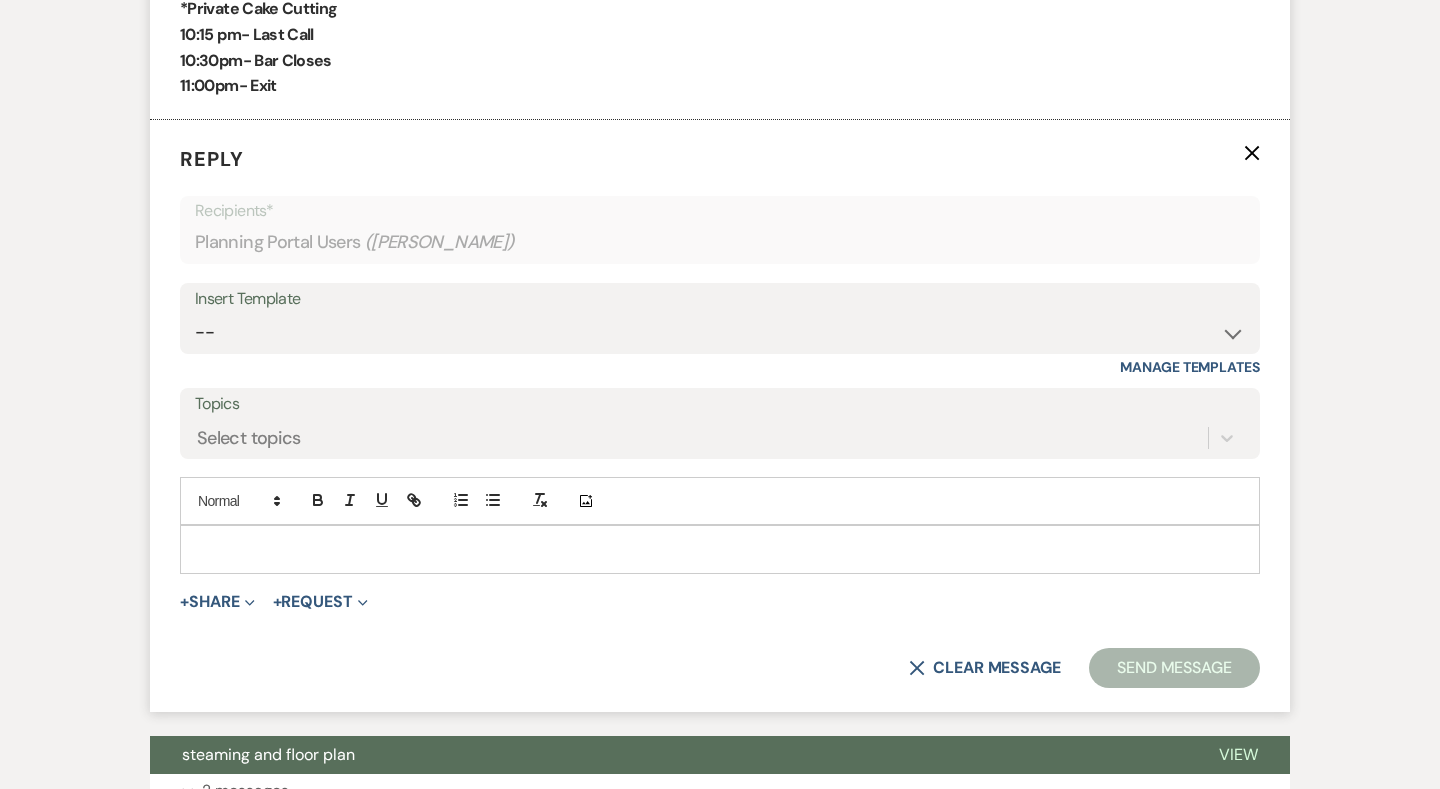 click at bounding box center [720, 549] 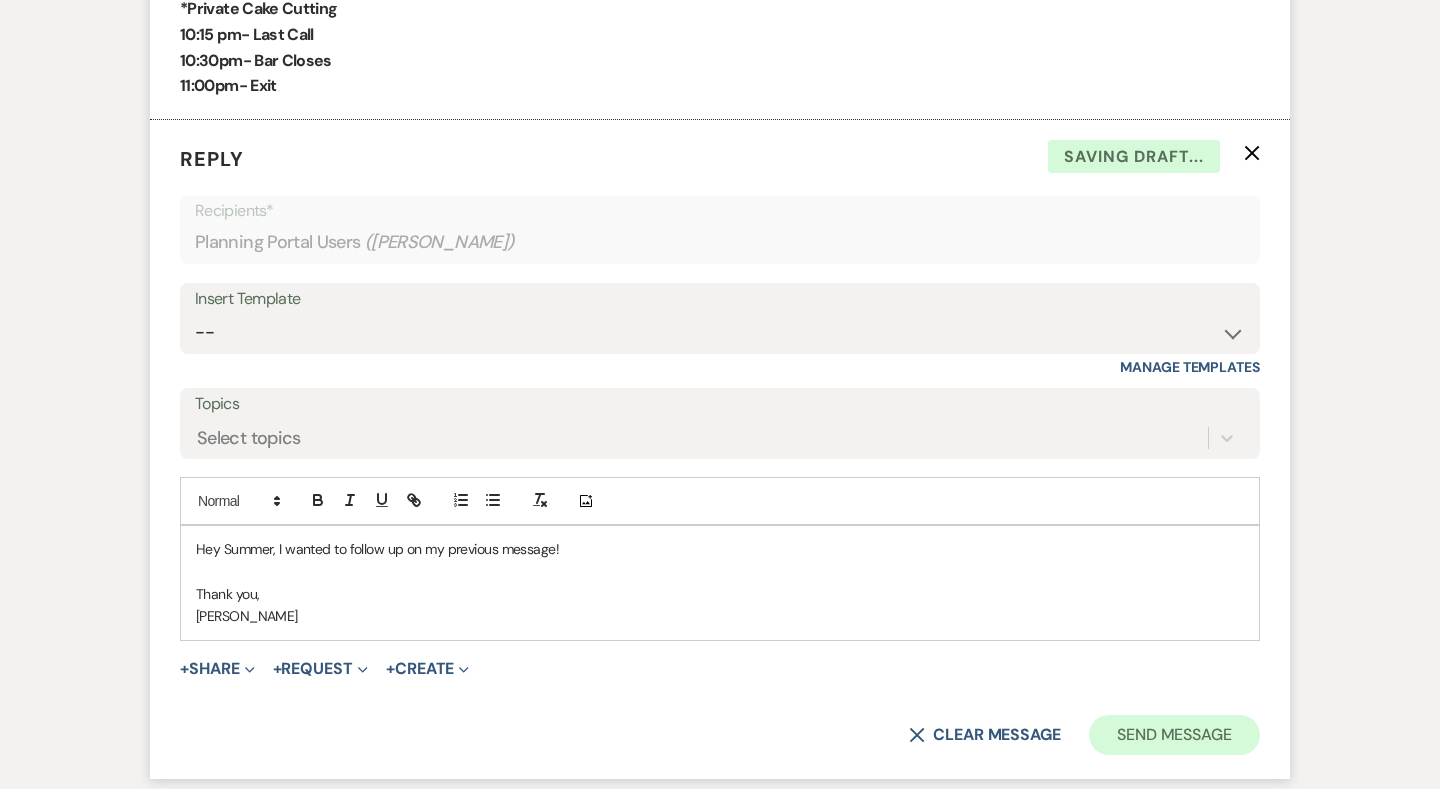 click on "Send Message" at bounding box center (1174, 735) 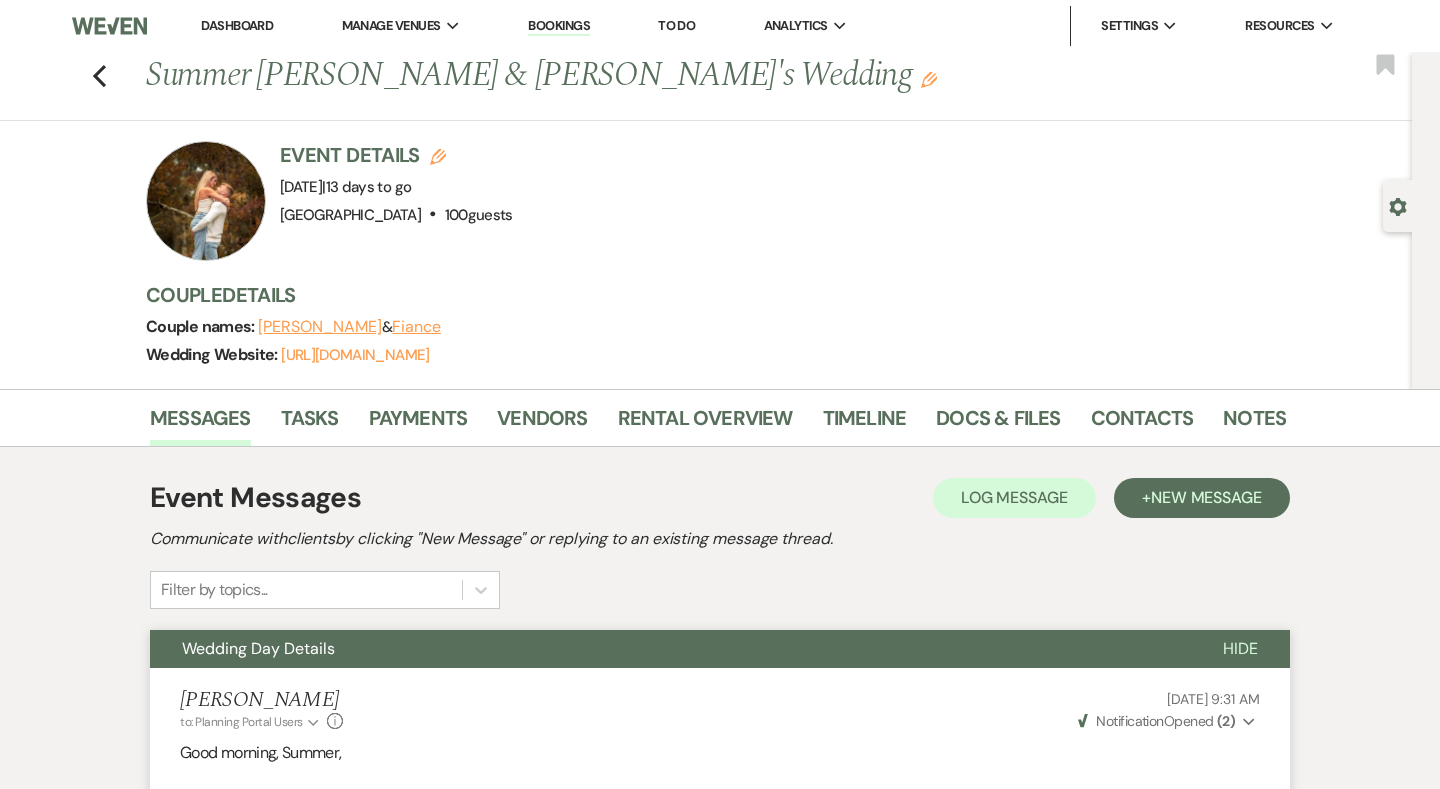 scroll, scrollTop: 0, scrollLeft: 0, axis: both 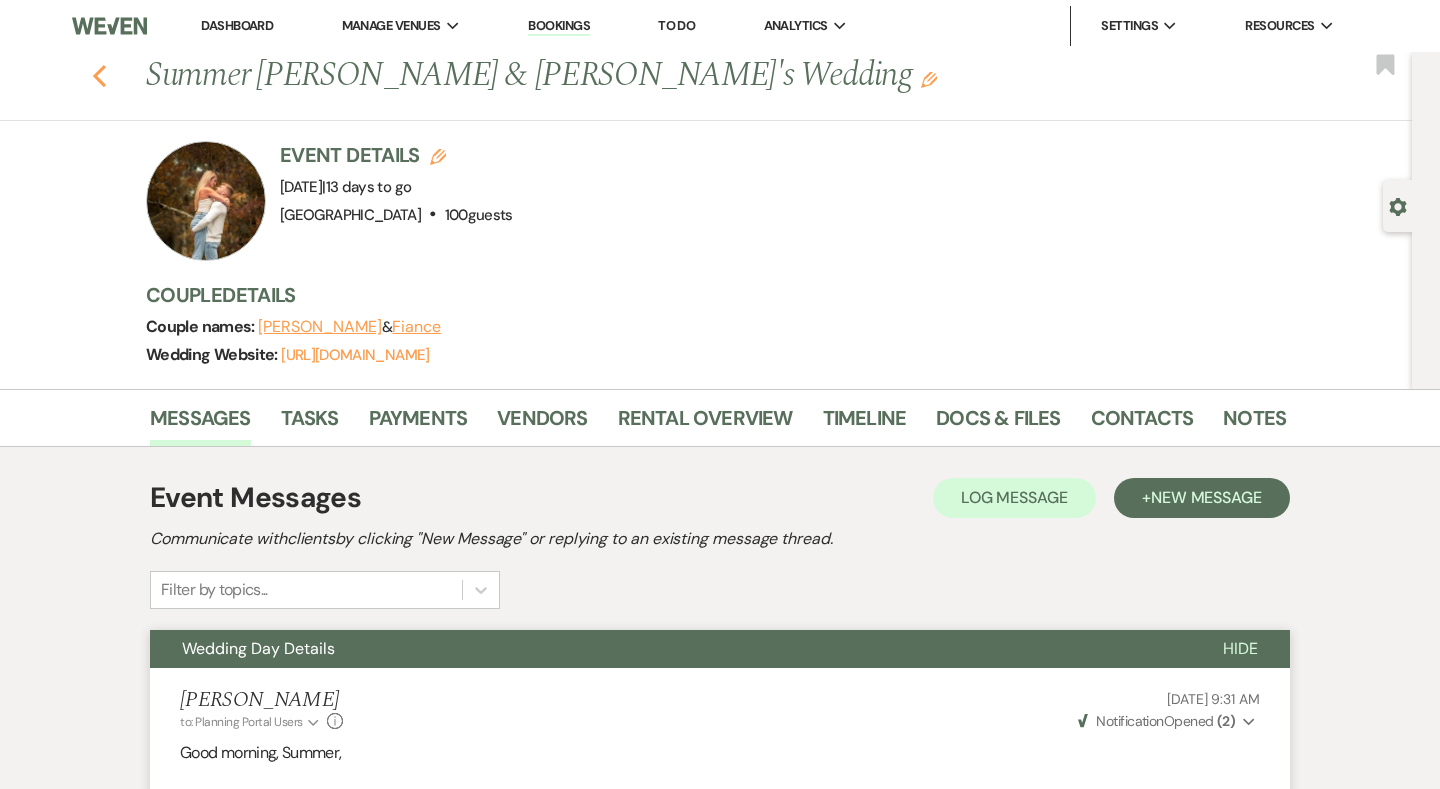 click on "Previous" 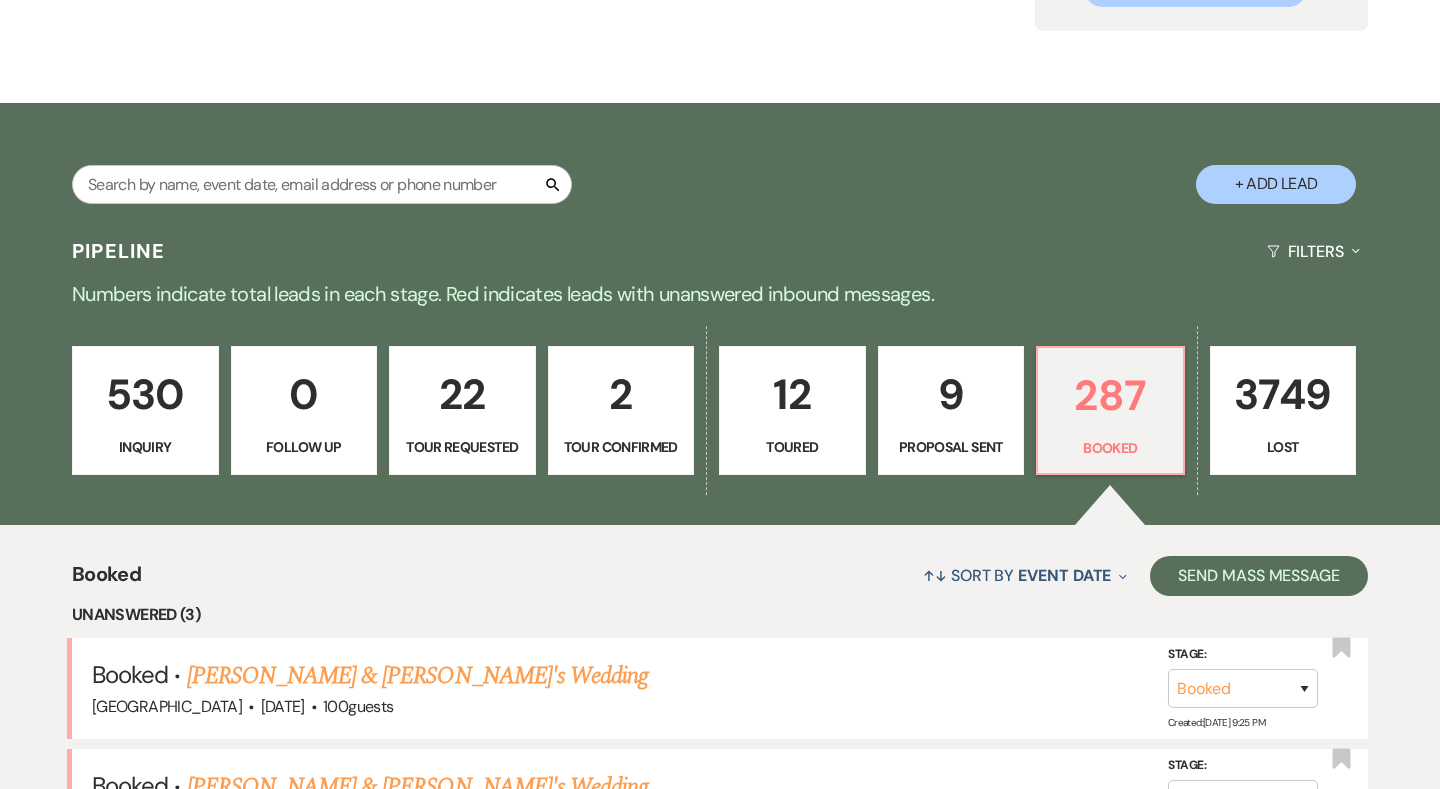 scroll, scrollTop: 110, scrollLeft: 0, axis: vertical 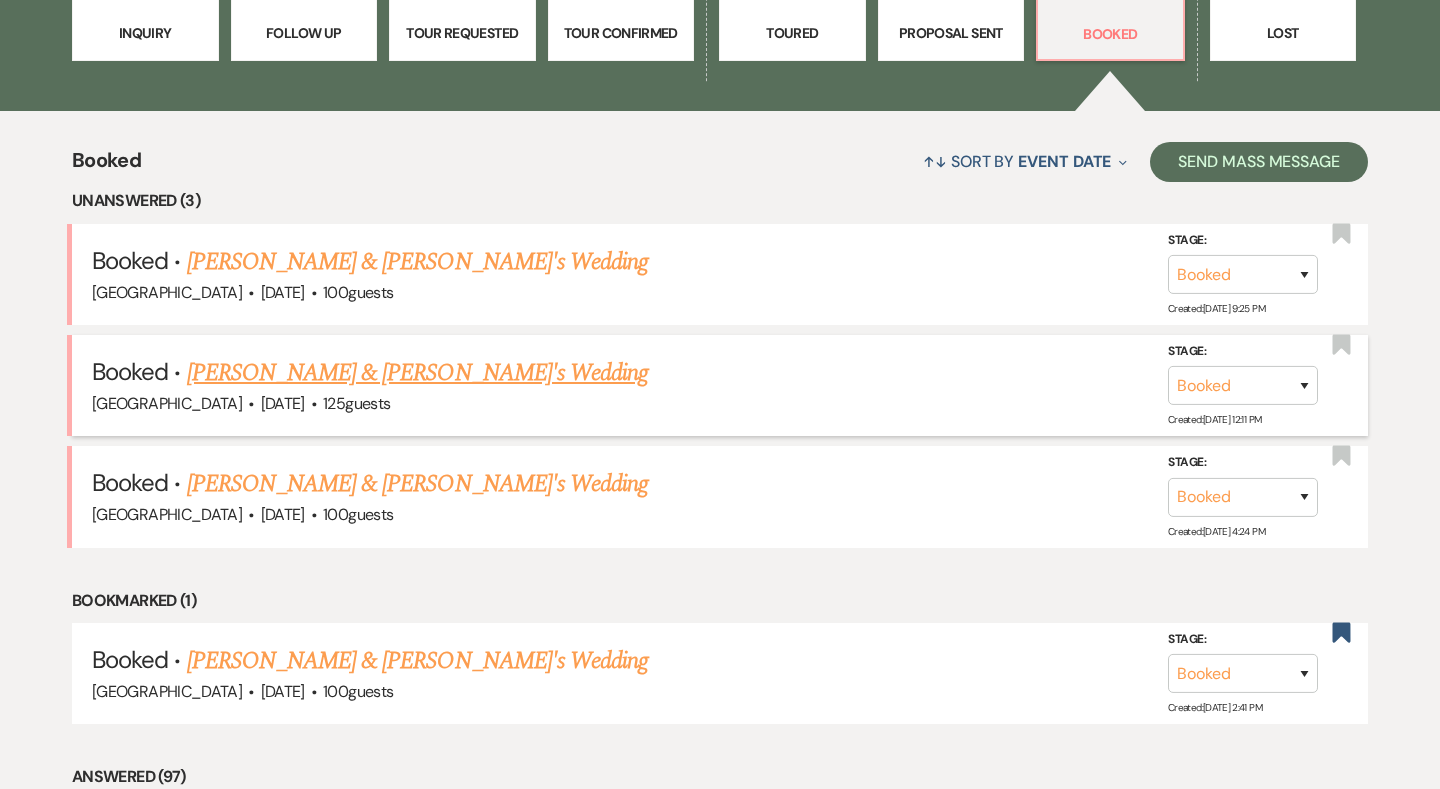 click on "[PERSON_NAME] & [PERSON_NAME]'s Wedding" at bounding box center (418, 373) 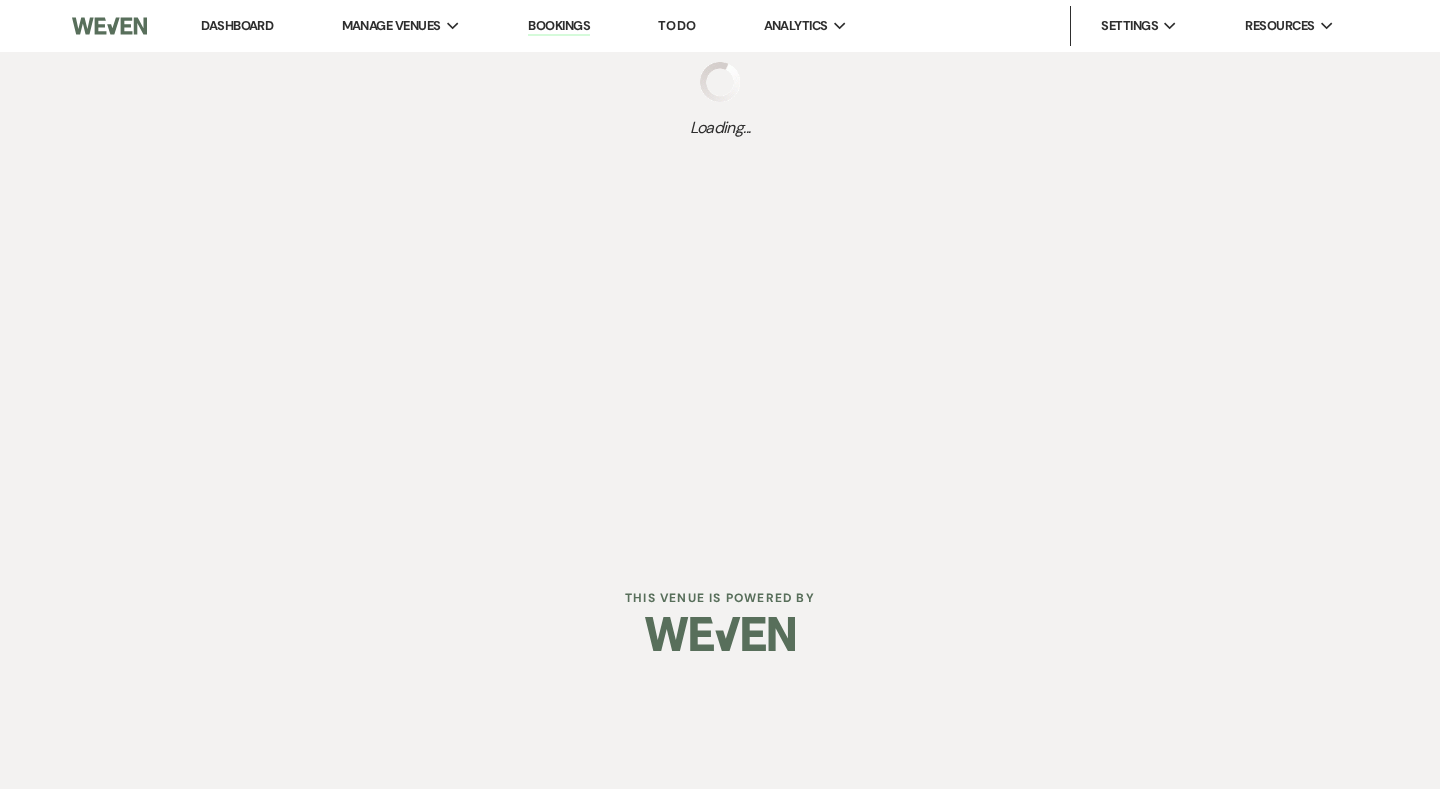 scroll, scrollTop: 0, scrollLeft: 0, axis: both 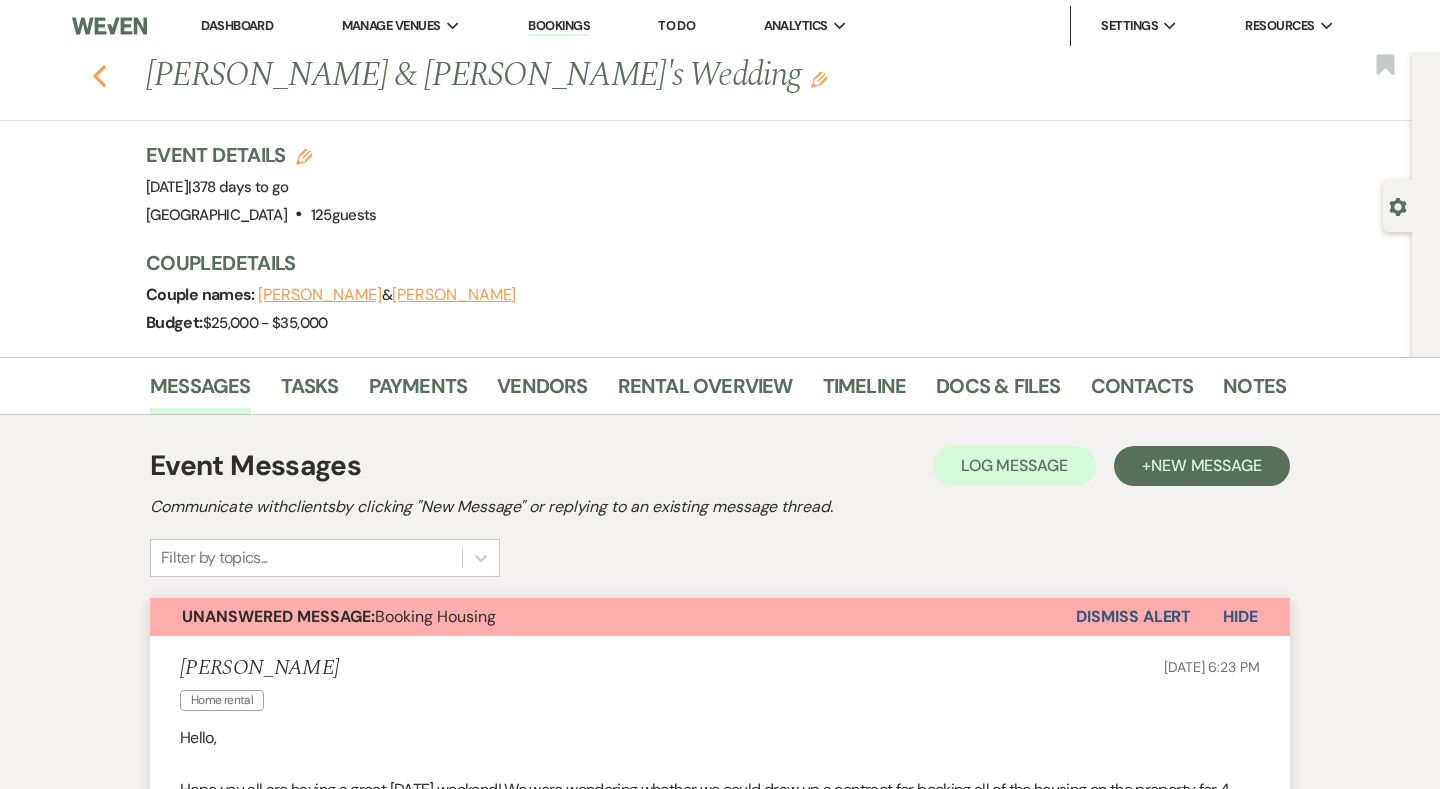 click on "Previous" 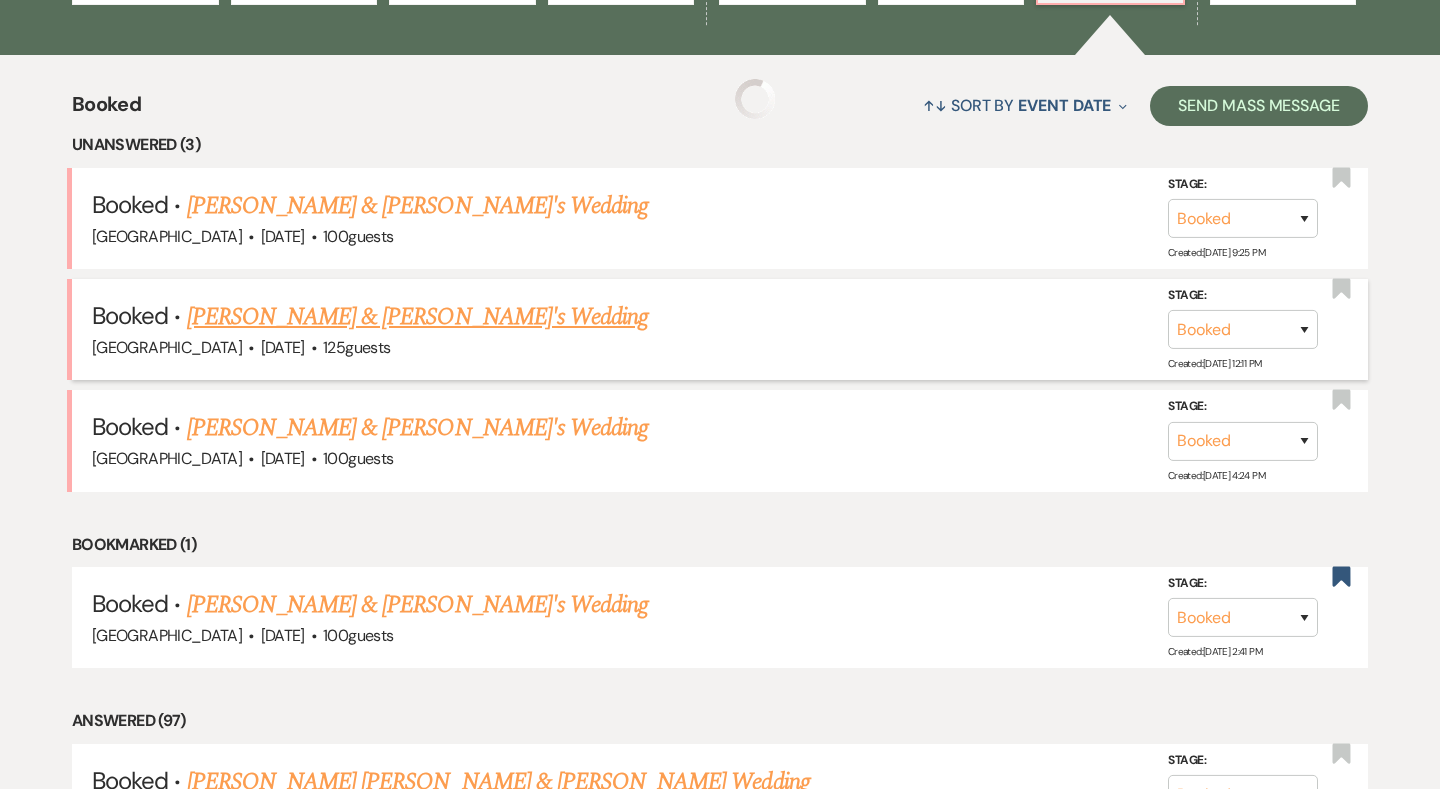 scroll, scrollTop: 720, scrollLeft: 0, axis: vertical 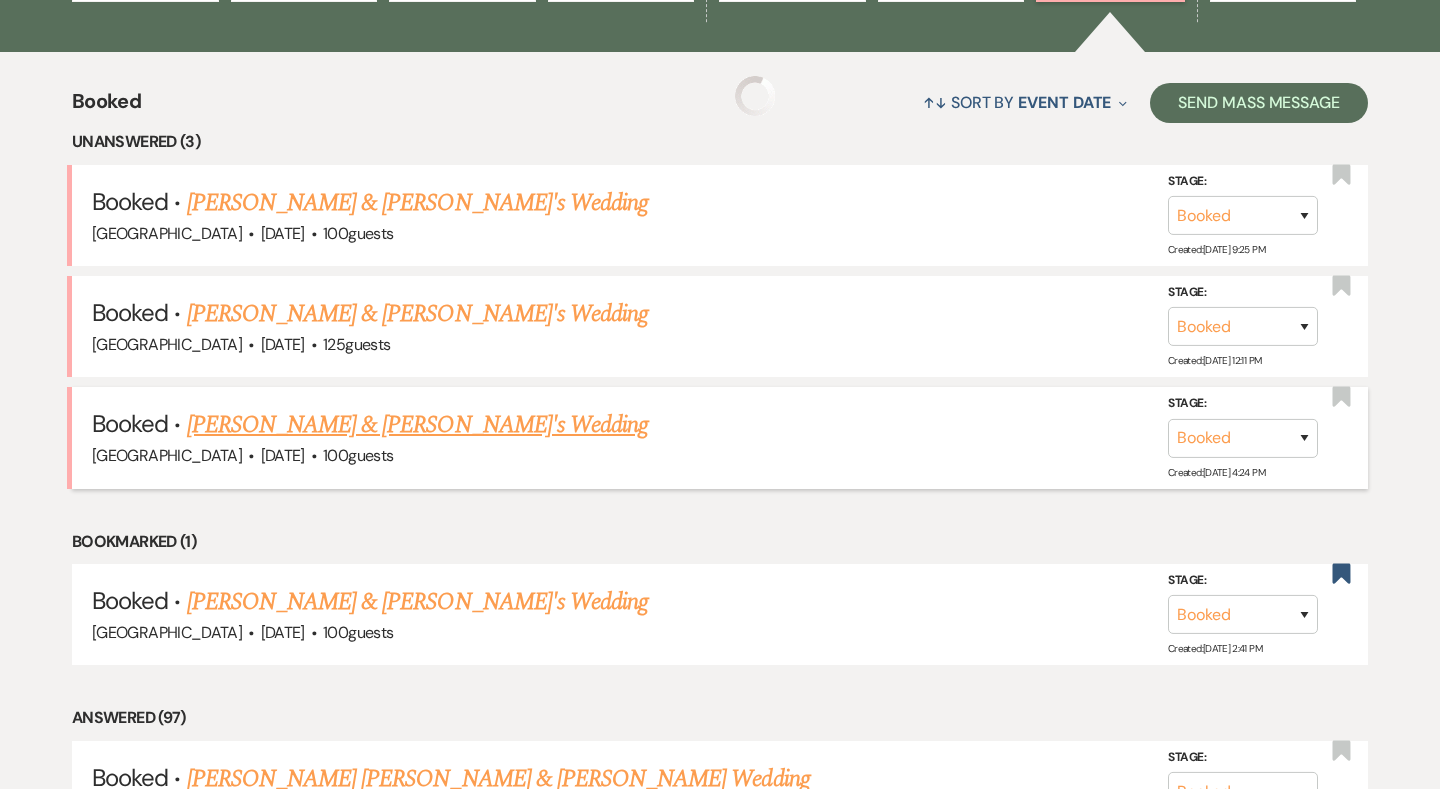 click on "[PERSON_NAME] & [PERSON_NAME]'s Wedding" at bounding box center [418, 425] 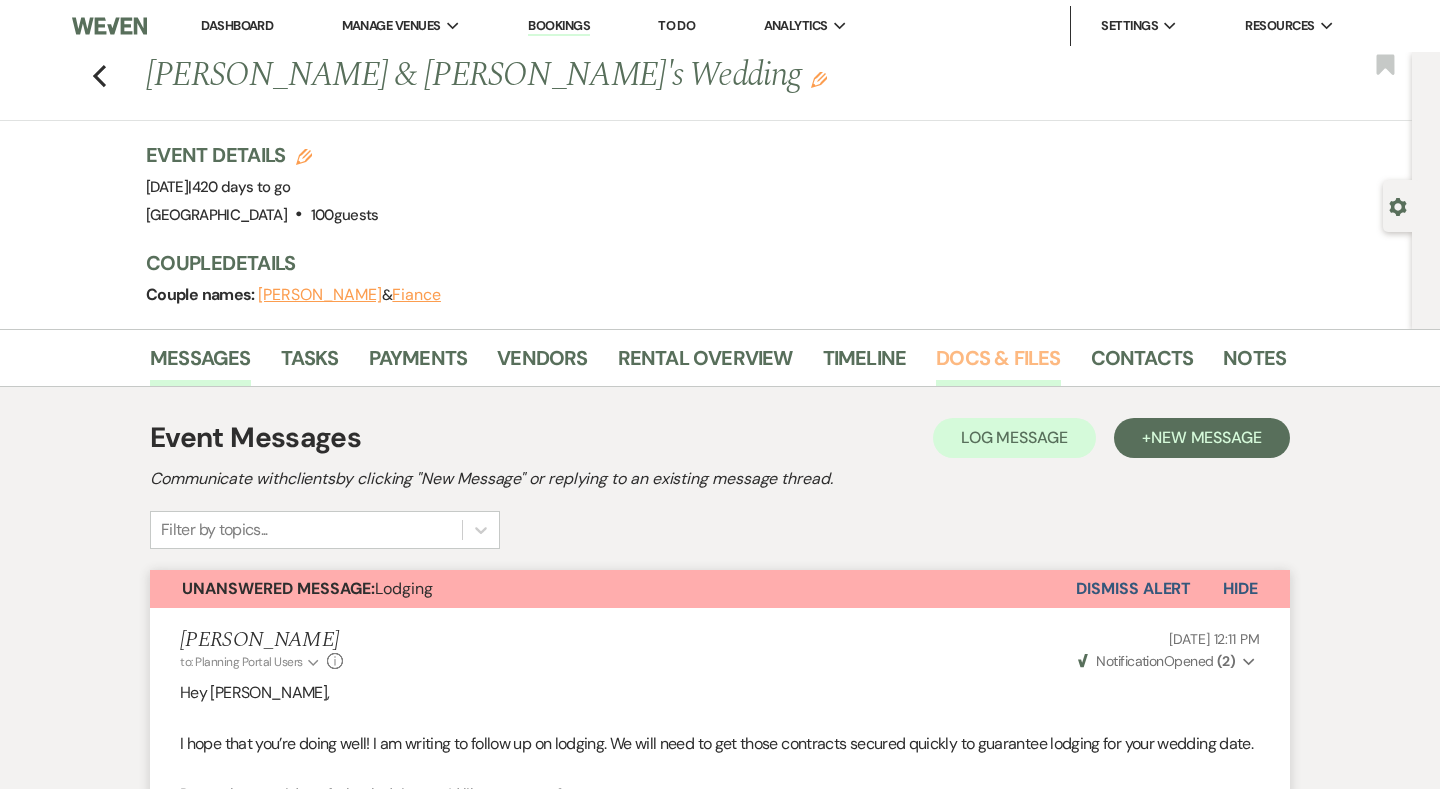 scroll, scrollTop: 0, scrollLeft: 0, axis: both 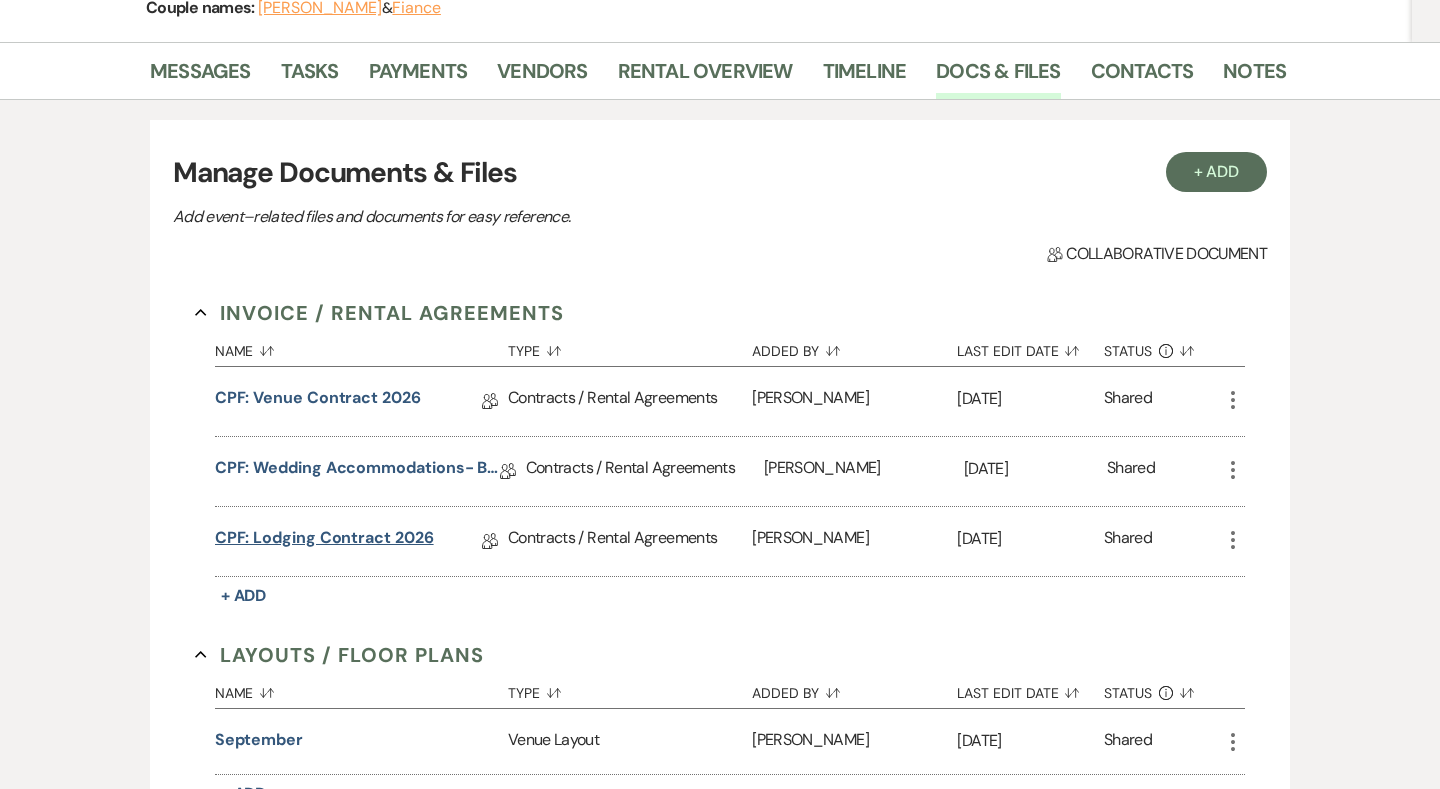 click on "CPF: Lodging Contract 2026" at bounding box center [324, 541] 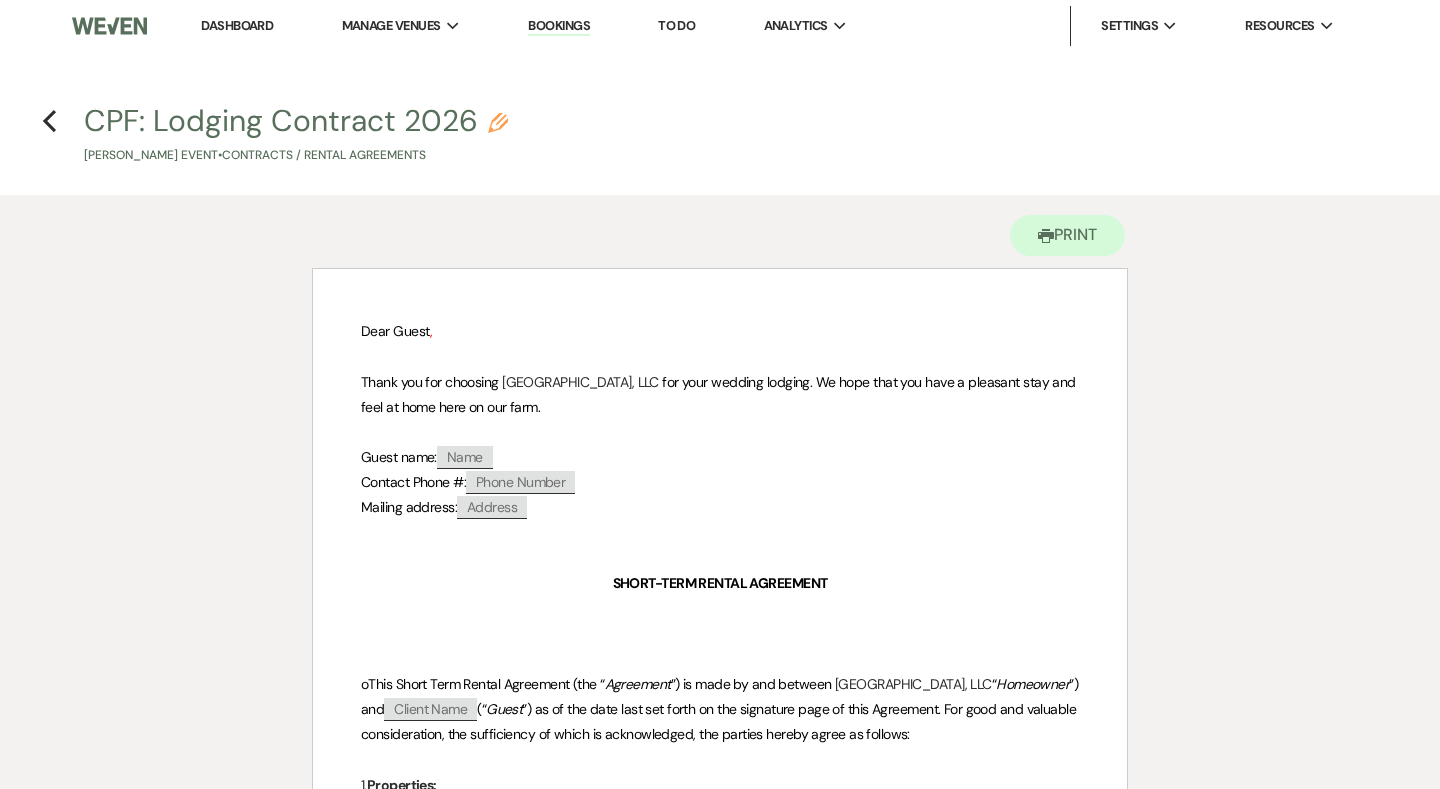 scroll, scrollTop: 0, scrollLeft: 0, axis: both 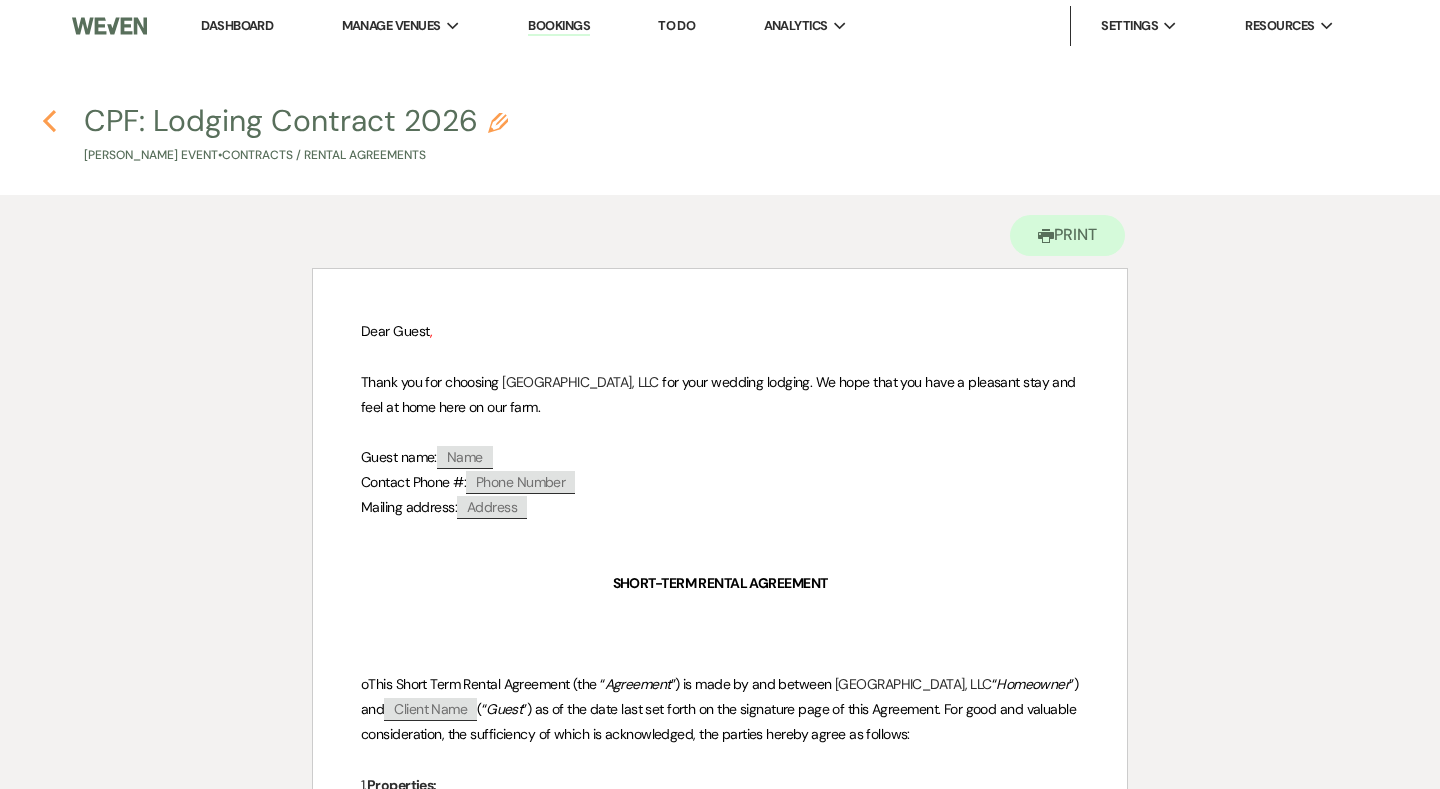 click on "Previous" 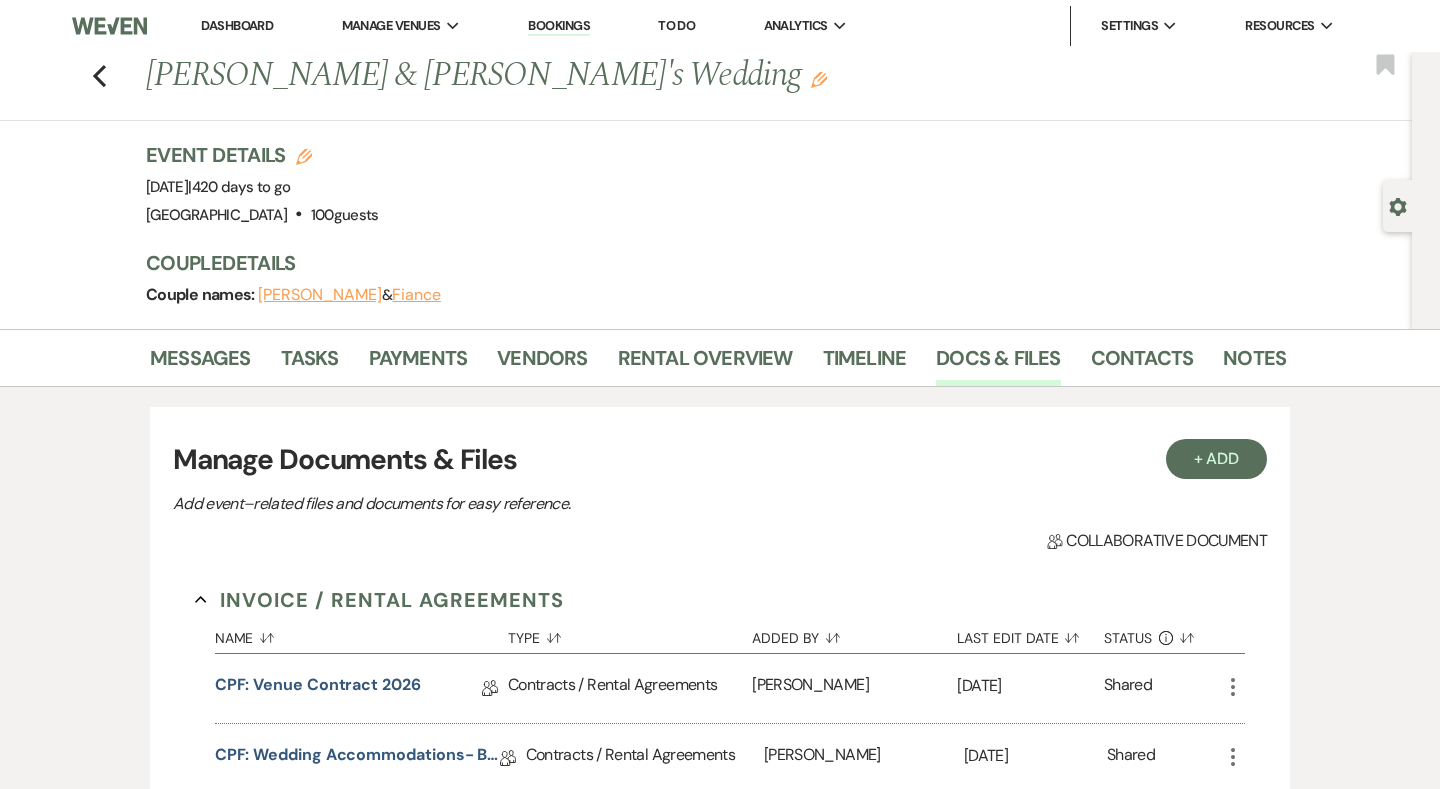 scroll, scrollTop: 0, scrollLeft: 0, axis: both 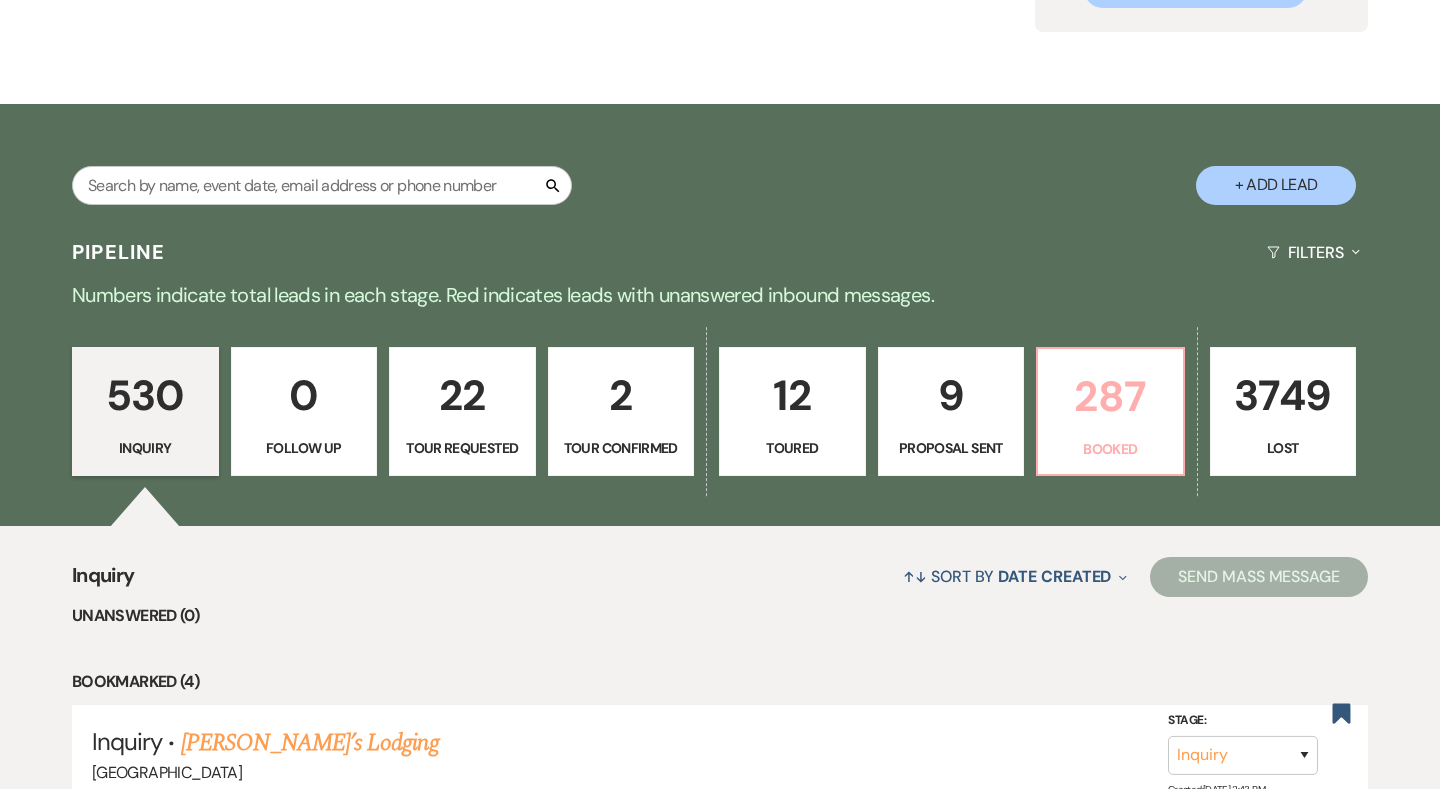 click on "287" at bounding box center [1110, 396] 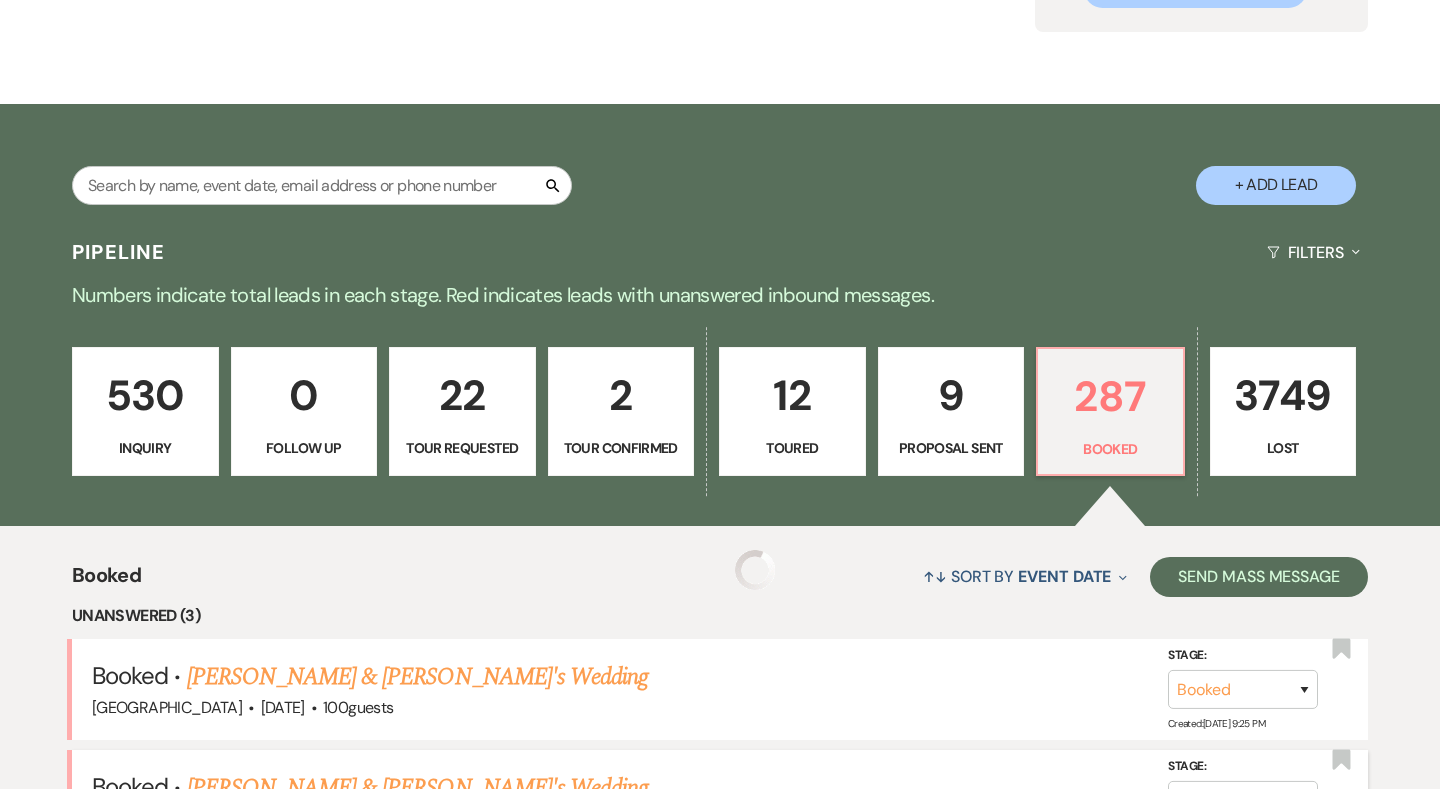 click on "Unanswered (3) Booked · Amanda Buster & Fiance's Wedding Chimney Pond Farm · Aug 16, 2025 · 100  guests Stage: Booked Lost Created:  Sep 19, 2024, 9:25 PM Bookmark Booked · Elyse Armstrong & Gabriel Timotei's Wedding Chimney Pond Farm · Aug 1, 2026 · 125  guests Stage: Booked Lost Created:  Feb 10, 2025, 12:11 PM Bookmark Booked · Brooke Parker & Fiance's Wedding Chimney Pond Farm · Sep 12, 2026 · 100  guests Stage: Booked Lost Created:  Feb 18, 2025, 4:24 PM Bookmark Bookmarked (1) Booked · Gianna Ferlita & Fiance's Wedding Chimney Pond Farm · Jun 27, 2026 · 100  guests Stage: Booked Lost Created:  Jan 04, 2025, 2:41 PM Bookmark Answered (97) Booked · Kehl Mackesey & Jacob Henley's Wedding Chimney Pond Farm · Jul 26, 2025 · 100  guests Stage: Booked Lost Created:  Aug 29, 2024, 8:45 AM Bookmark Booked · Summer Arndt & Fiance's Wedding Chimney Pond Farm · Aug 1, 2025 · 100  guests Stage: Booked Lost Created:  Jul 25, 2024, 11:48 PM Bookmark Booked · Michael & Brandon's Wedding · · 100 ·" at bounding box center [720, 11610] 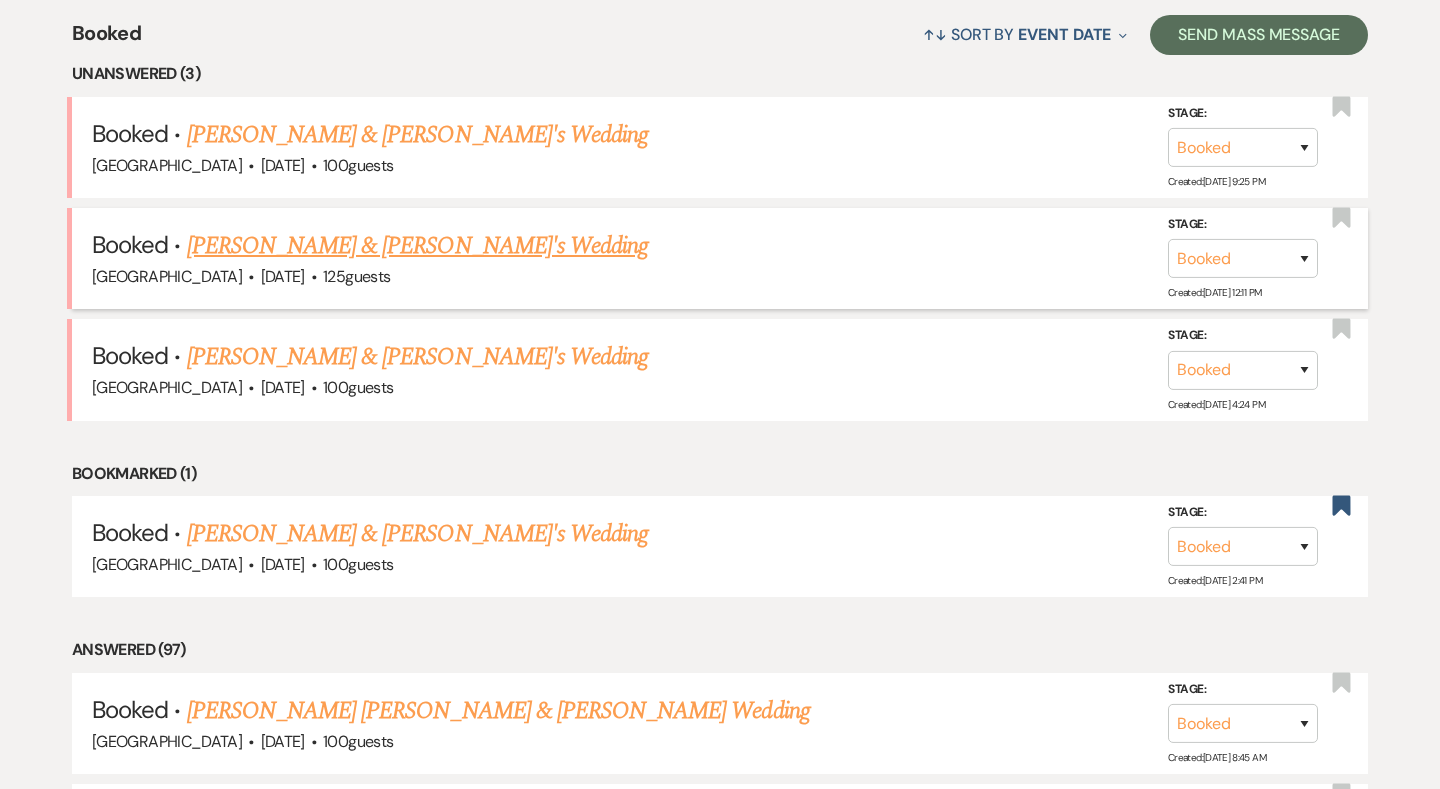 scroll, scrollTop: 785, scrollLeft: 0, axis: vertical 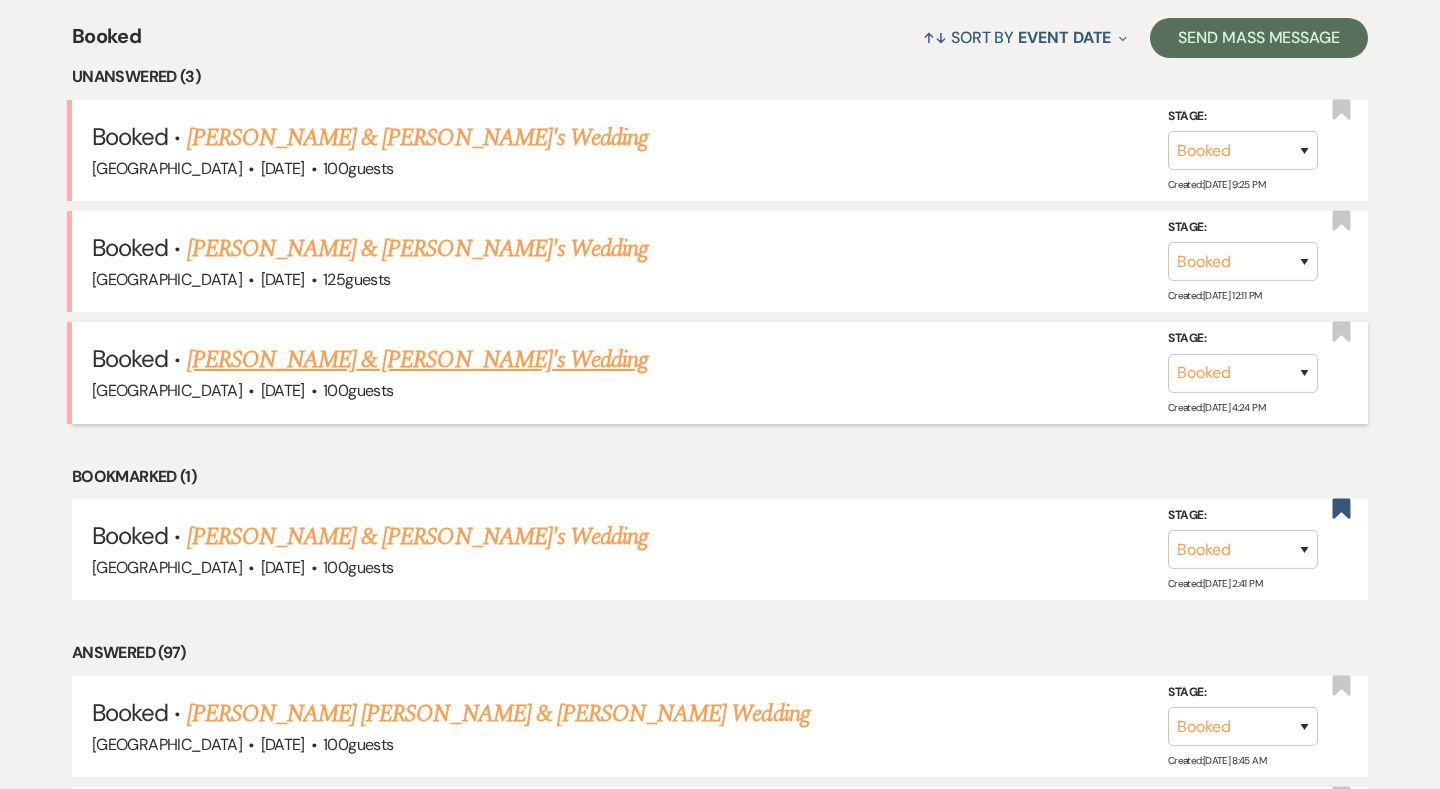 click on "[PERSON_NAME] & [PERSON_NAME]'s Wedding" at bounding box center (418, 360) 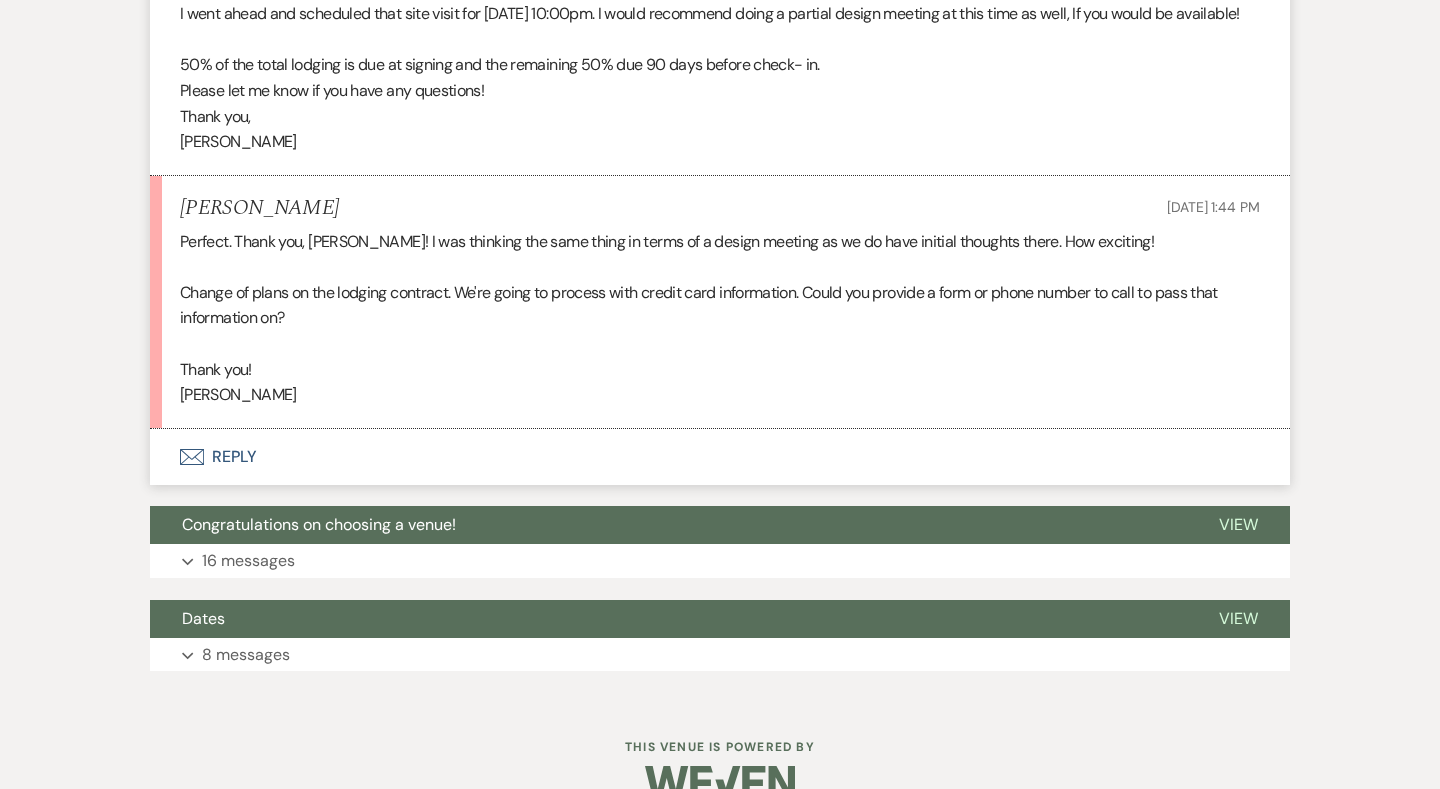scroll, scrollTop: 1838, scrollLeft: 0, axis: vertical 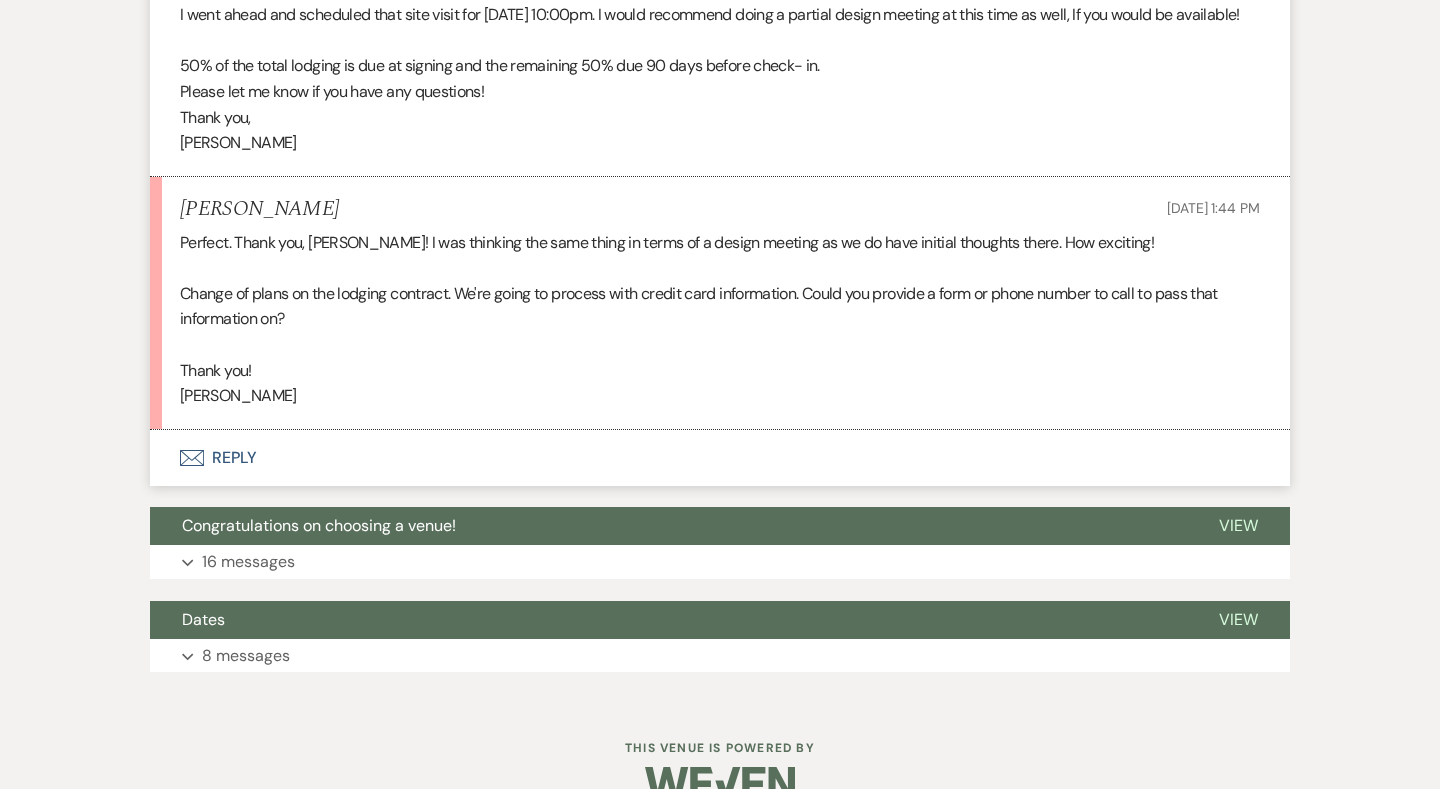click on "Envelope Reply" at bounding box center (720, 458) 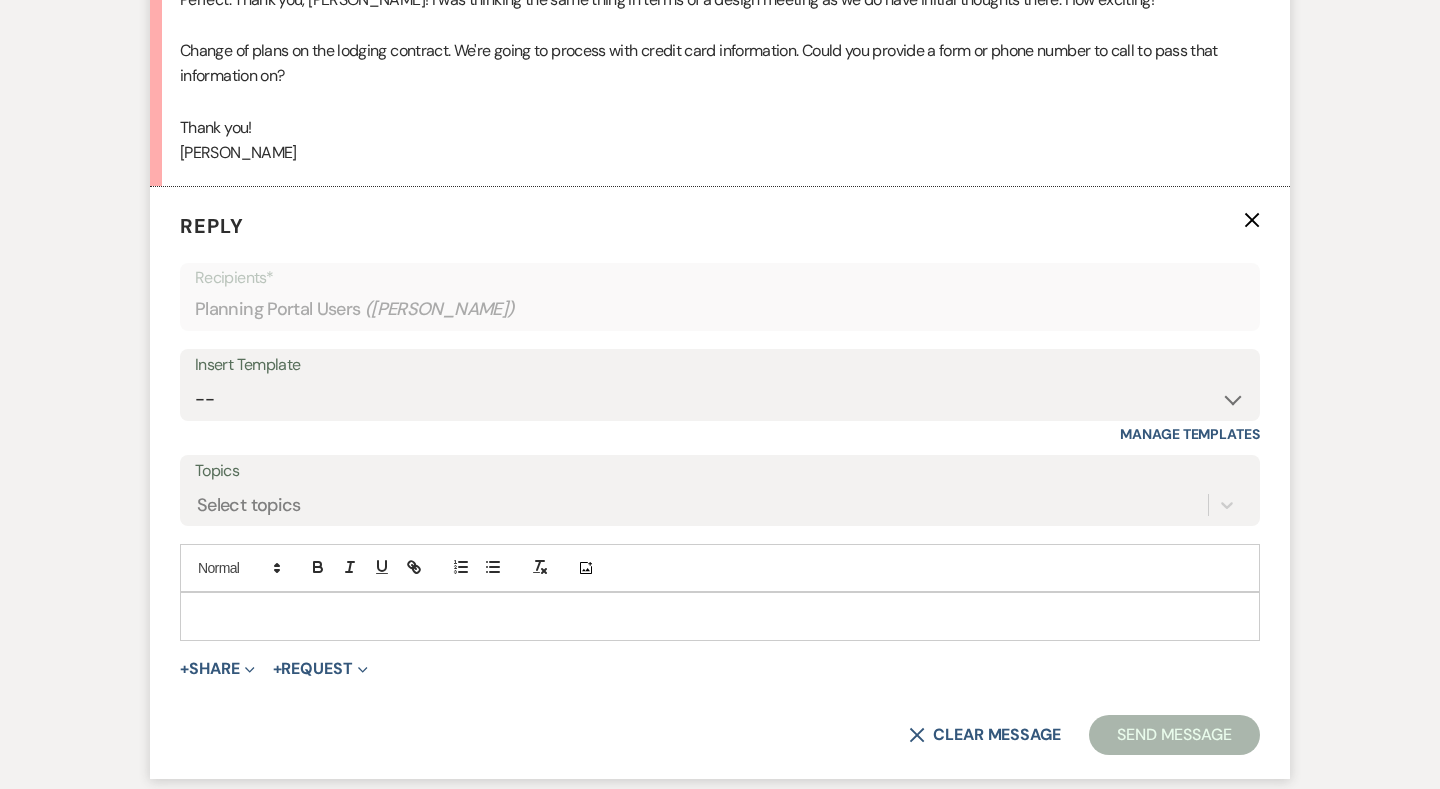 scroll, scrollTop: 2114, scrollLeft: 0, axis: vertical 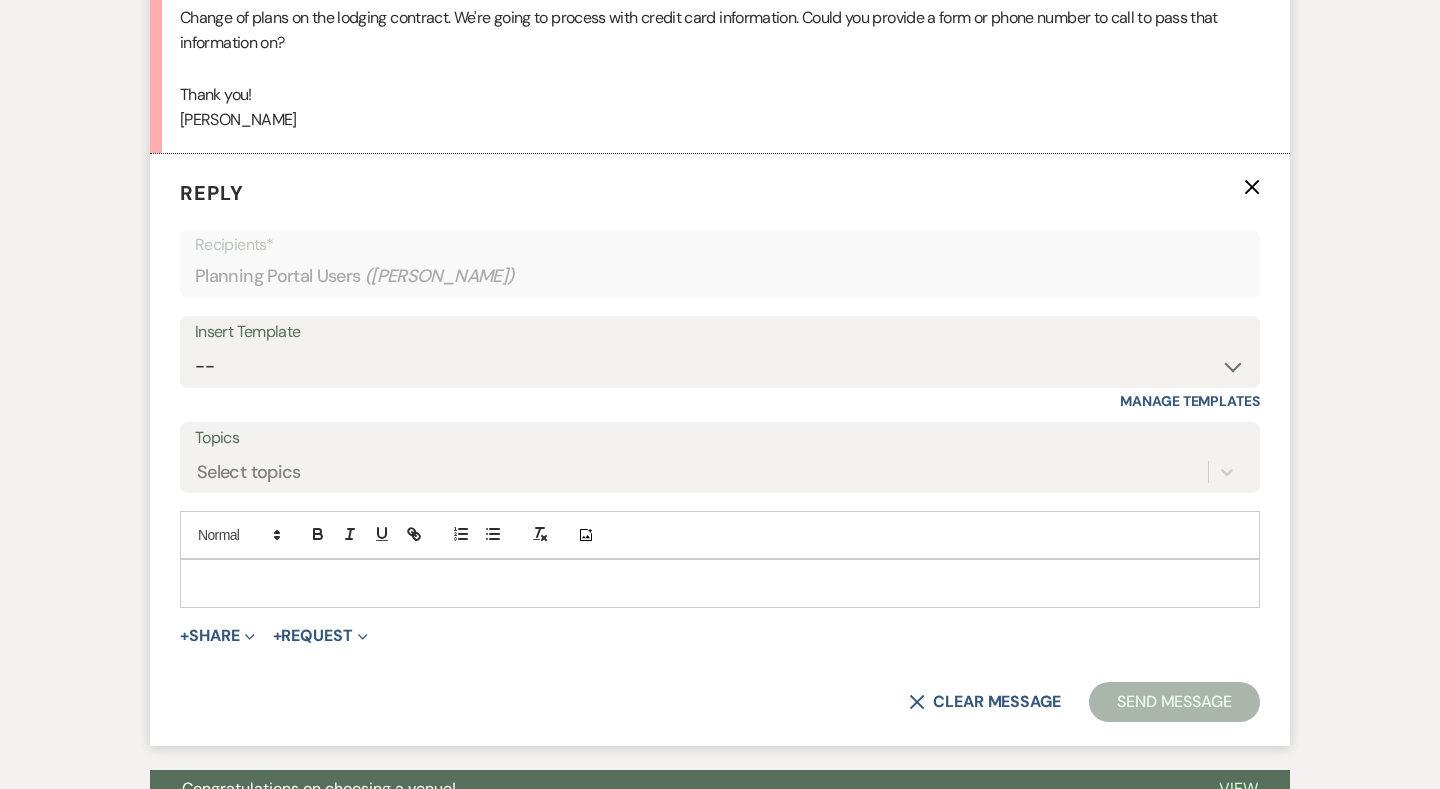 click at bounding box center (720, 583) 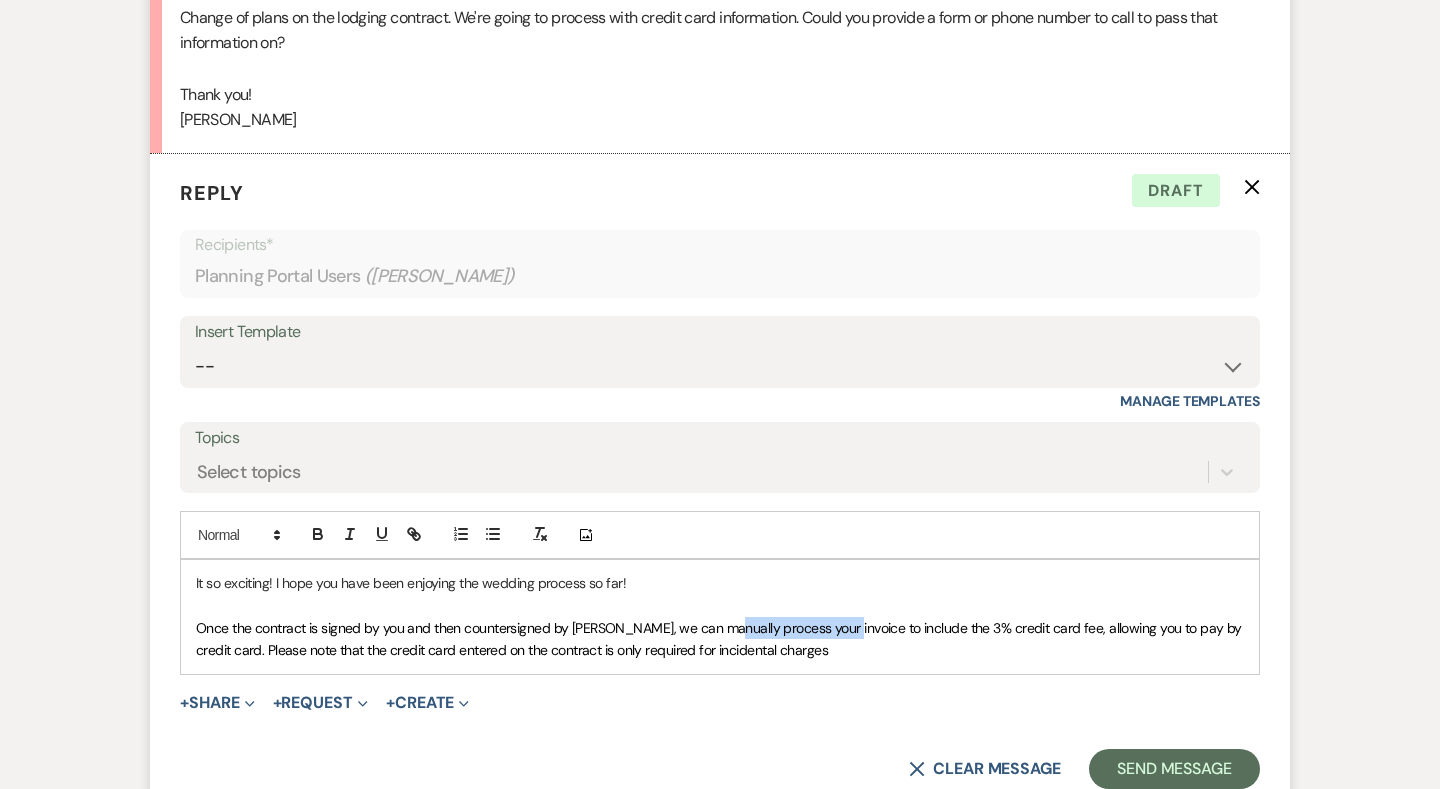 drag, startPoint x: 842, startPoint y: 621, endPoint x: 722, endPoint y: 621, distance: 120 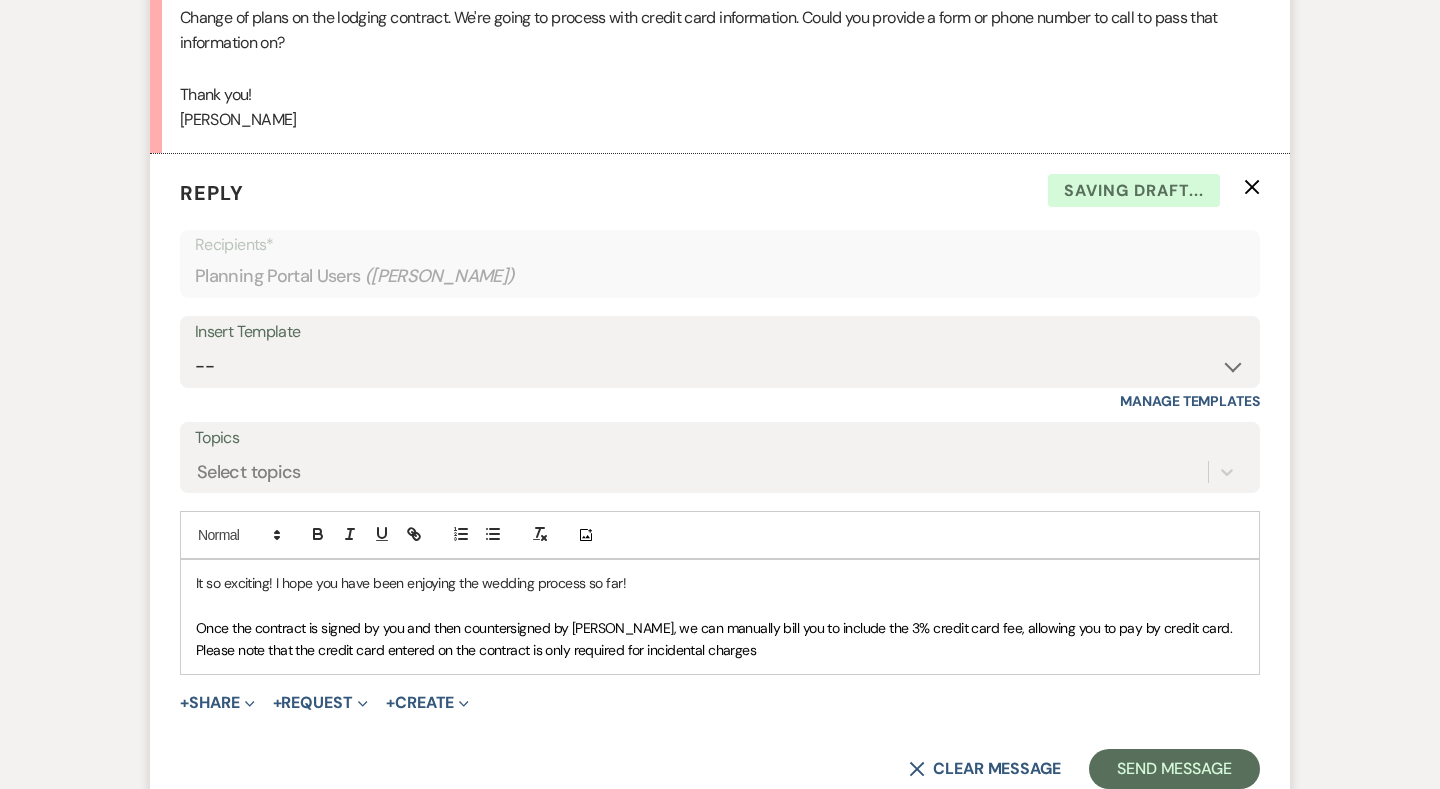 click on "Once the contract is signed by you and then countersigned by Lauren, we can manually bill you to include the 3% credit card fee, allowing you to pay by credit card. Please note that the credit card entered on the contract is only required for incidental charges" at bounding box center (716, 639) 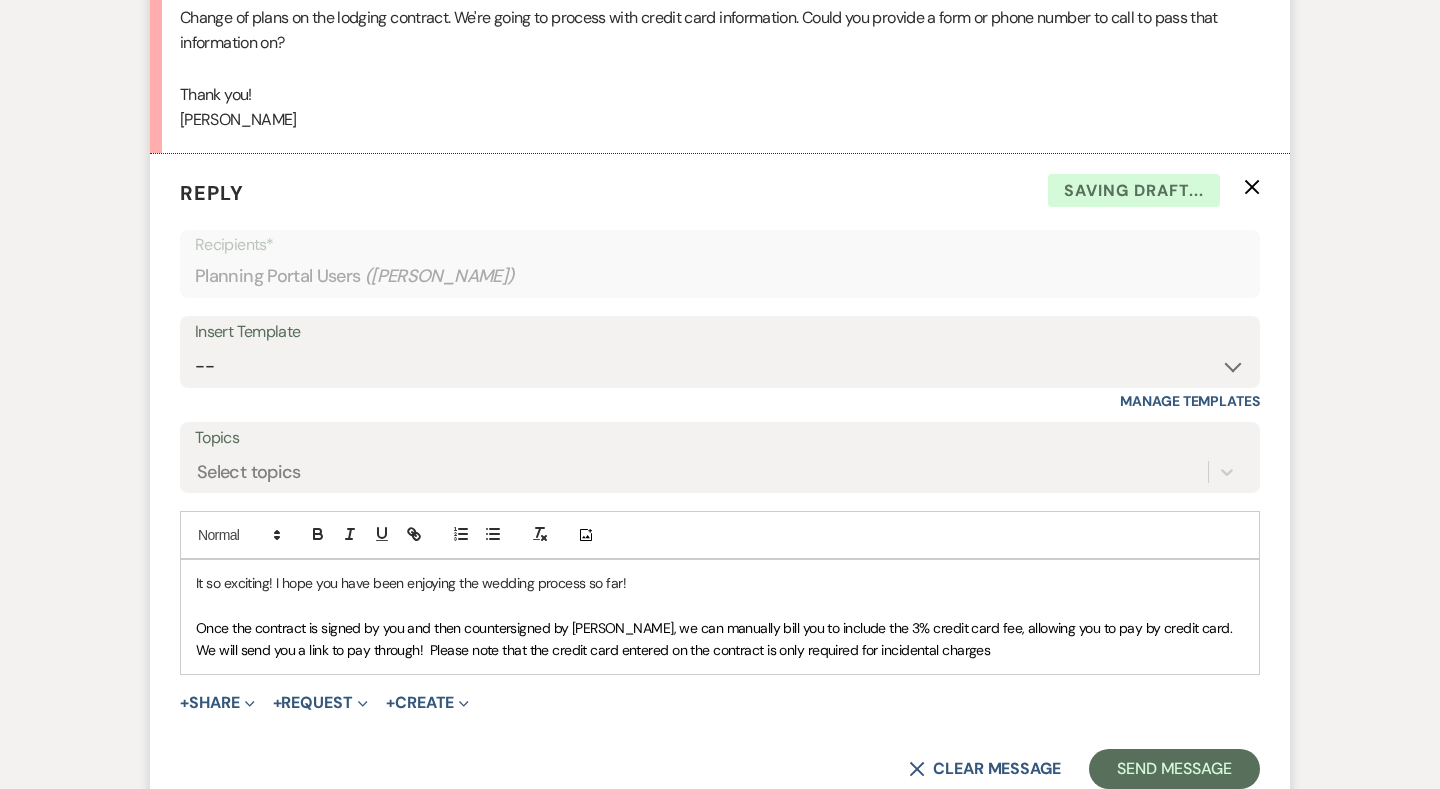 click on "It so exciting! I hope you have been enjoying the wedding process so far! Once the contract is signed by you and then countersigned by Lauren, we can manually bill you to include the 3% credit card fee, allowing you to pay by credit card. We will send you a link to pay through!  Please note that the credit card entered on the contract is only required for incidental charges" at bounding box center (720, 617) 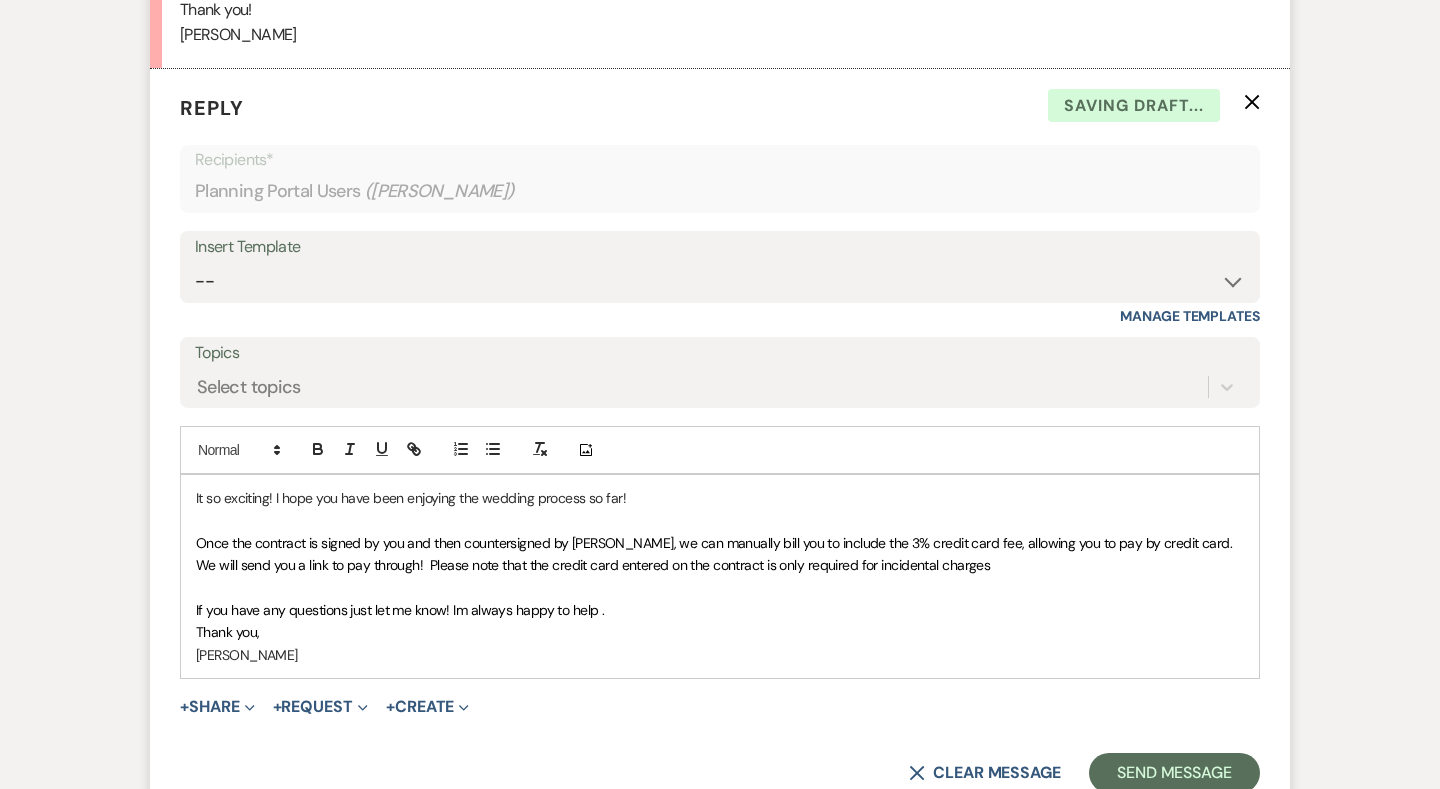 scroll, scrollTop: 2201, scrollLeft: 0, axis: vertical 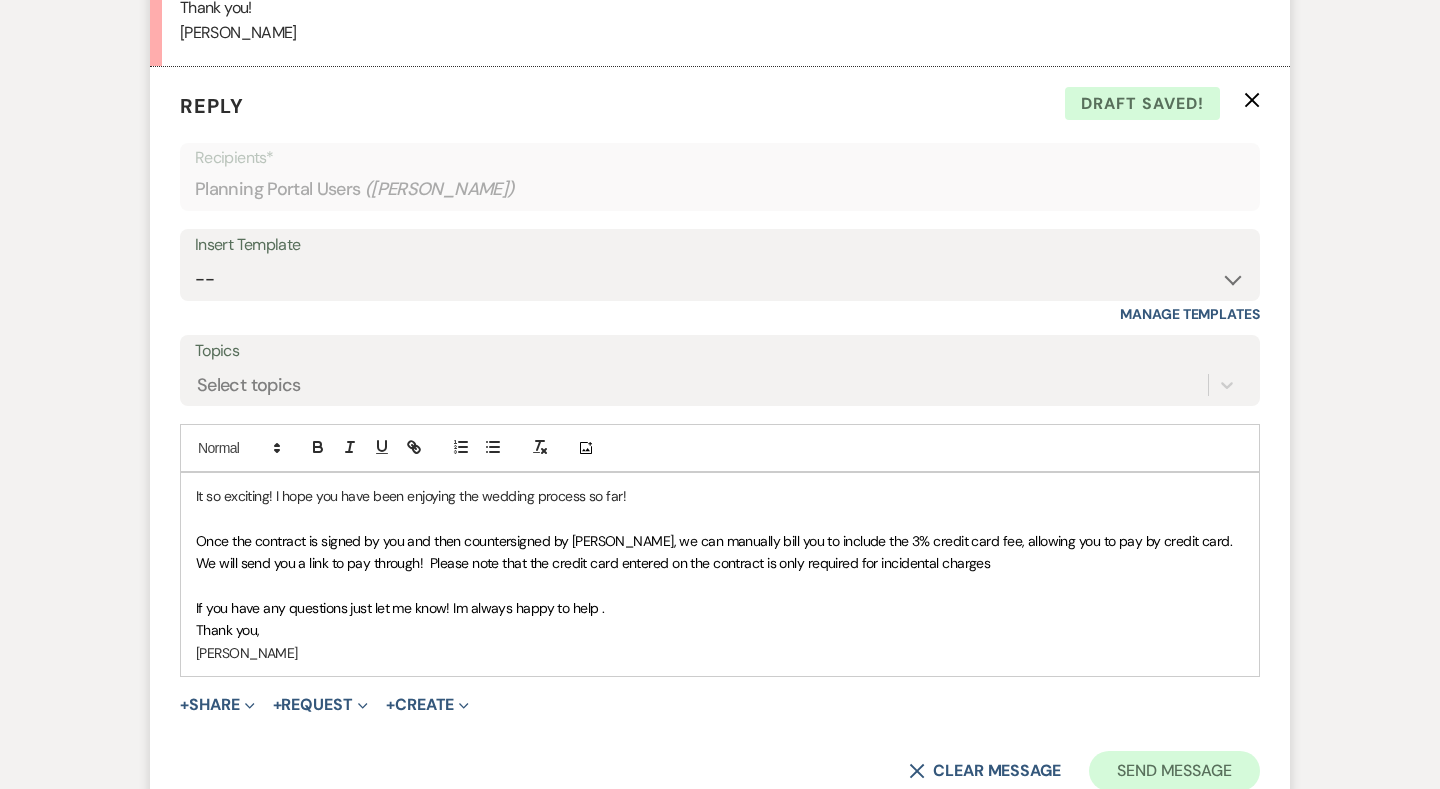 click on "Send Message" at bounding box center [1174, 771] 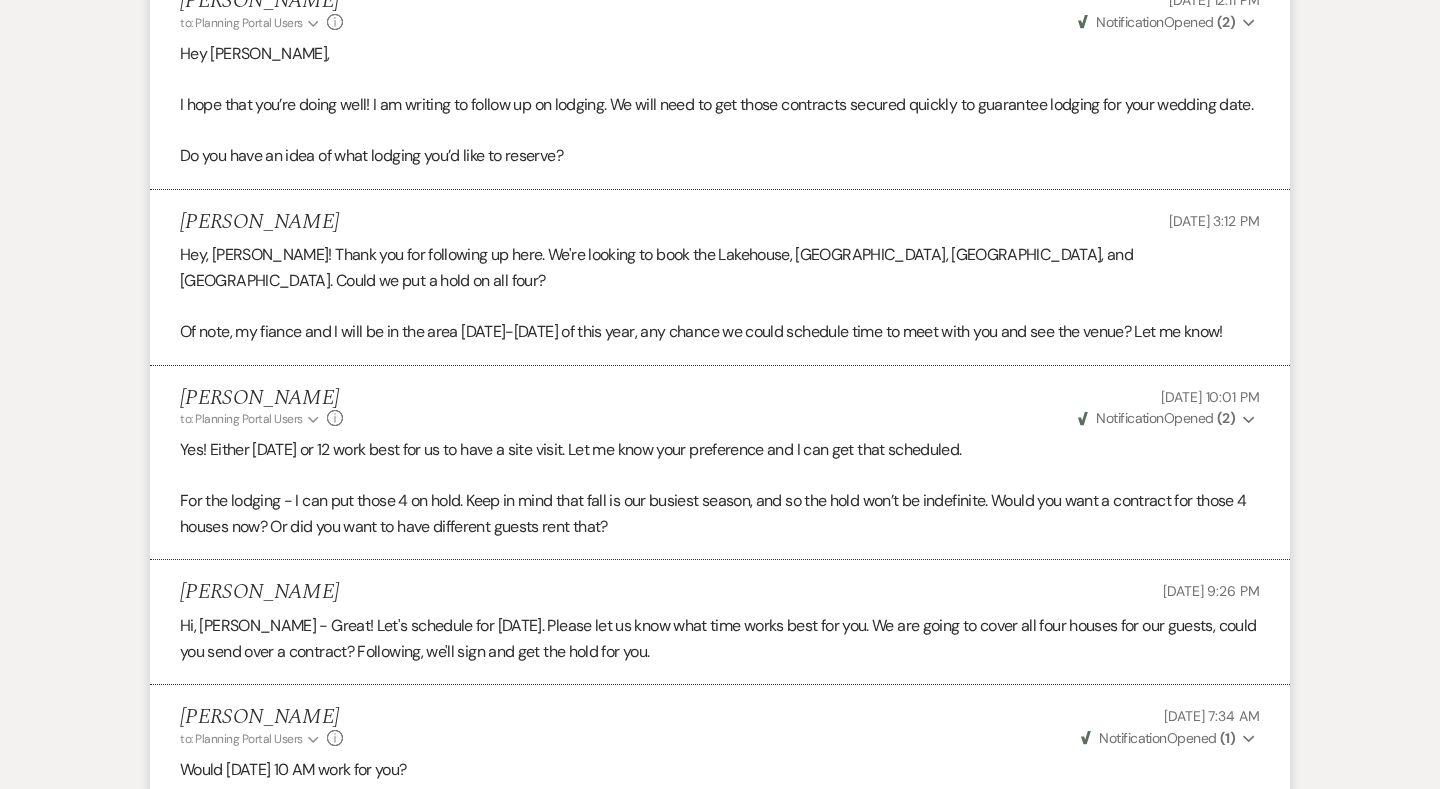 scroll, scrollTop: 0, scrollLeft: 0, axis: both 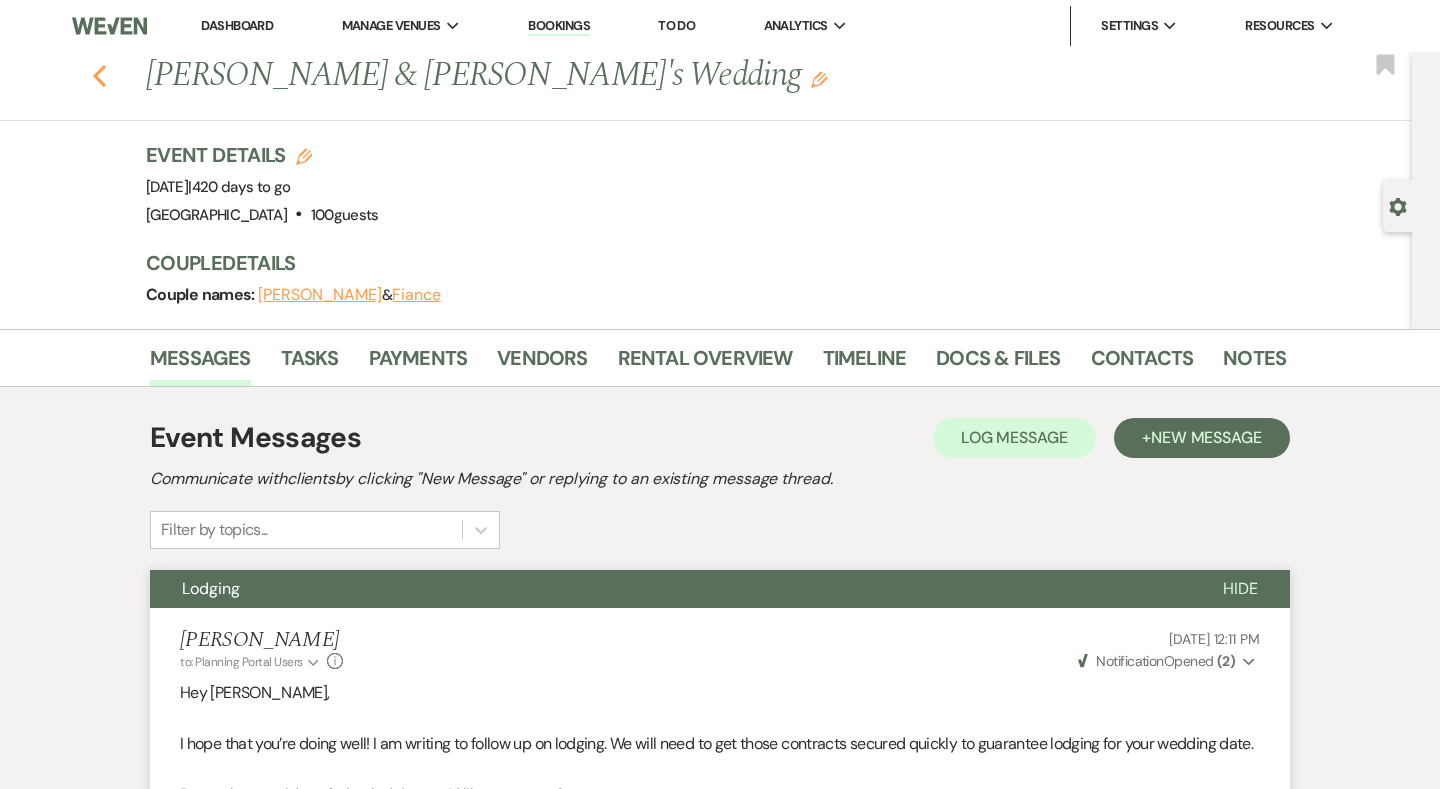 click on "Previous" 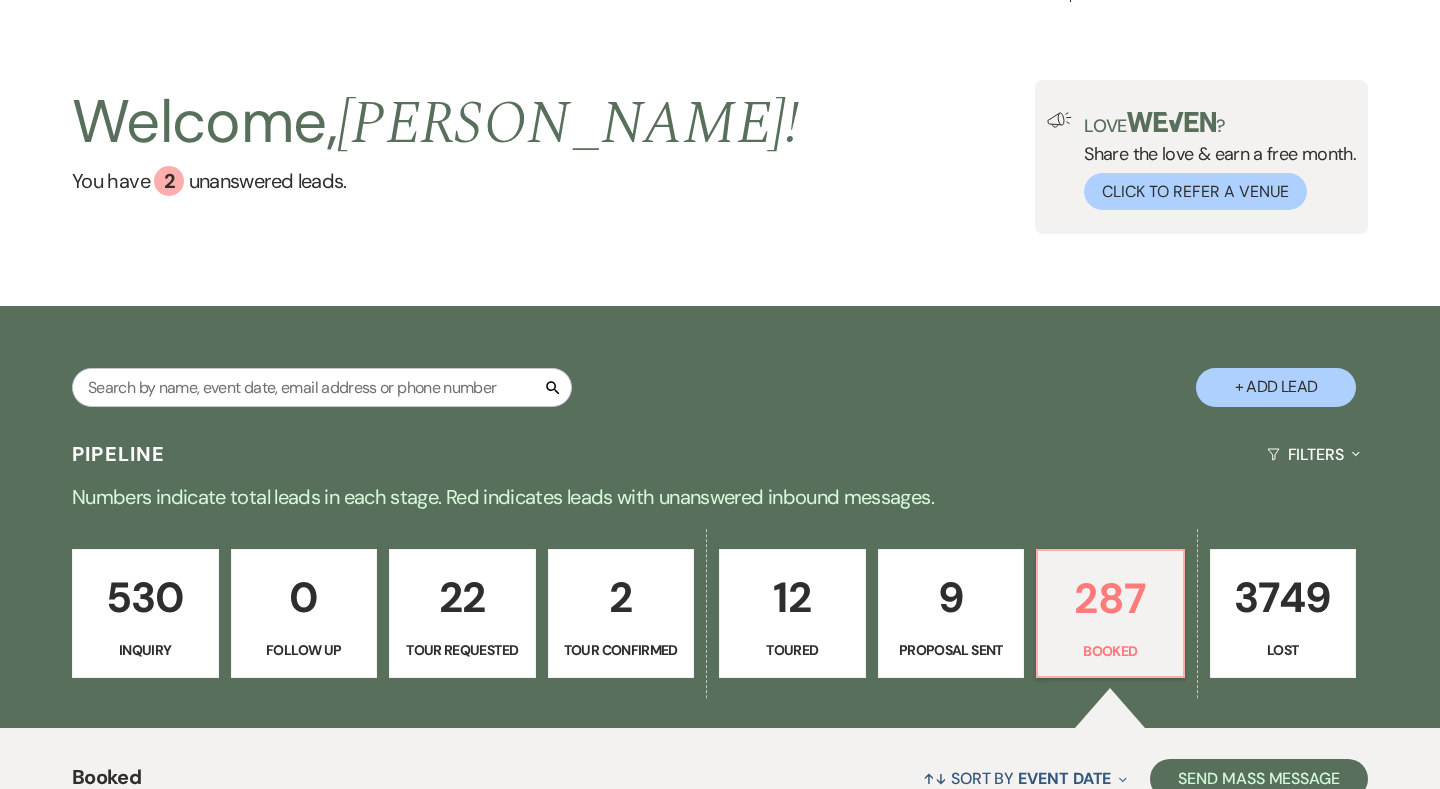 scroll, scrollTop: 22, scrollLeft: 0, axis: vertical 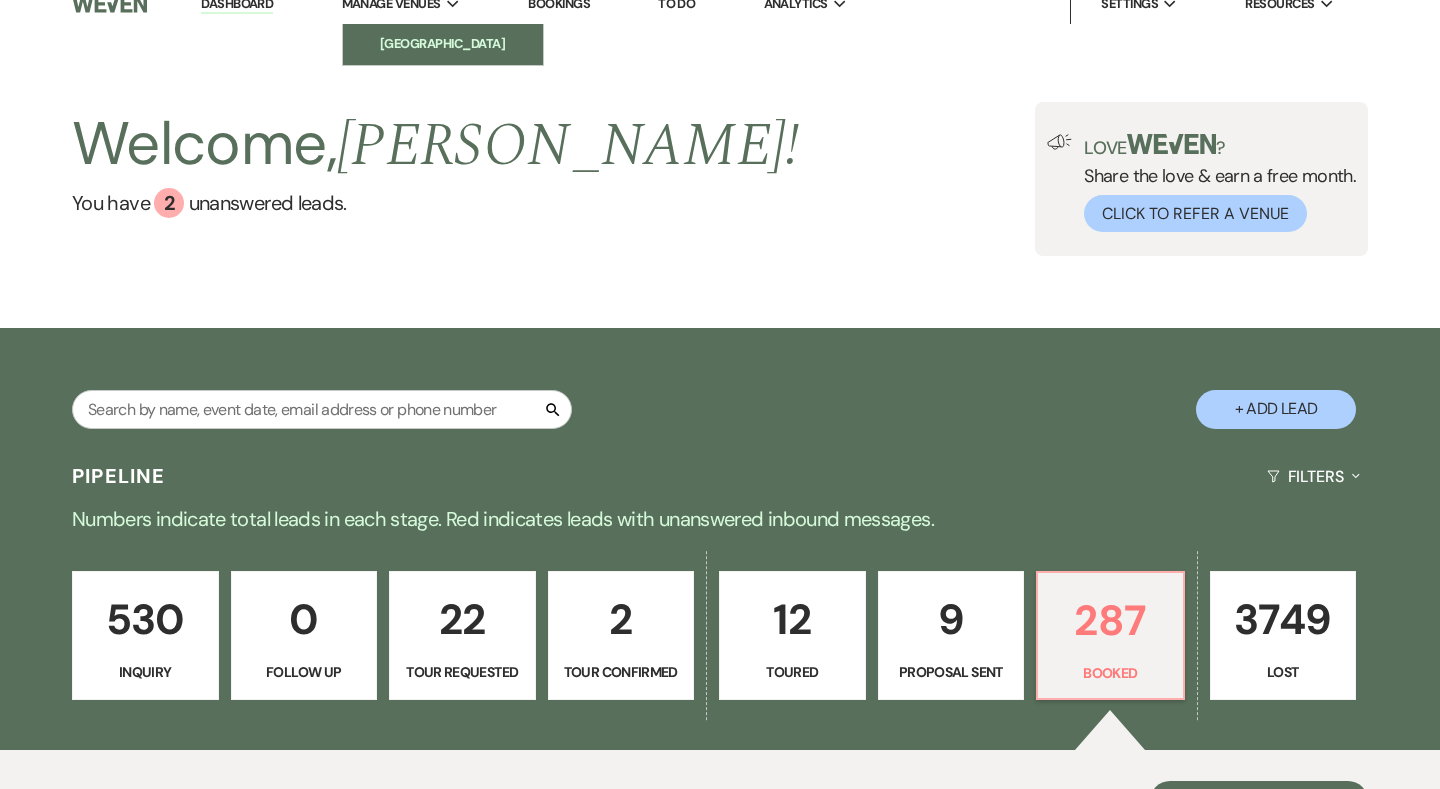 click on "[GEOGRAPHIC_DATA]" at bounding box center (443, 44) 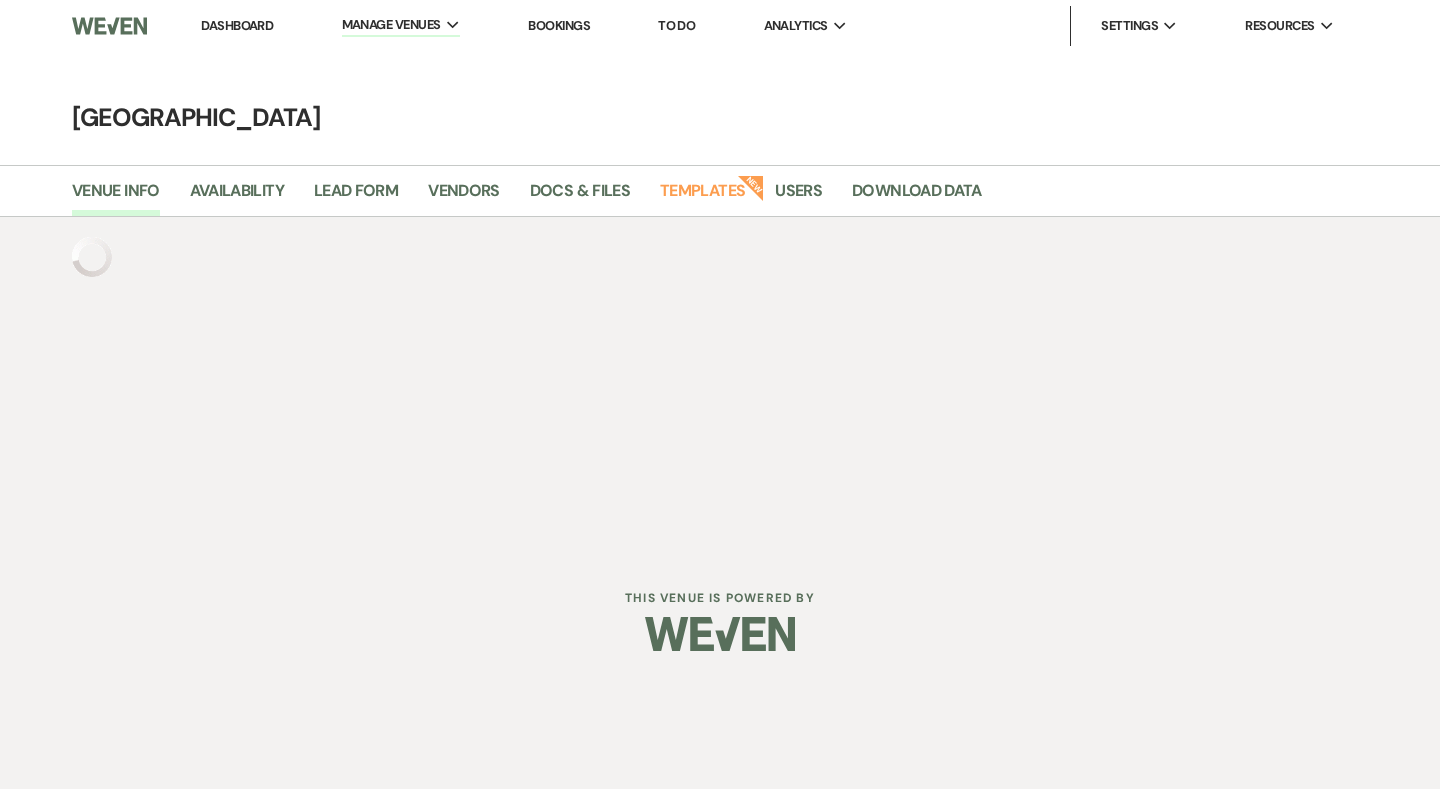 scroll, scrollTop: 0, scrollLeft: 0, axis: both 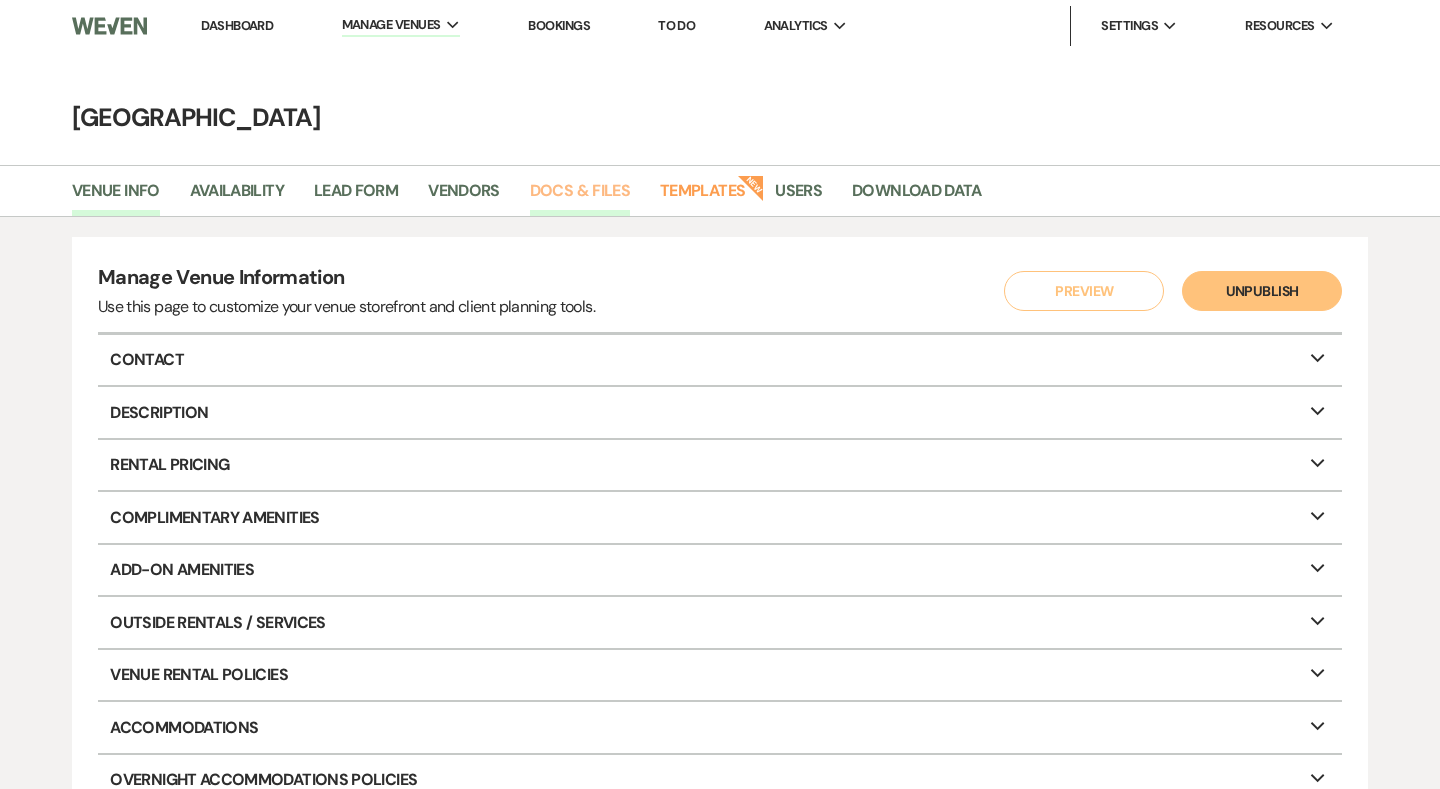 click on "Docs & Files" at bounding box center [580, 197] 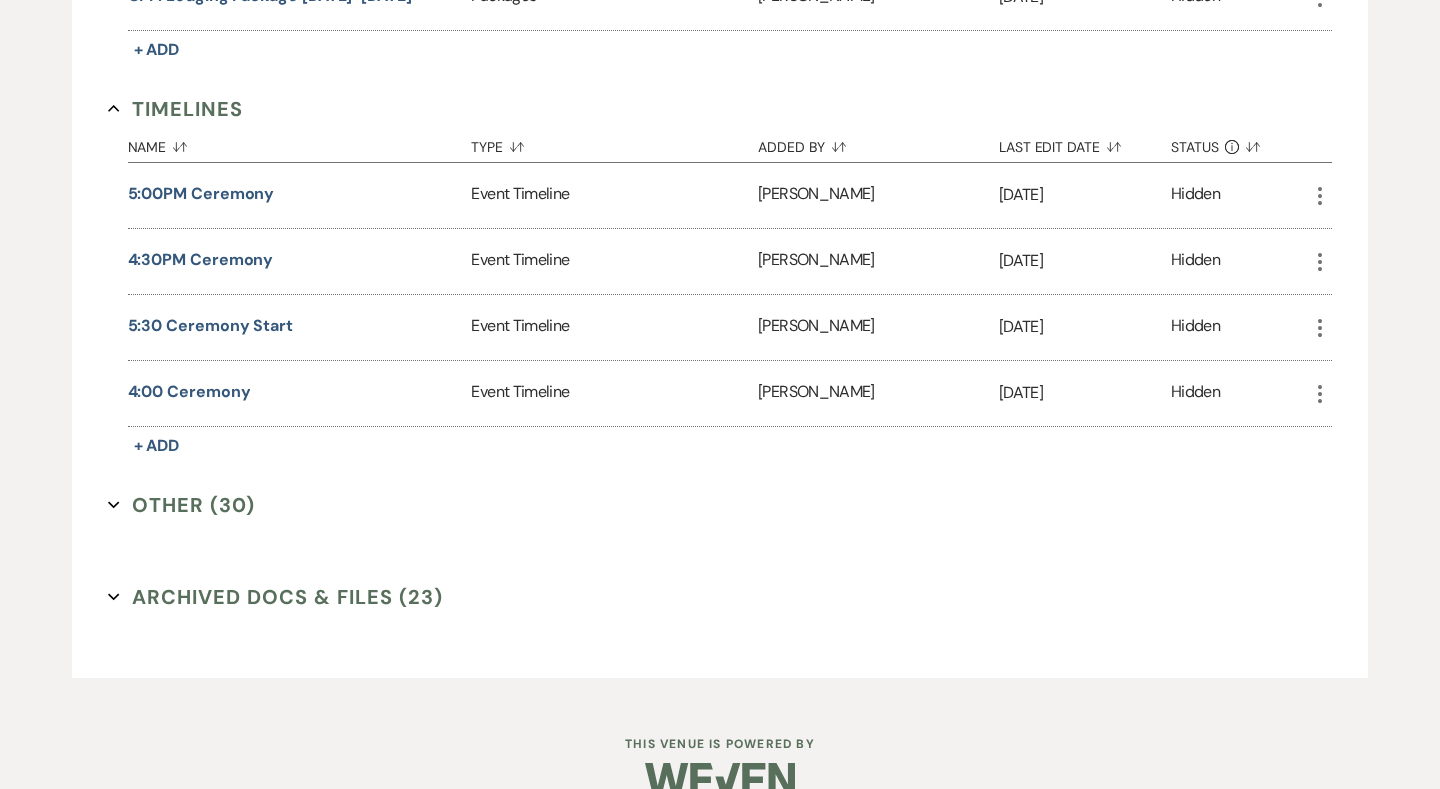 scroll, scrollTop: 3655, scrollLeft: 0, axis: vertical 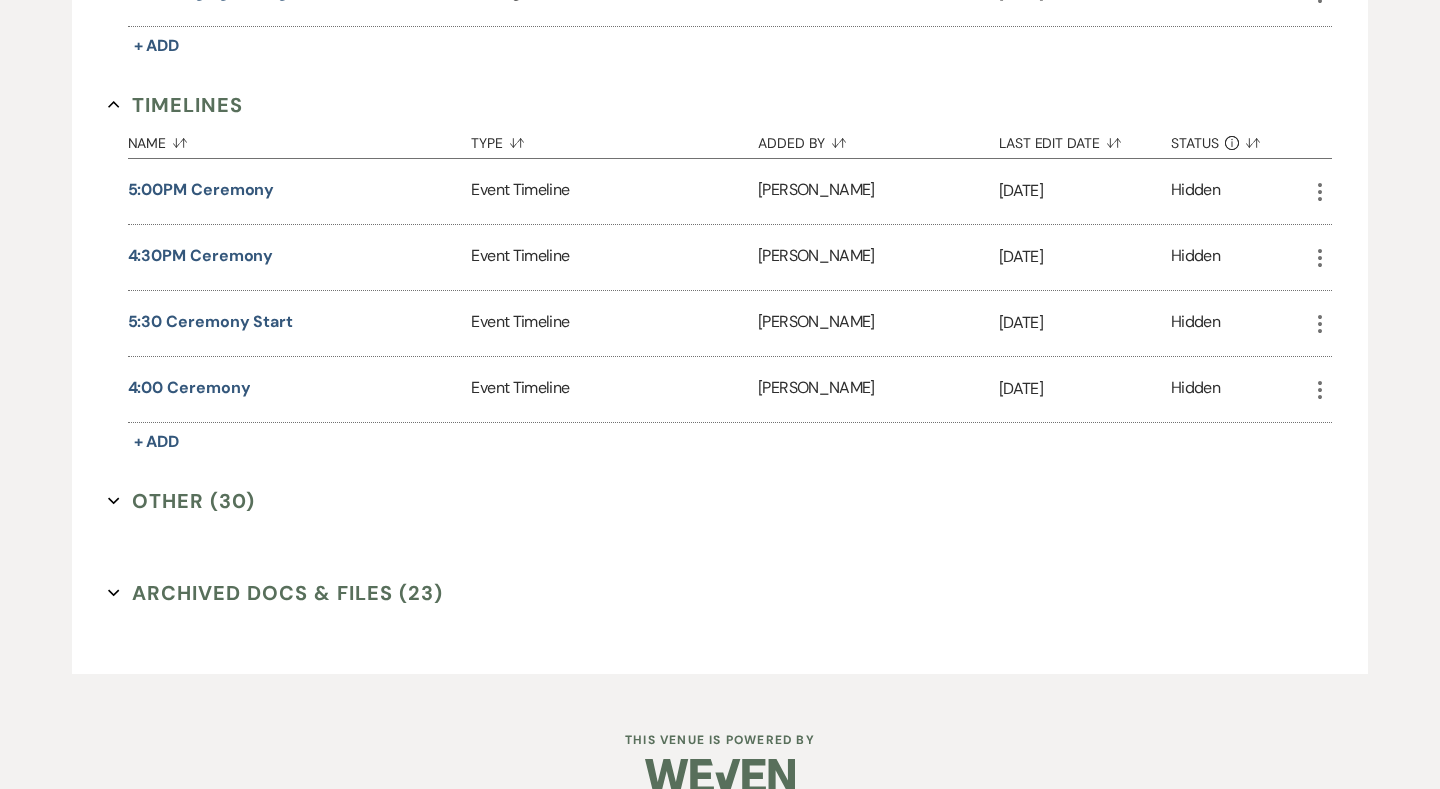 click on "Other (30) Expand" at bounding box center (182, 501) 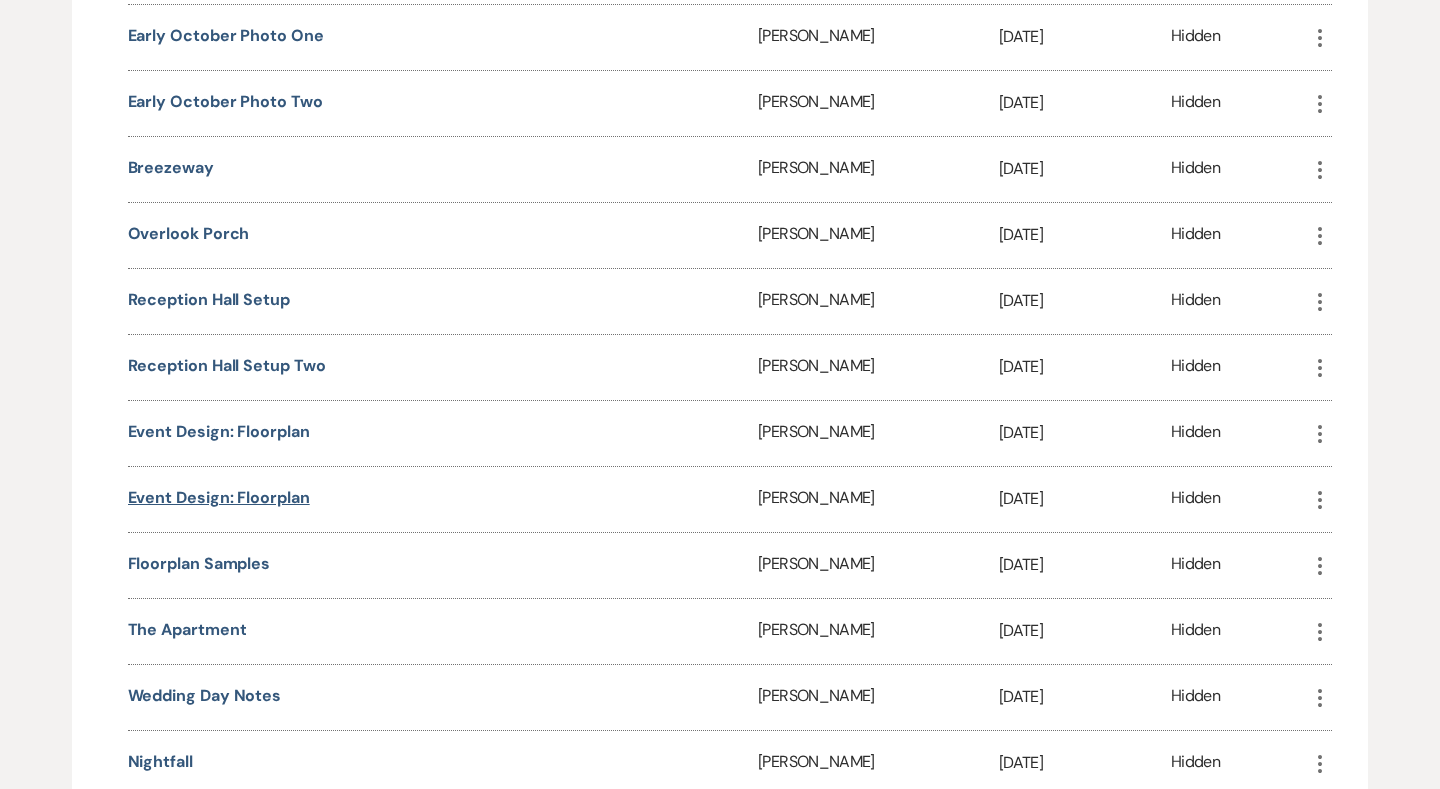 scroll, scrollTop: 4311, scrollLeft: 0, axis: vertical 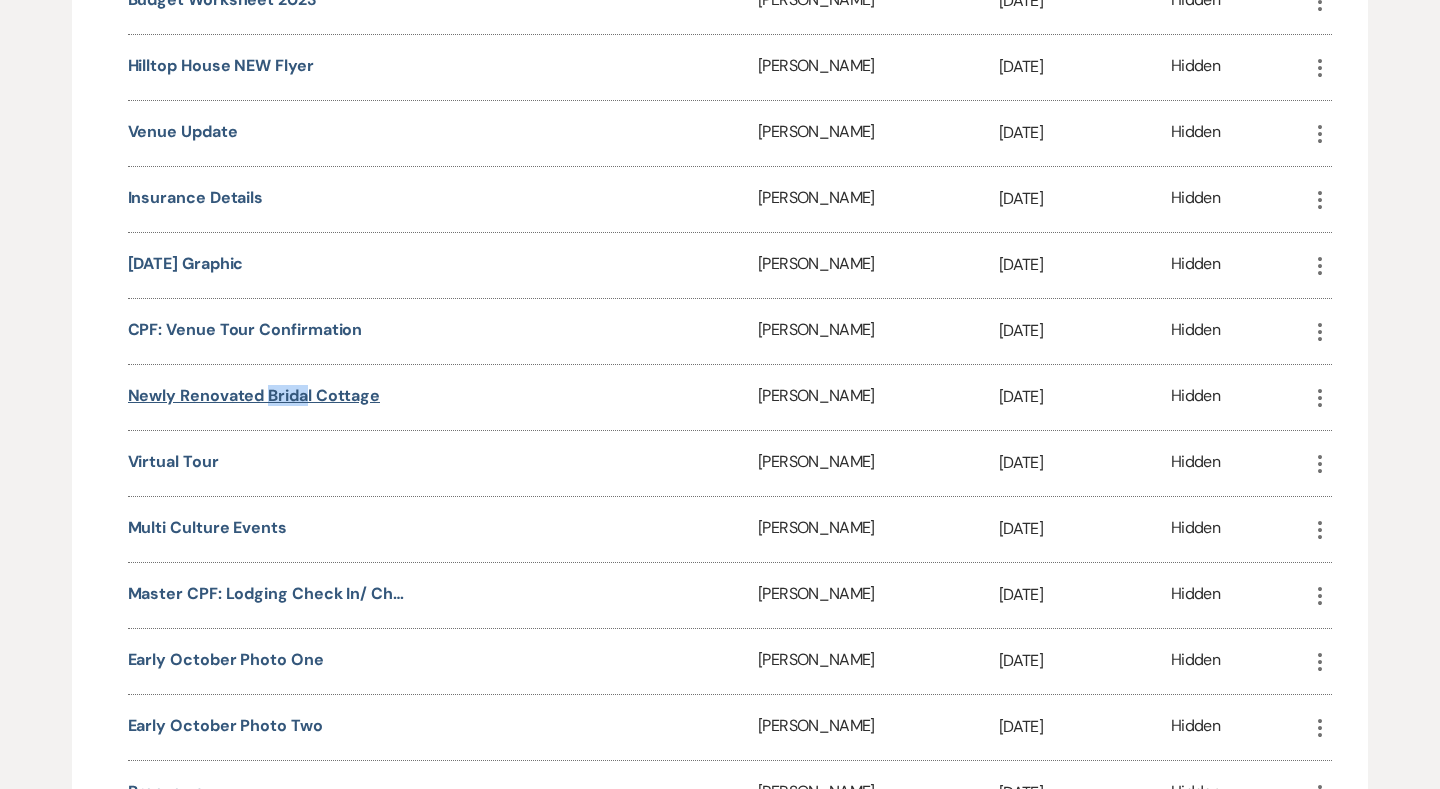 click on "Newly Renovated Bridal Cottage" at bounding box center (254, 396) 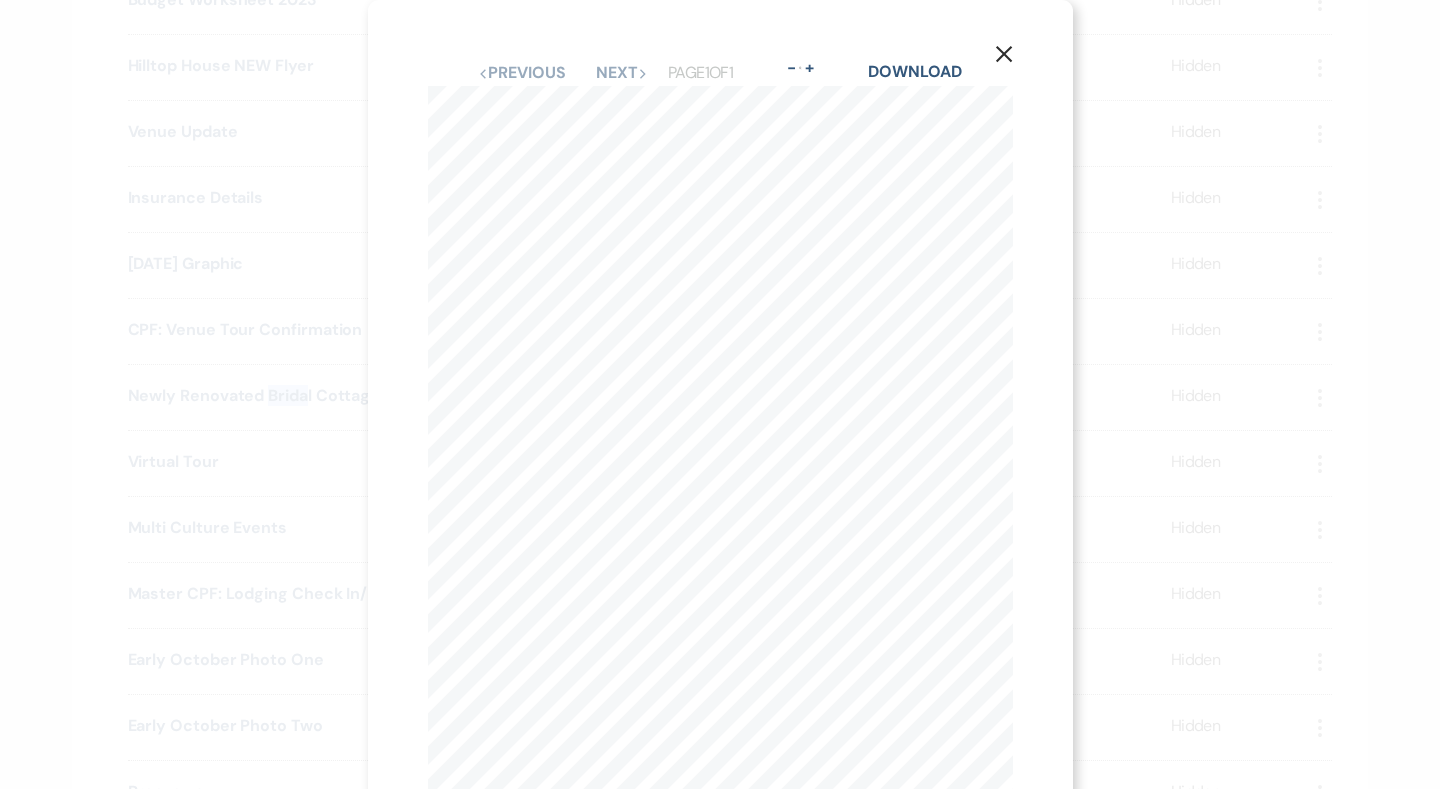 scroll, scrollTop: 0, scrollLeft: 0, axis: both 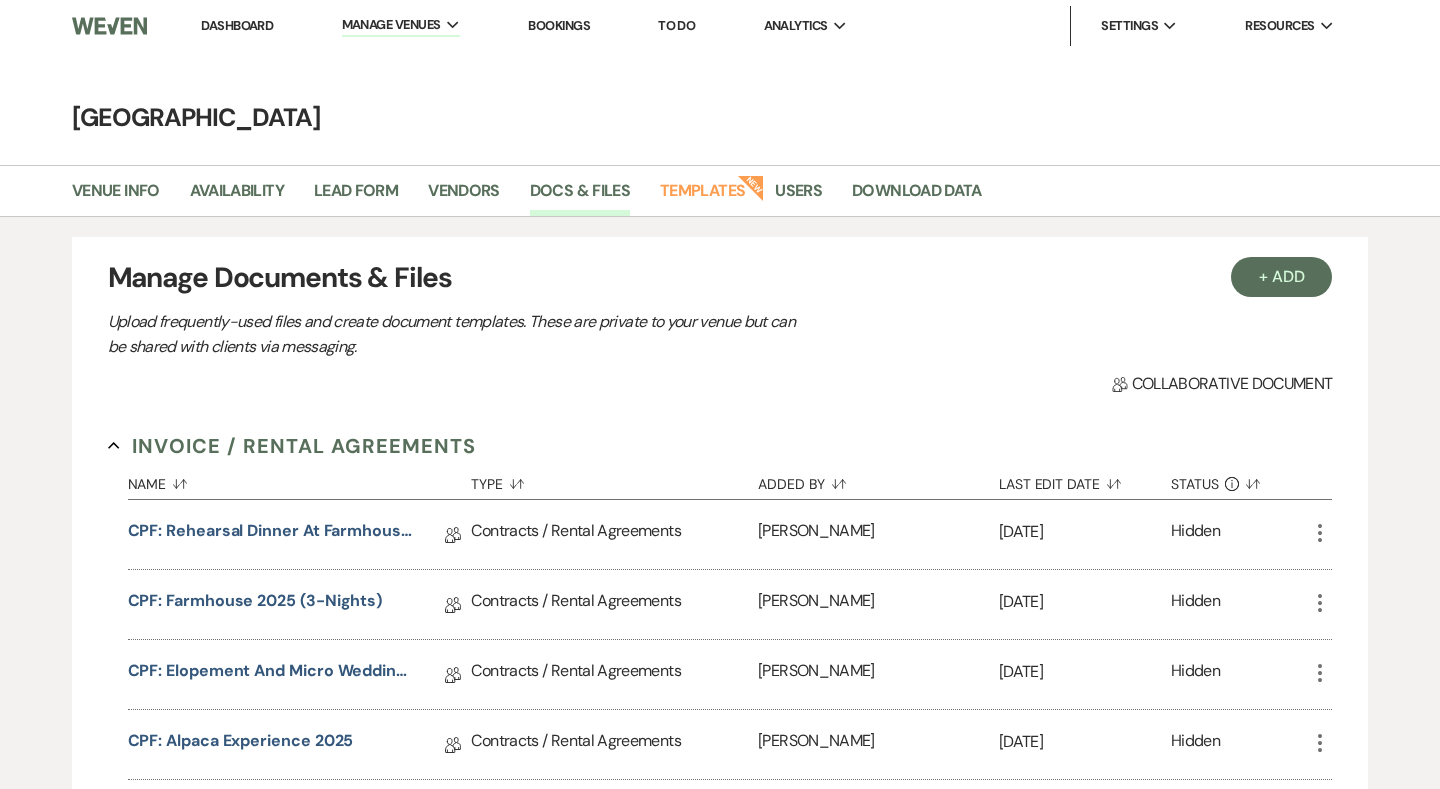 click on "Dashboard" at bounding box center [237, 25] 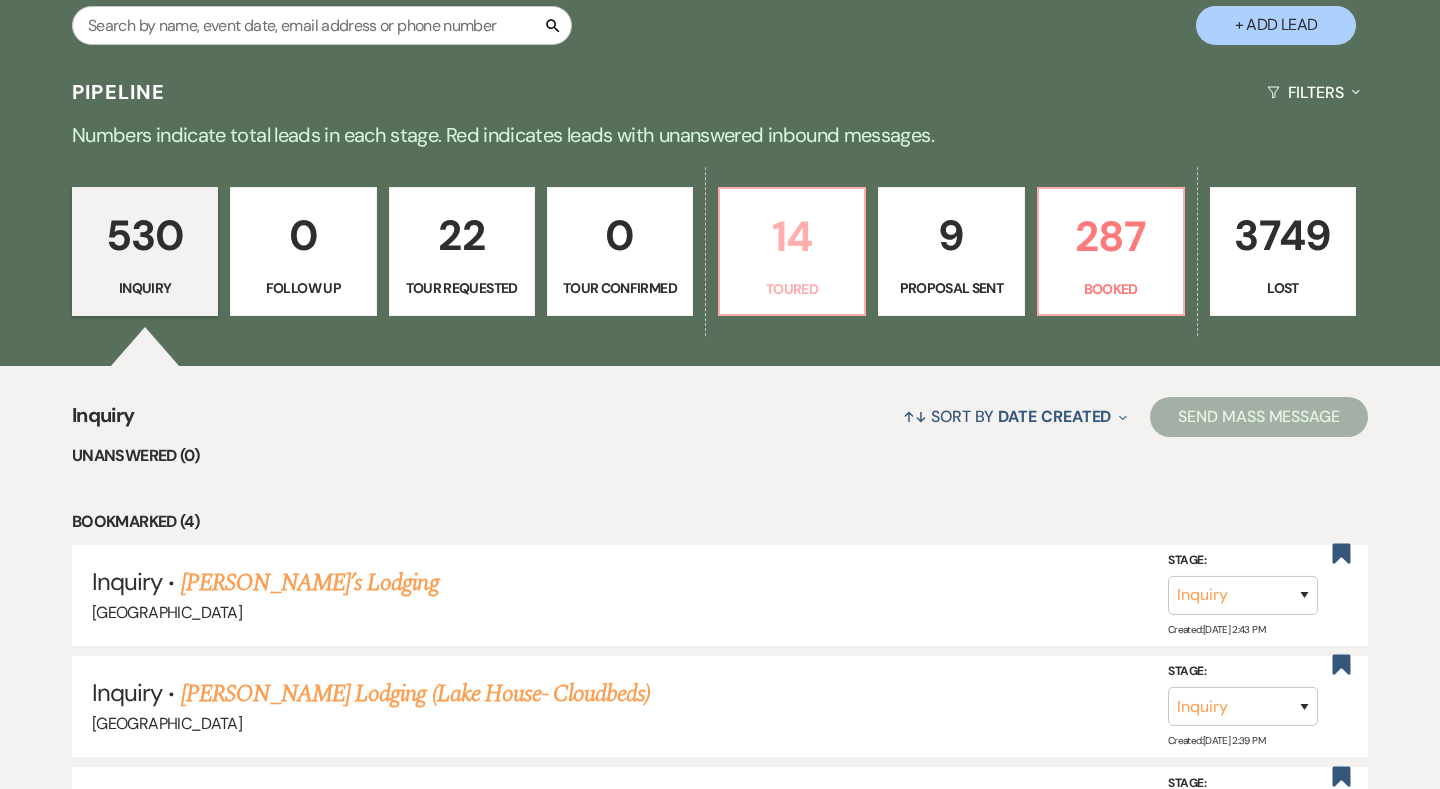 scroll, scrollTop: 443, scrollLeft: 0, axis: vertical 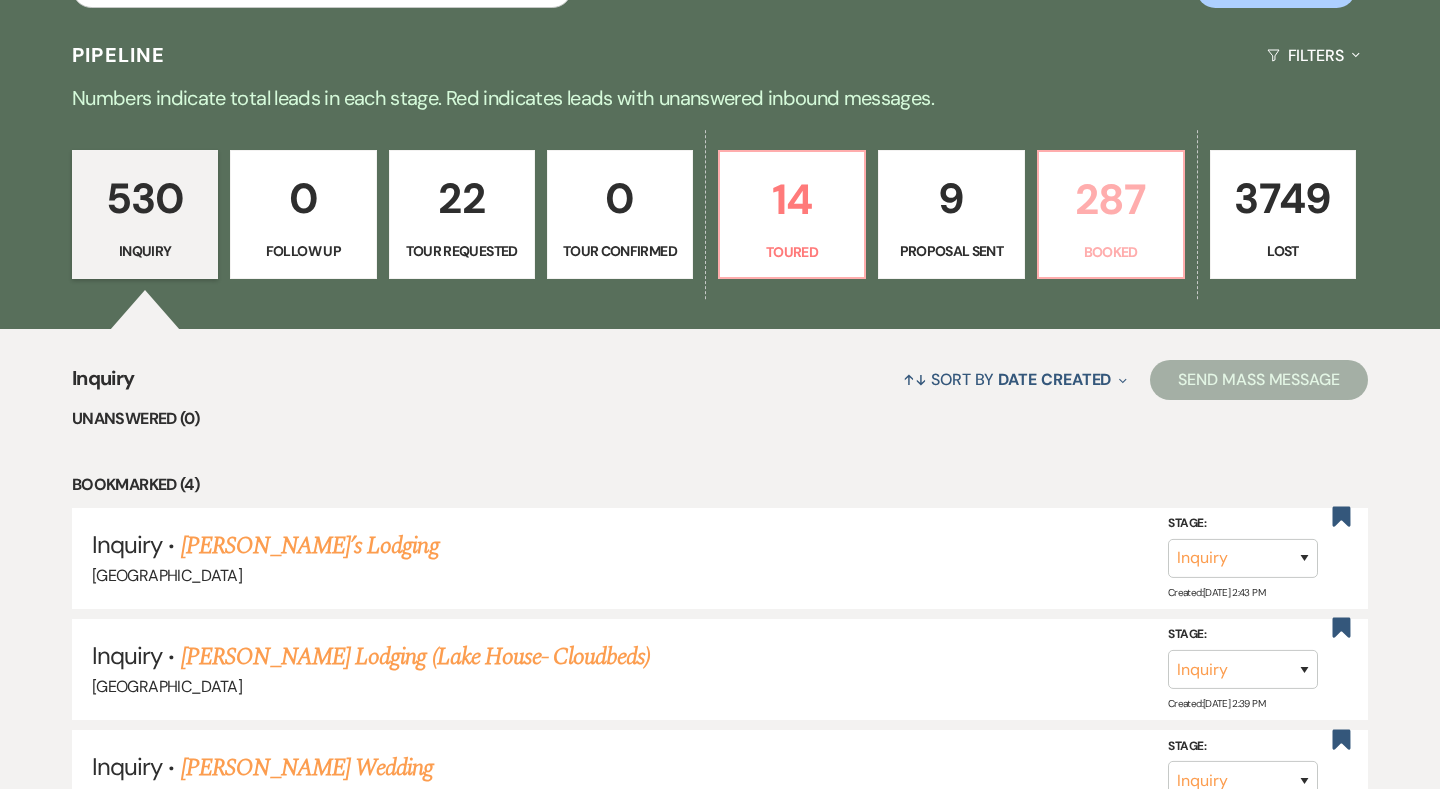click on "287" at bounding box center (1111, 199) 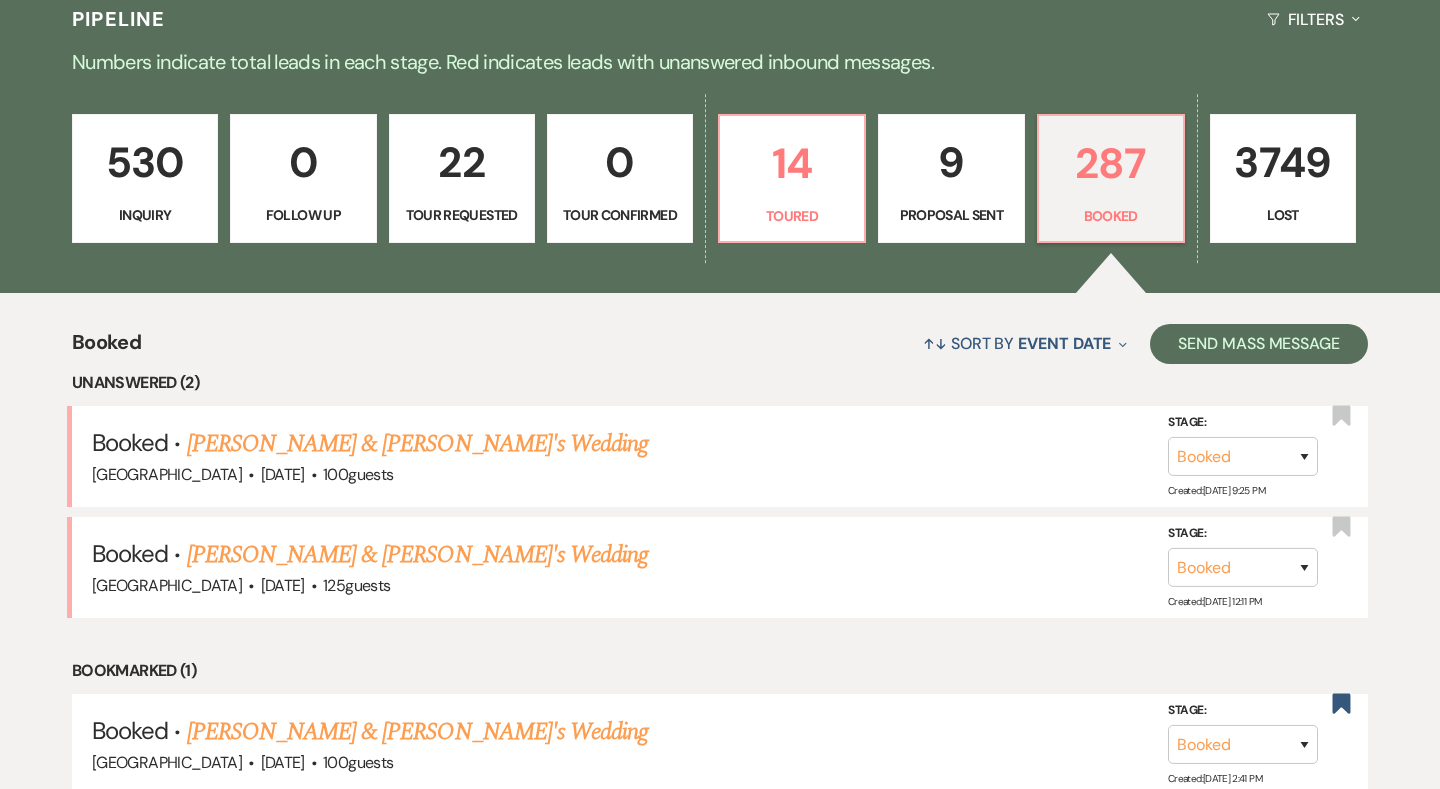 scroll, scrollTop: 447, scrollLeft: 0, axis: vertical 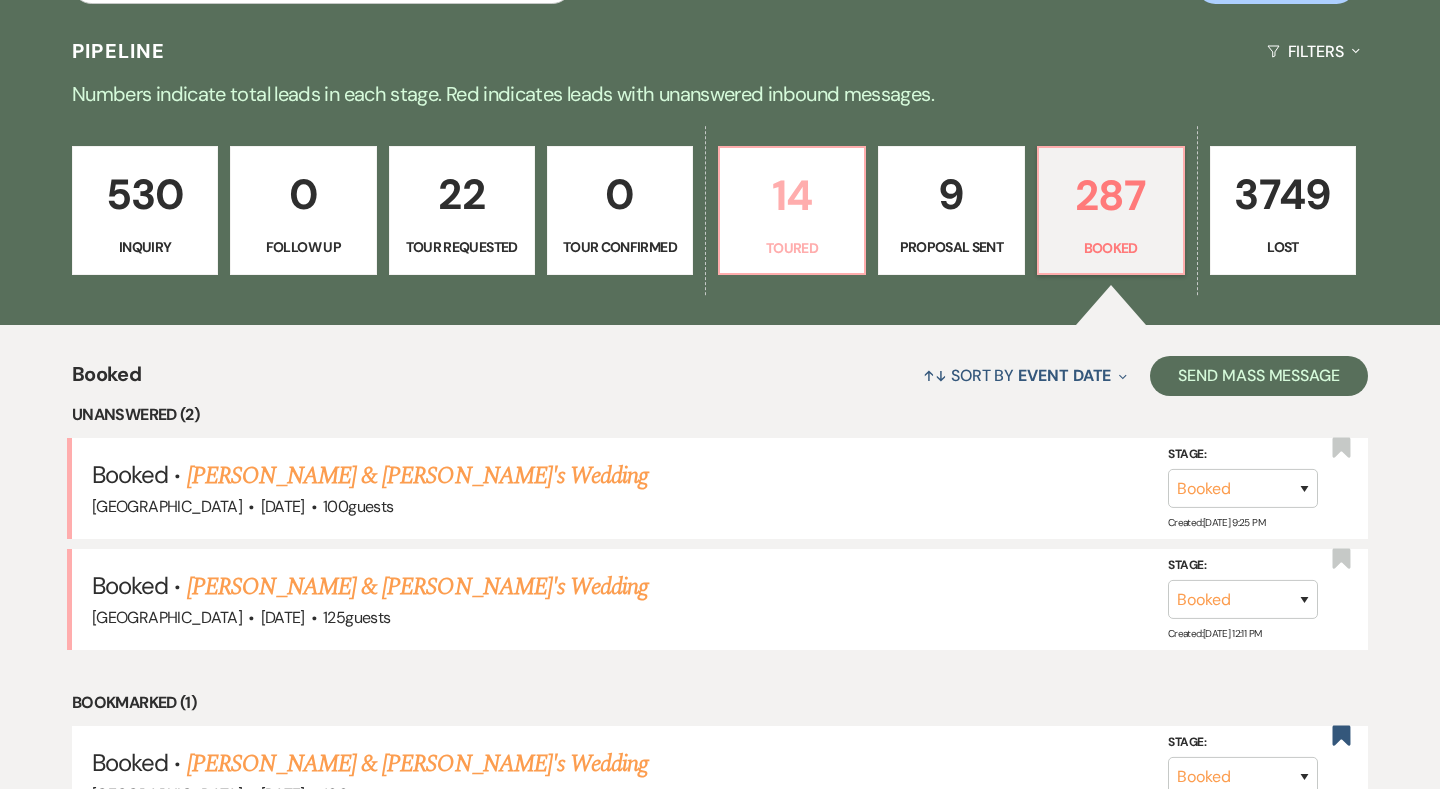 click on "14" at bounding box center (792, 195) 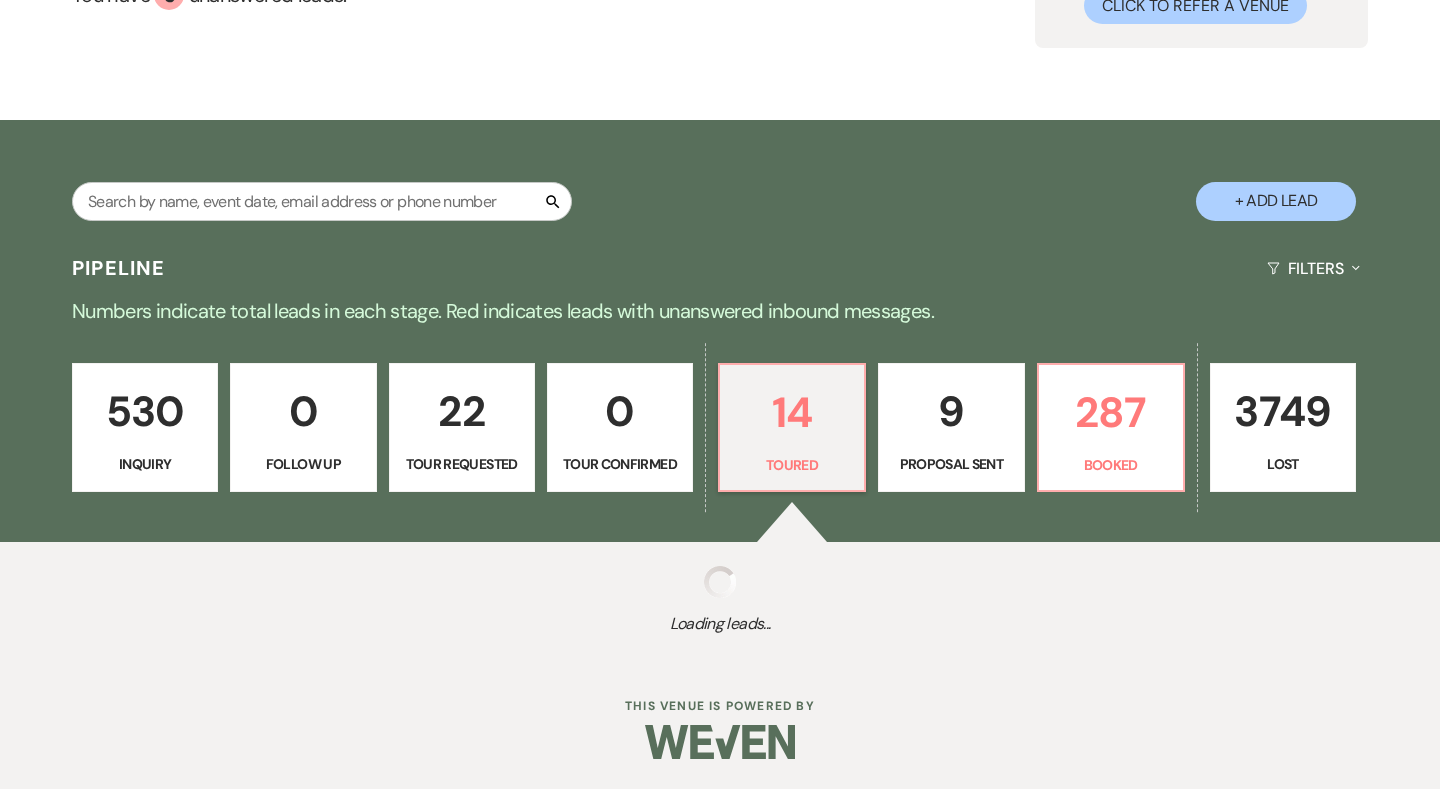click on "Search + Add Lead" at bounding box center [720, 183] 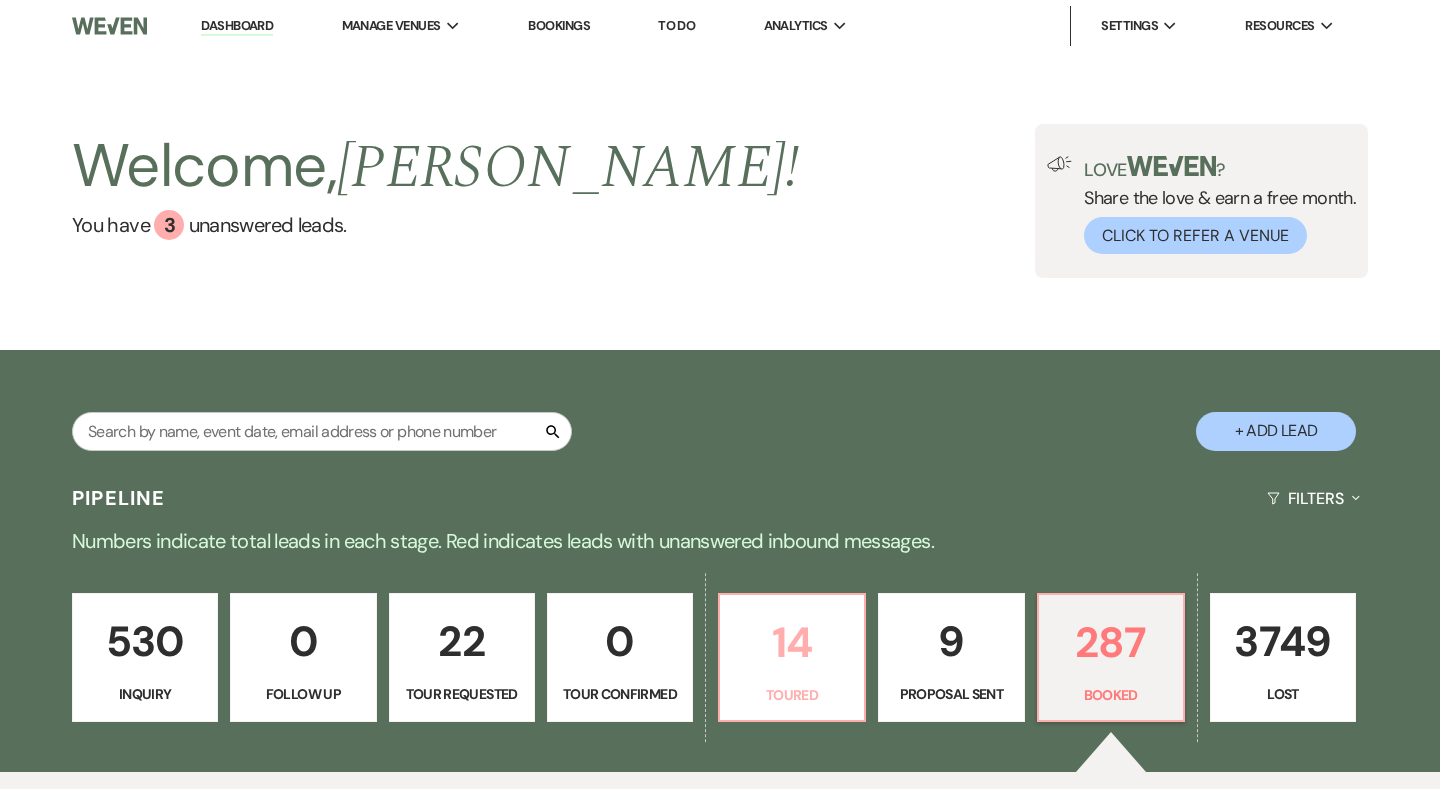 scroll, scrollTop: 386, scrollLeft: 0, axis: vertical 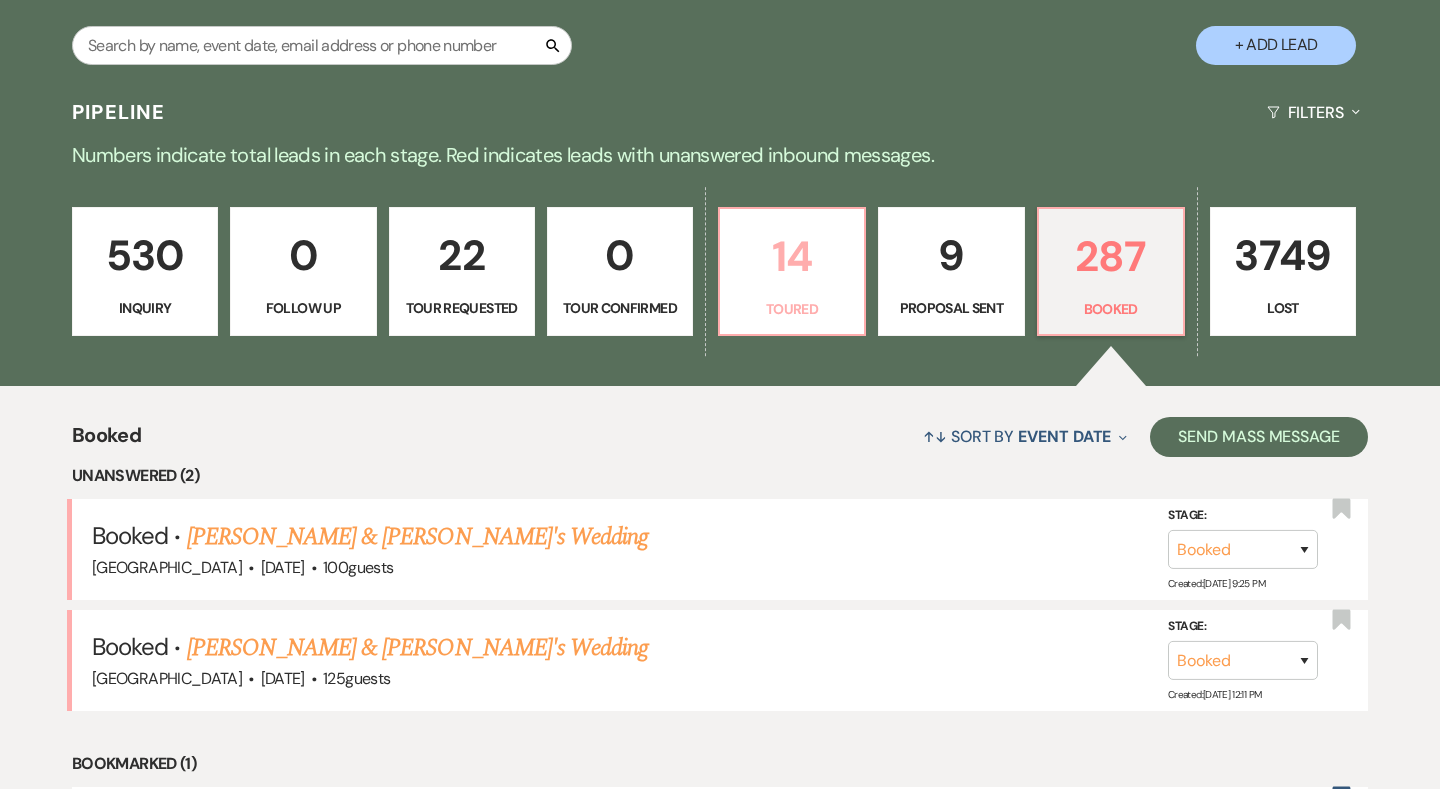click on "14" at bounding box center [792, 256] 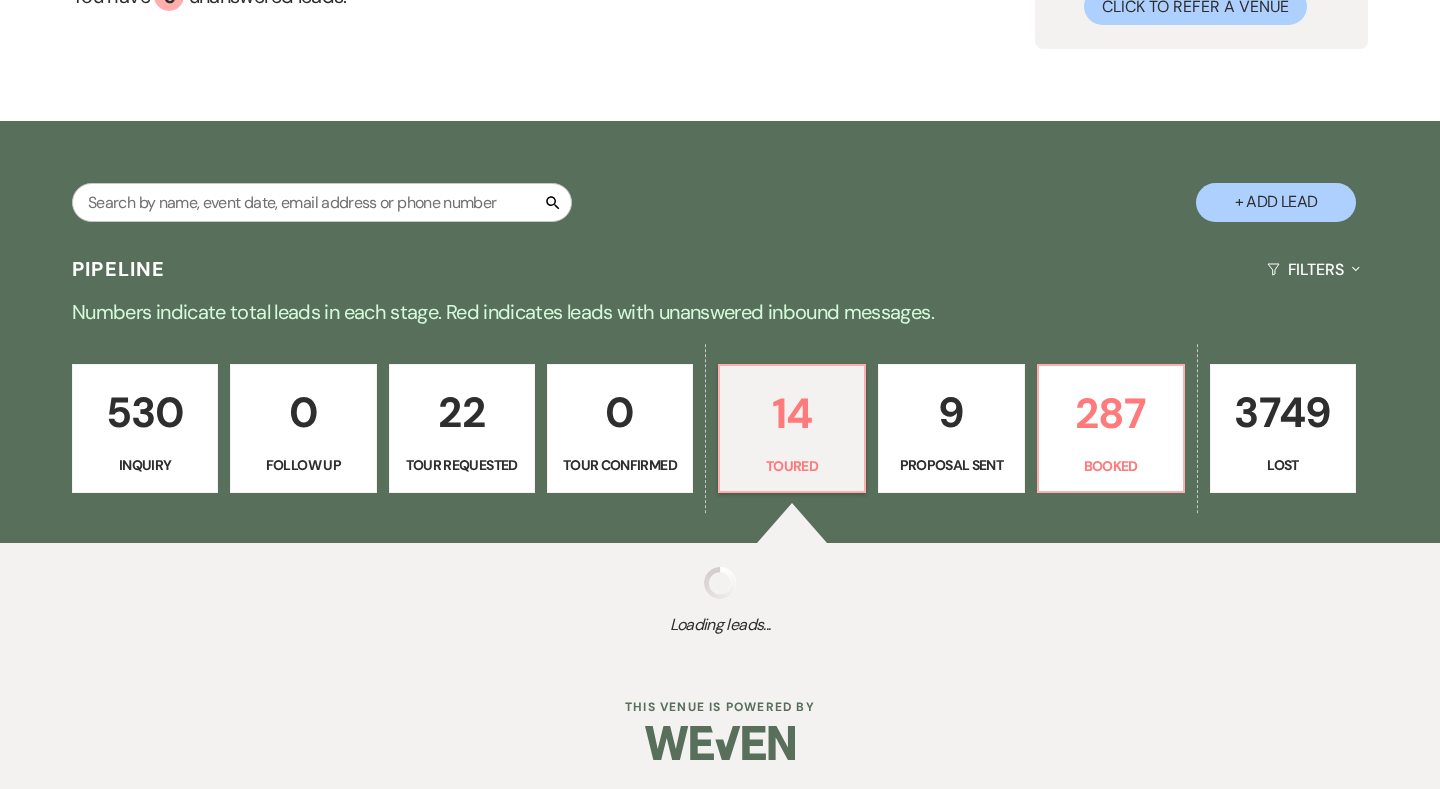 select on "5" 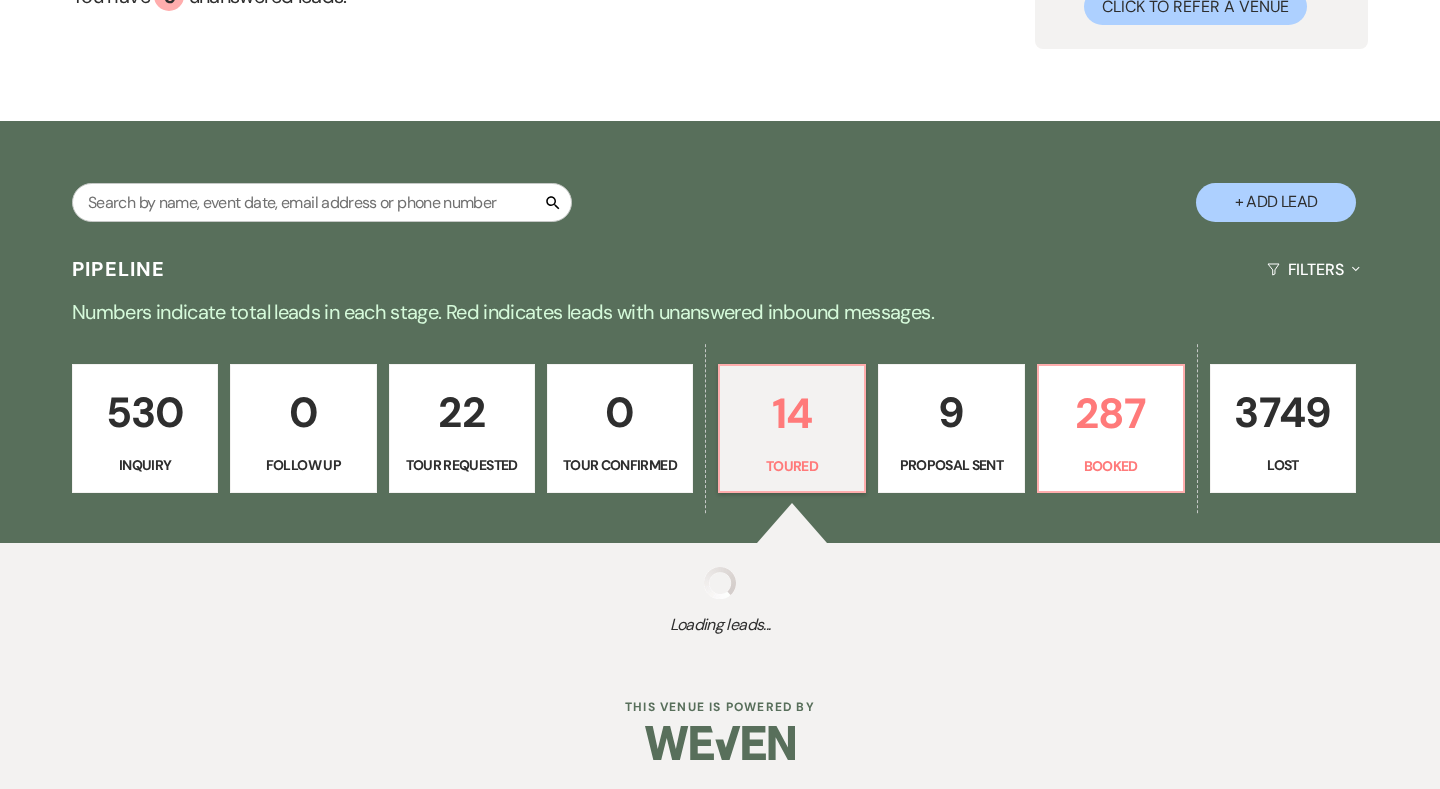 select on "5" 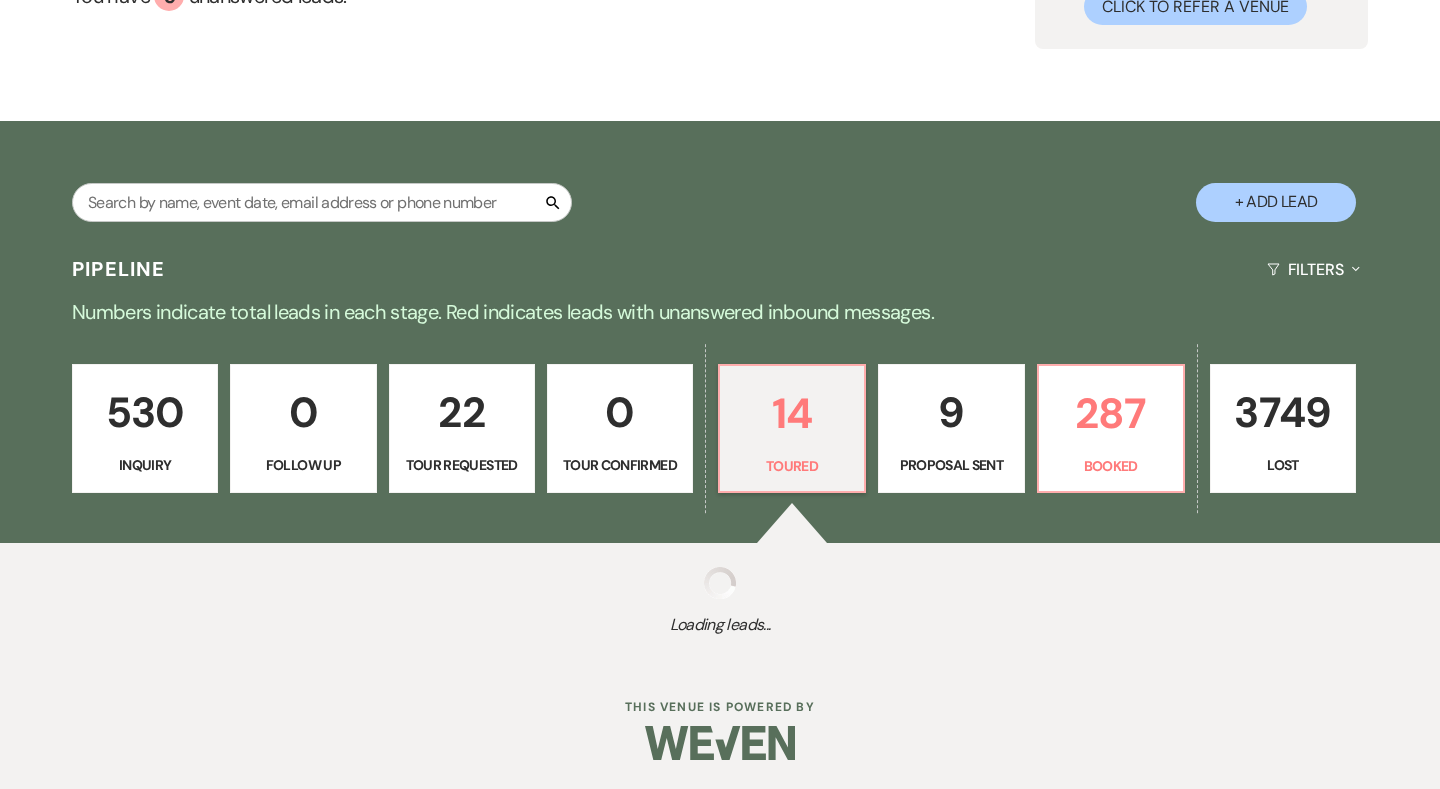 select on "5" 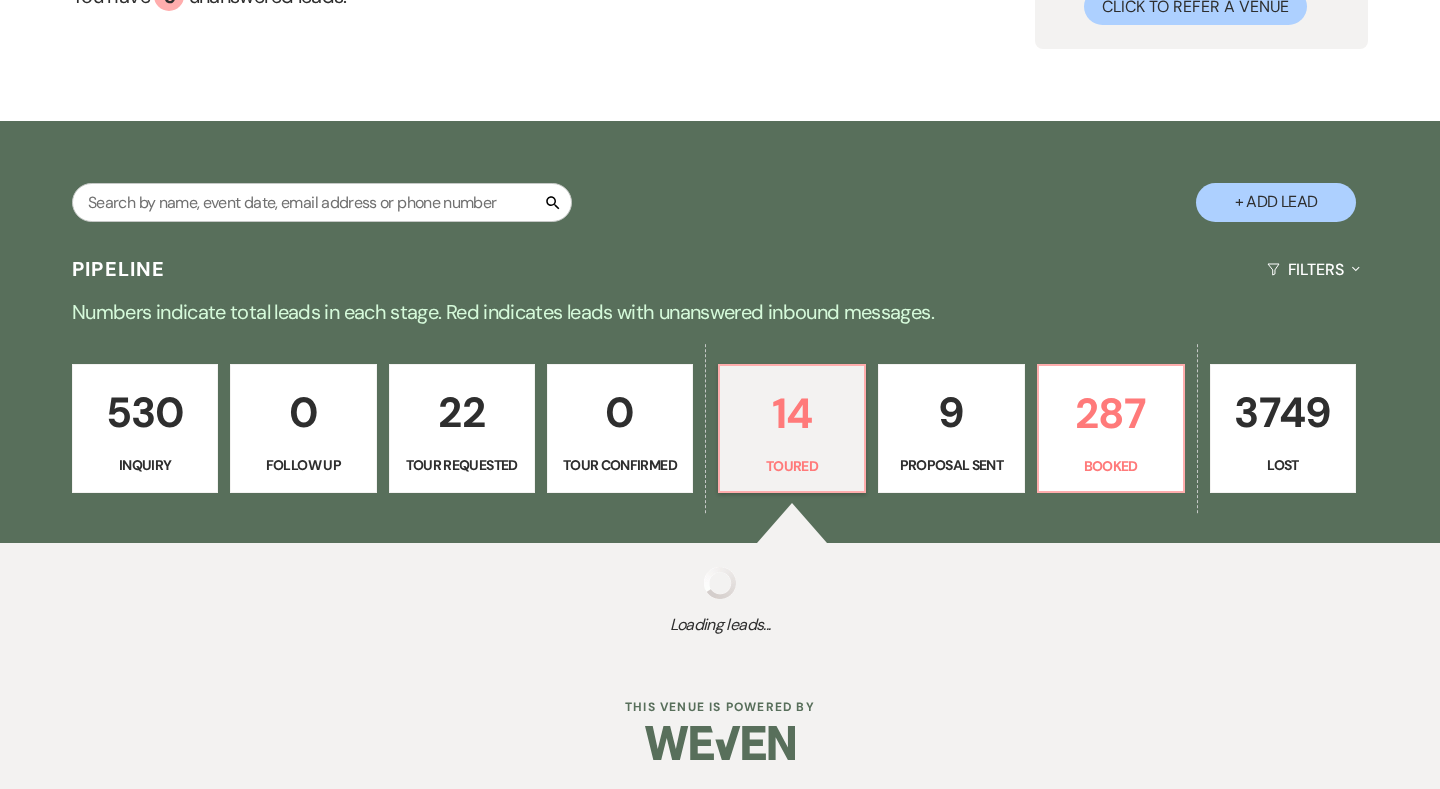 select on "5" 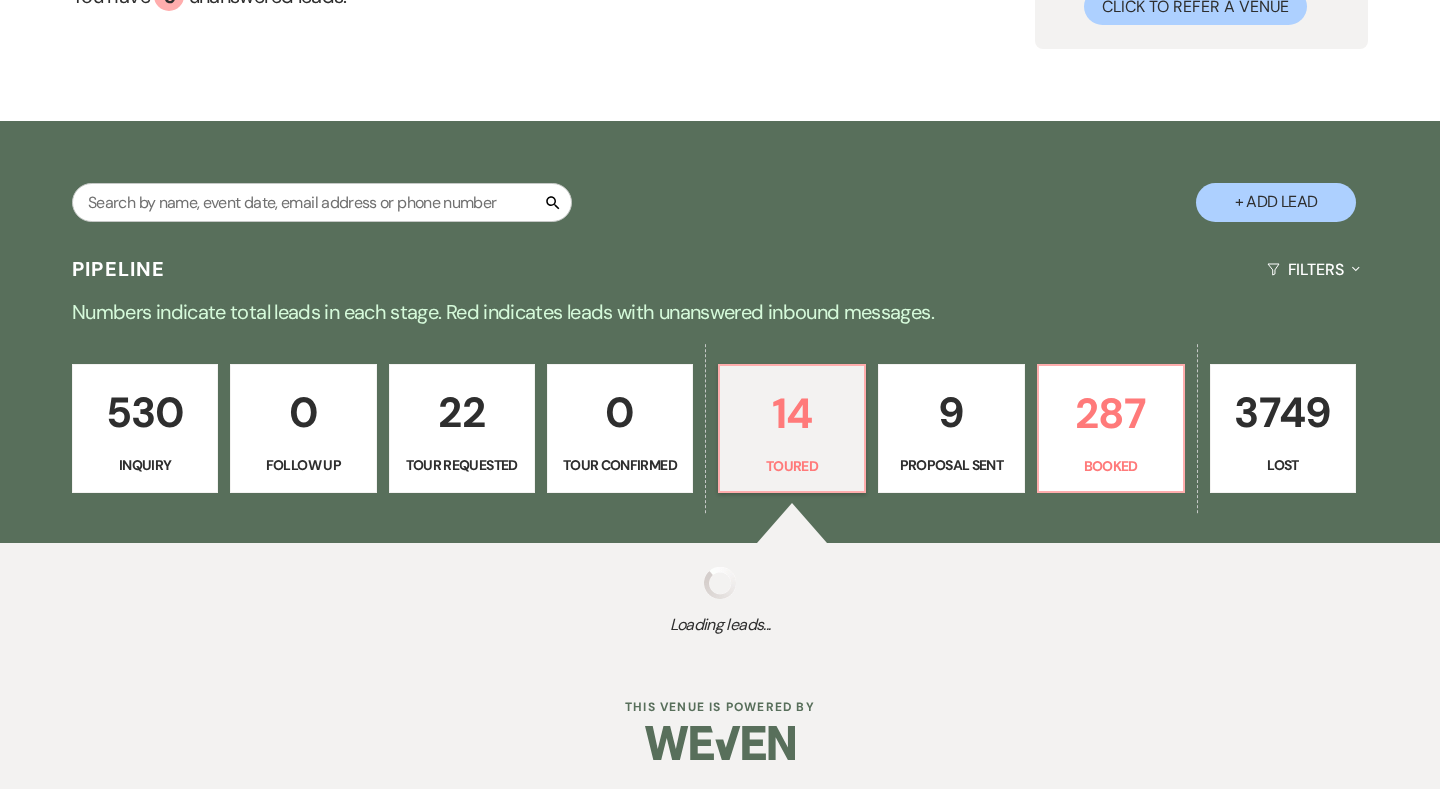 select on "5" 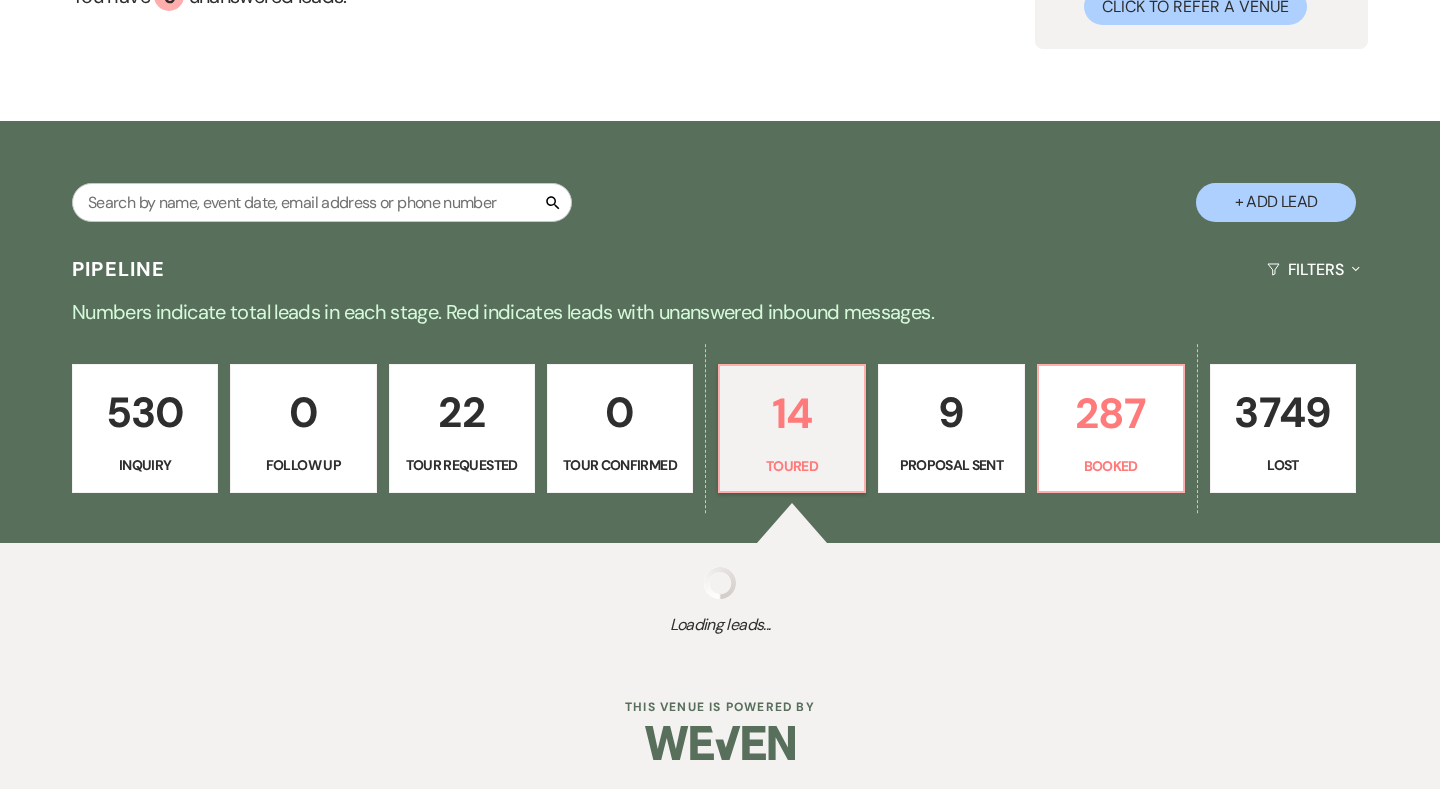 select on "5" 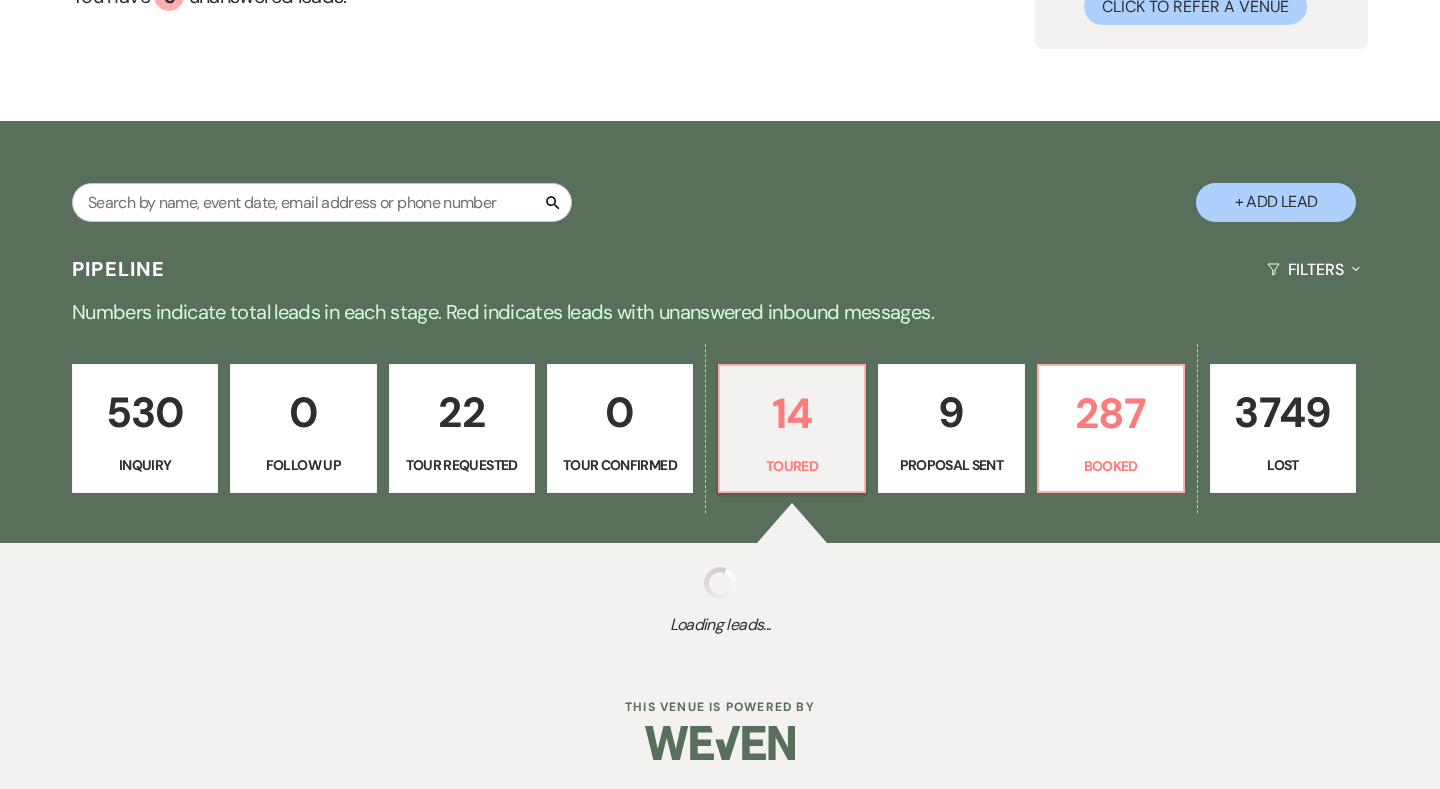 select on "5" 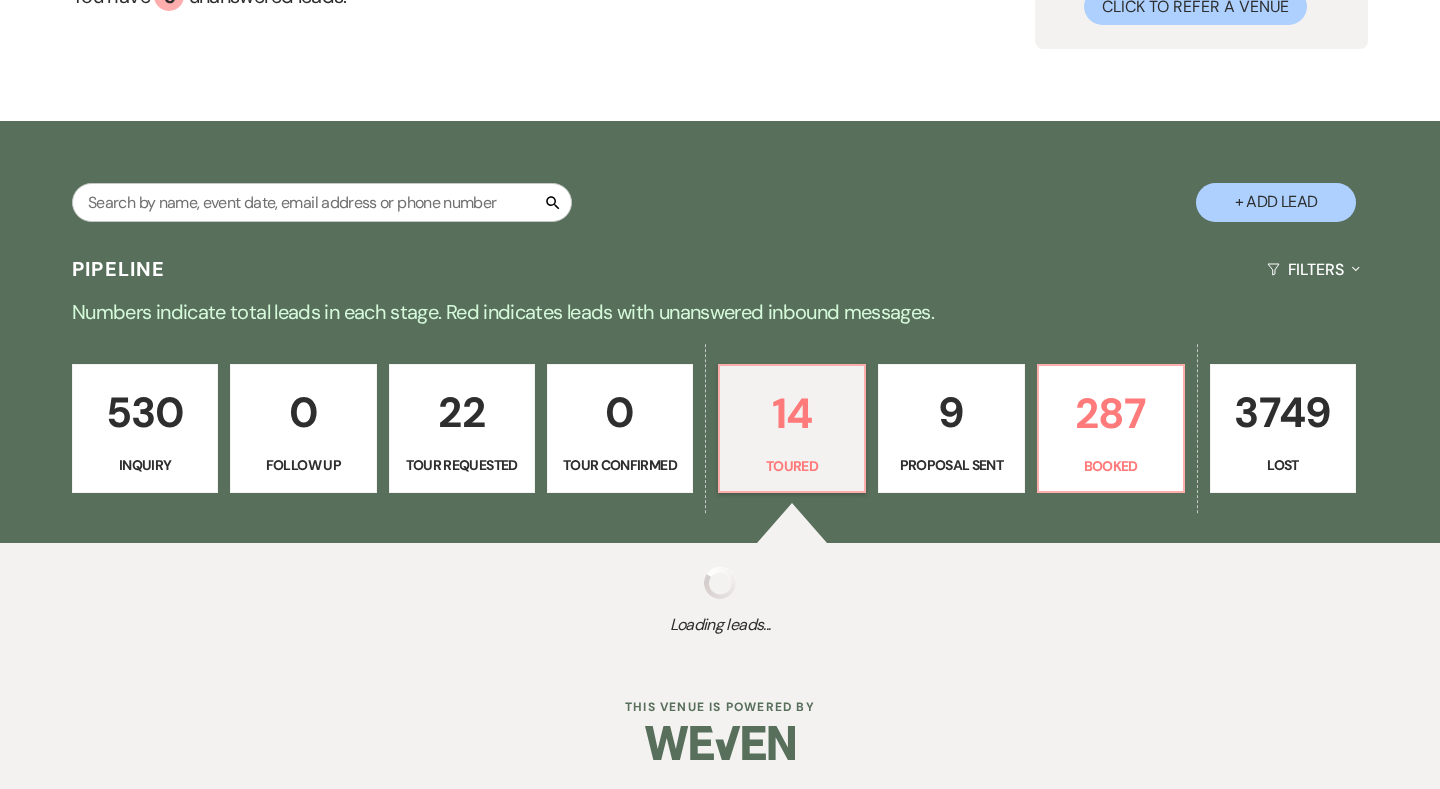 select on "5" 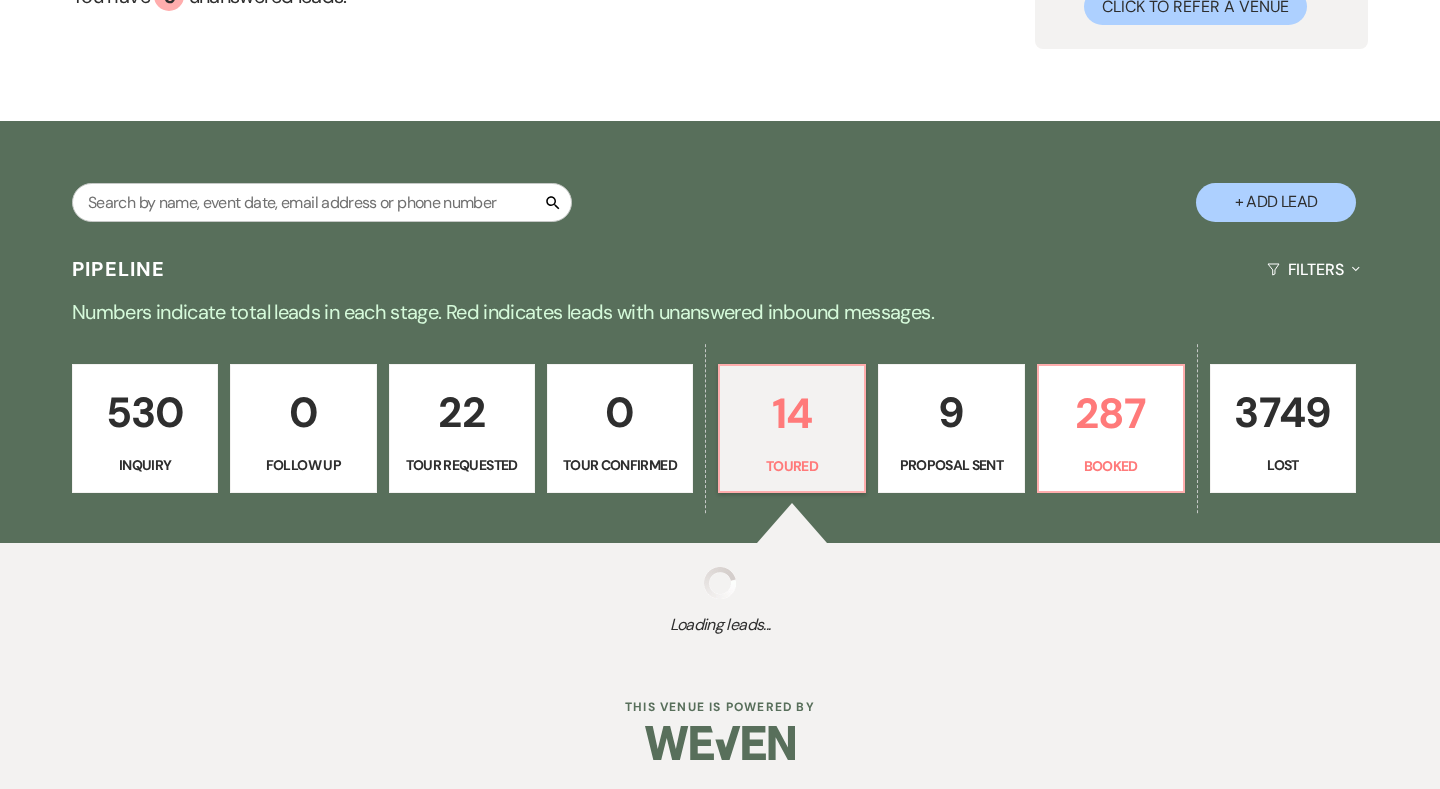 select on "5" 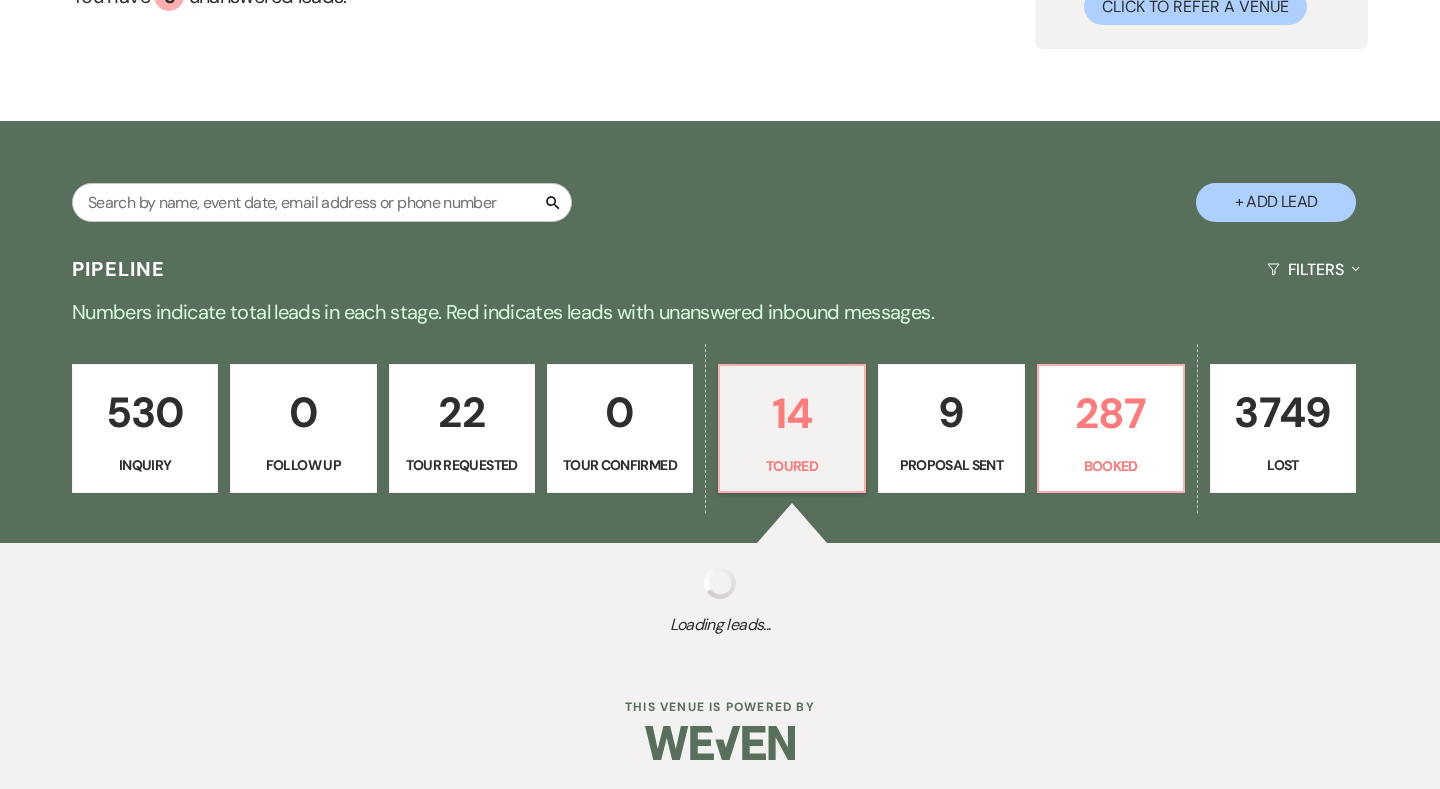 select on "5" 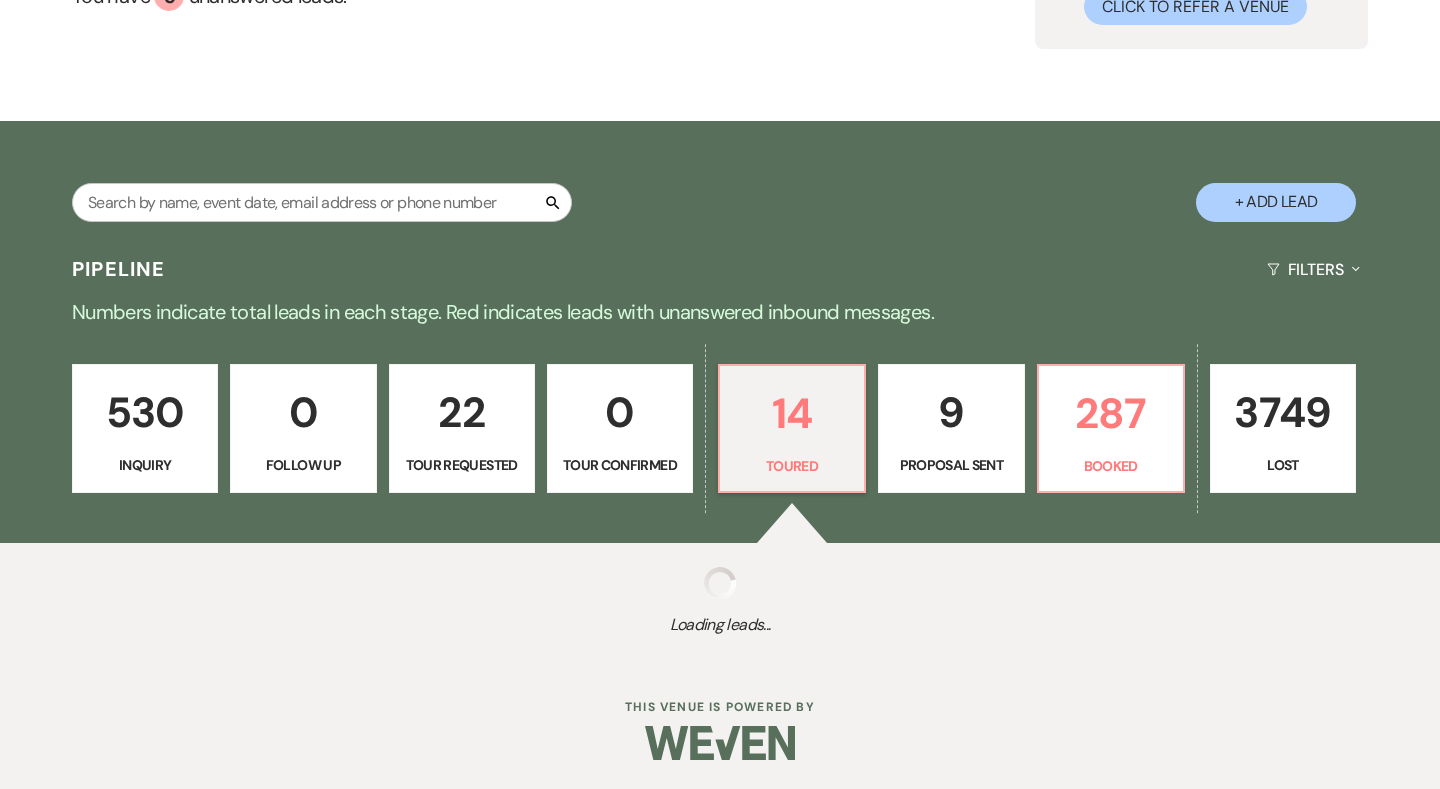 select on "5" 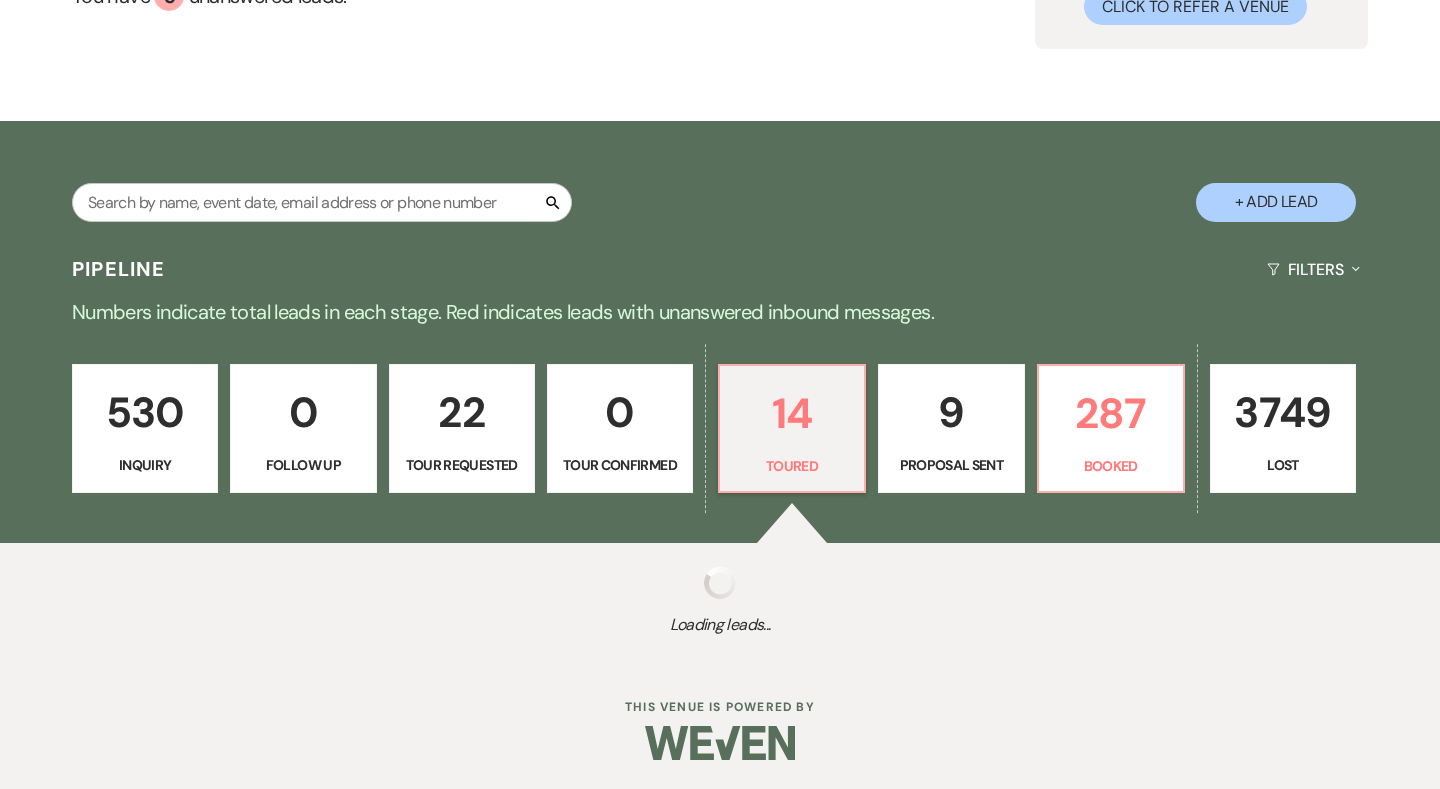 select on "5" 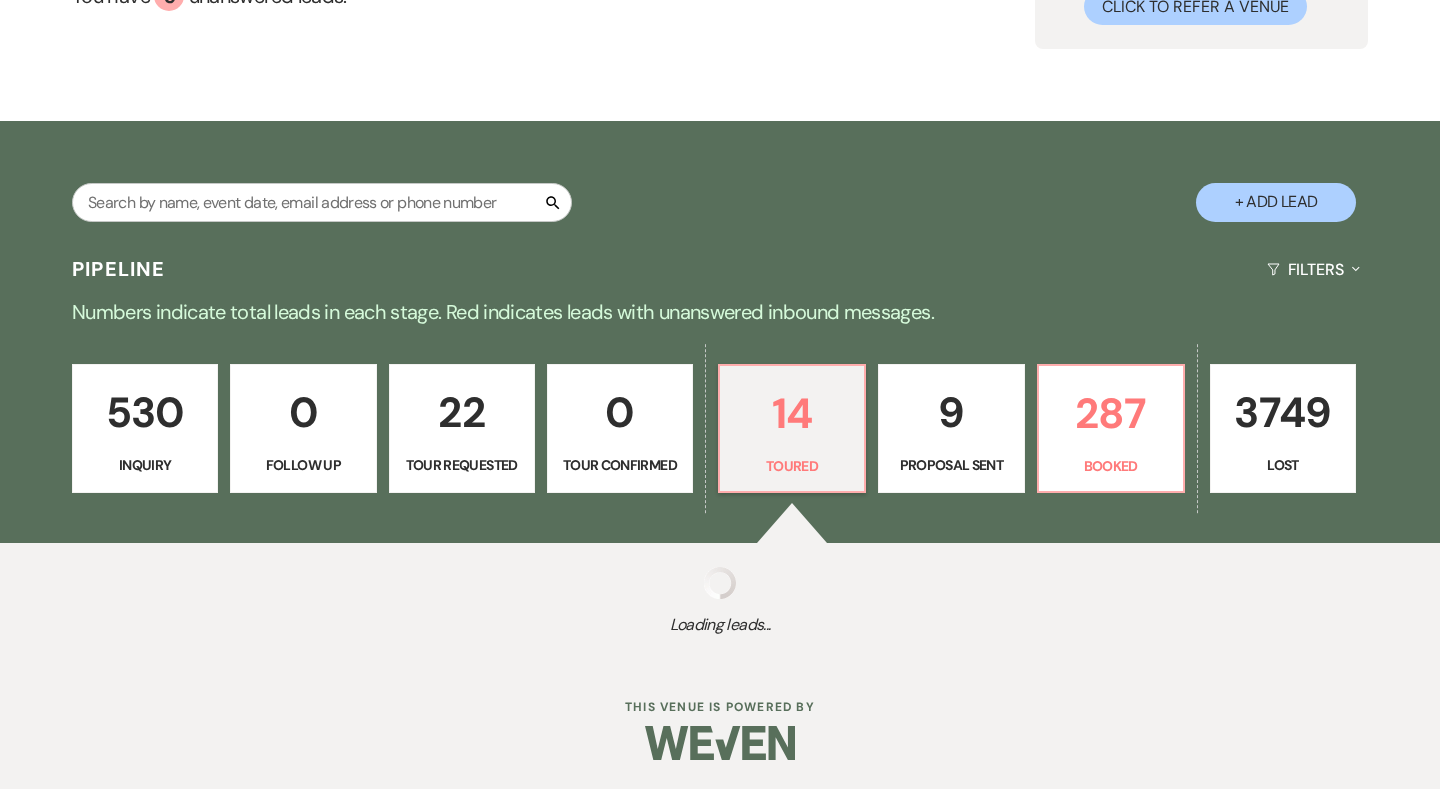 select on "5" 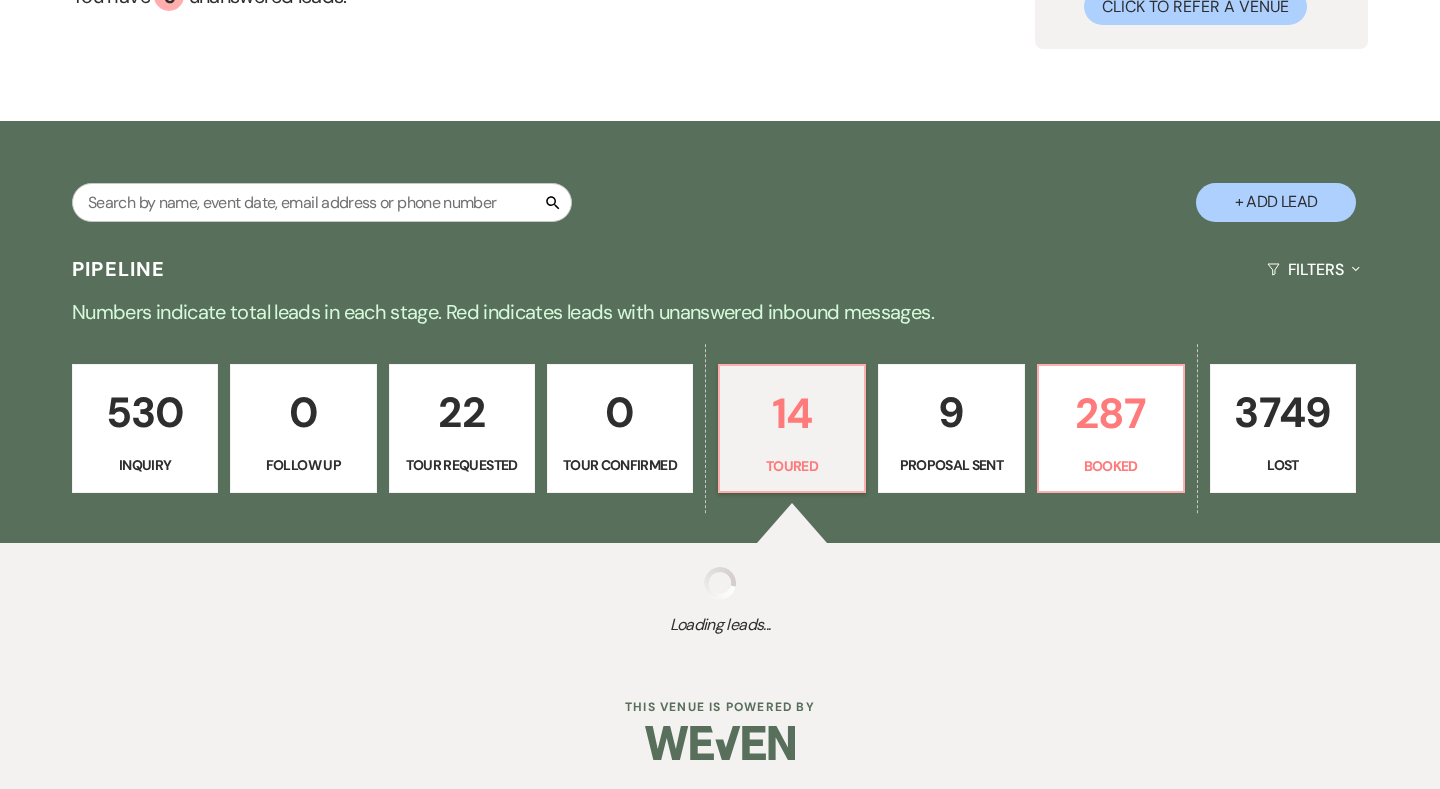 select on "5" 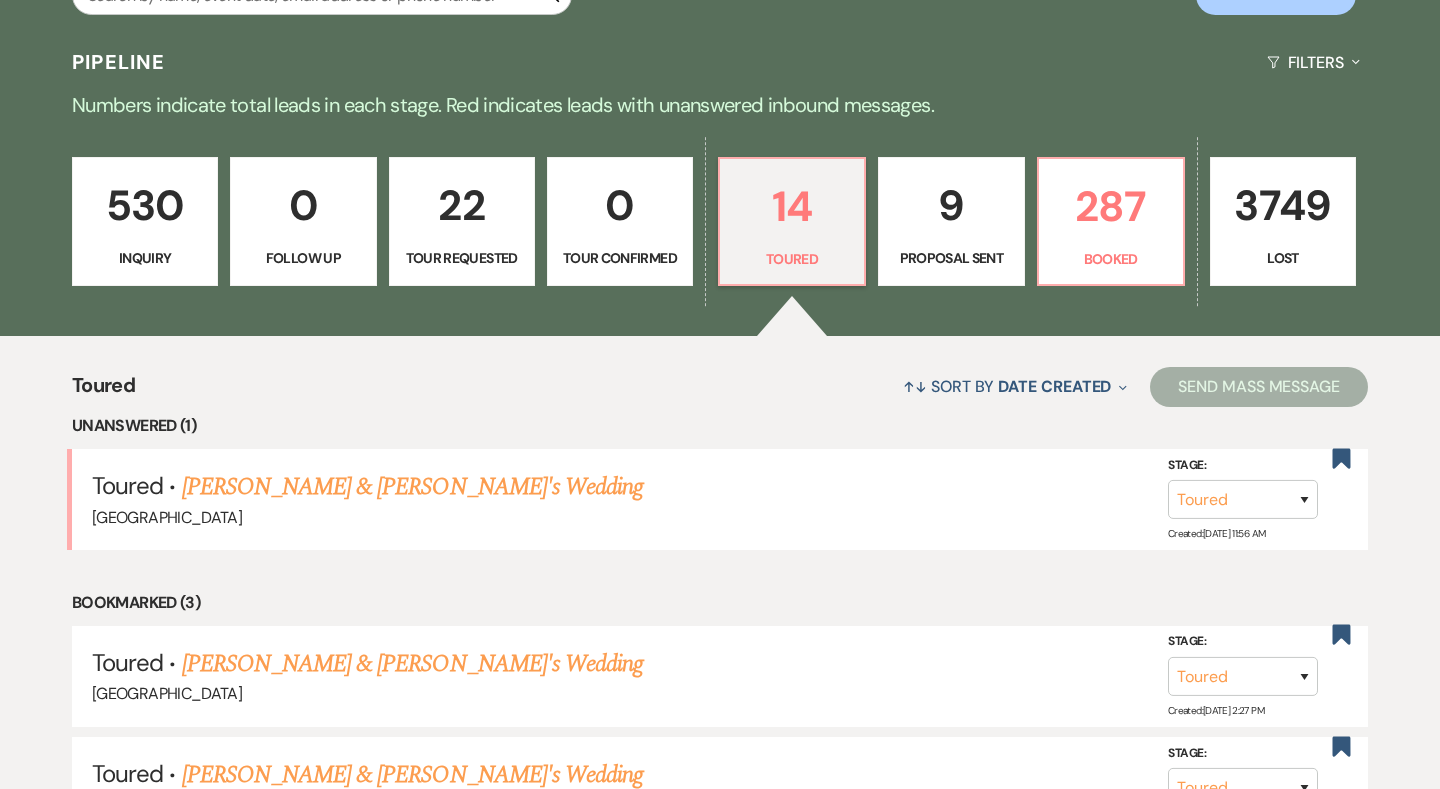 scroll, scrollTop: 437, scrollLeft: 0, axis: vertical 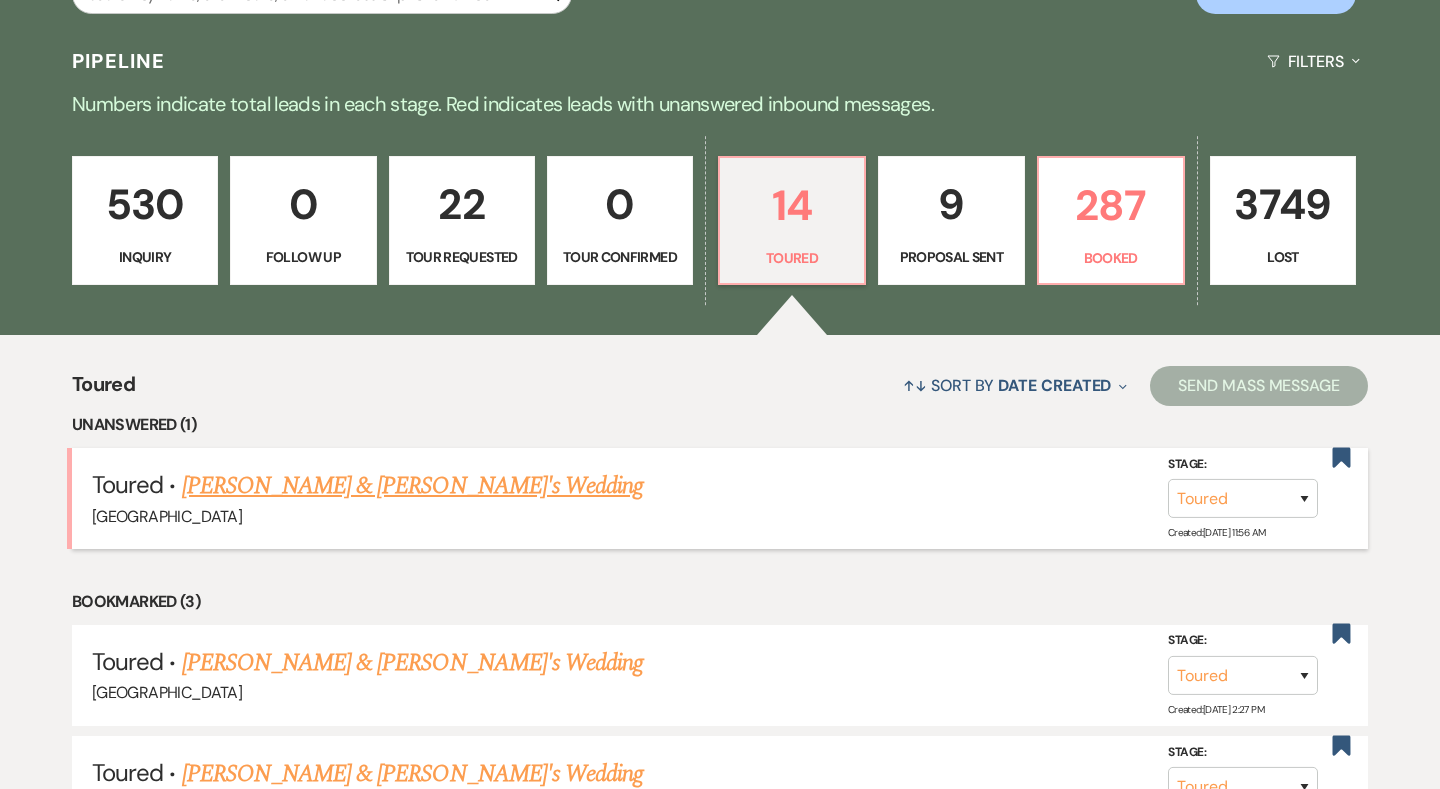 click on "[PERSON_NAME] & [PERSON_NAME]'s Wedding" at bounding box center [413, 486] 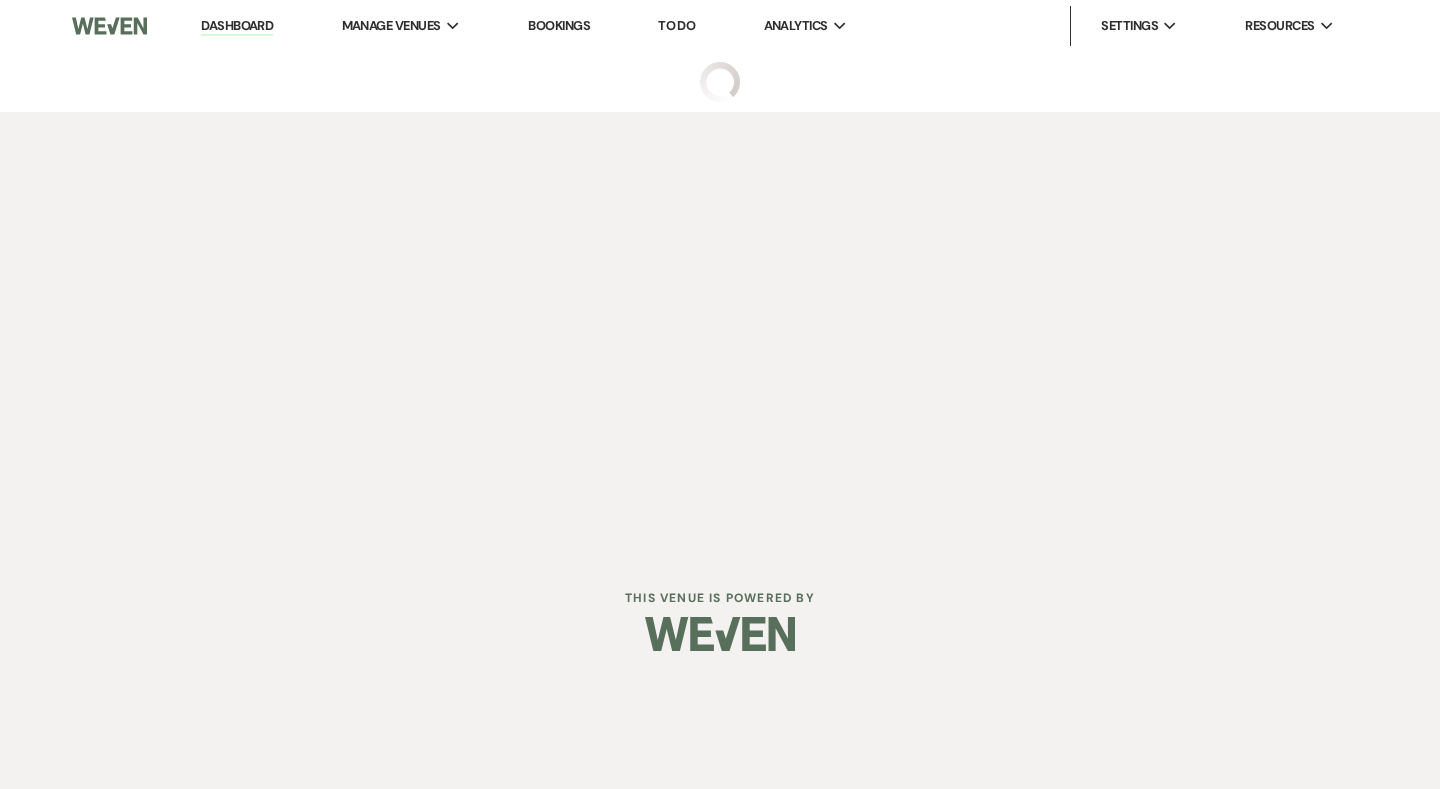 scroll, scrollTop: 0, scrollLeft: 0, axis: both 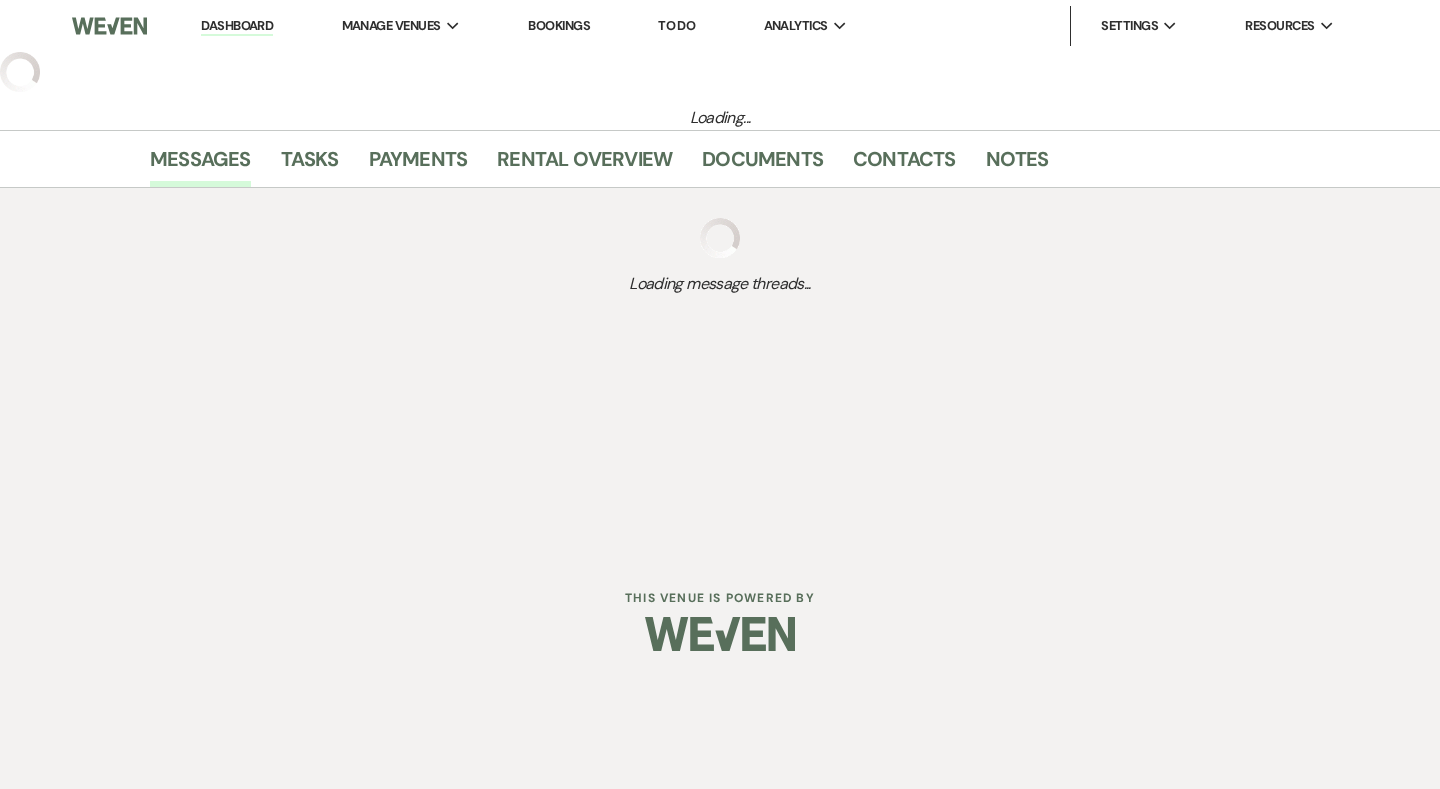 select on "5" 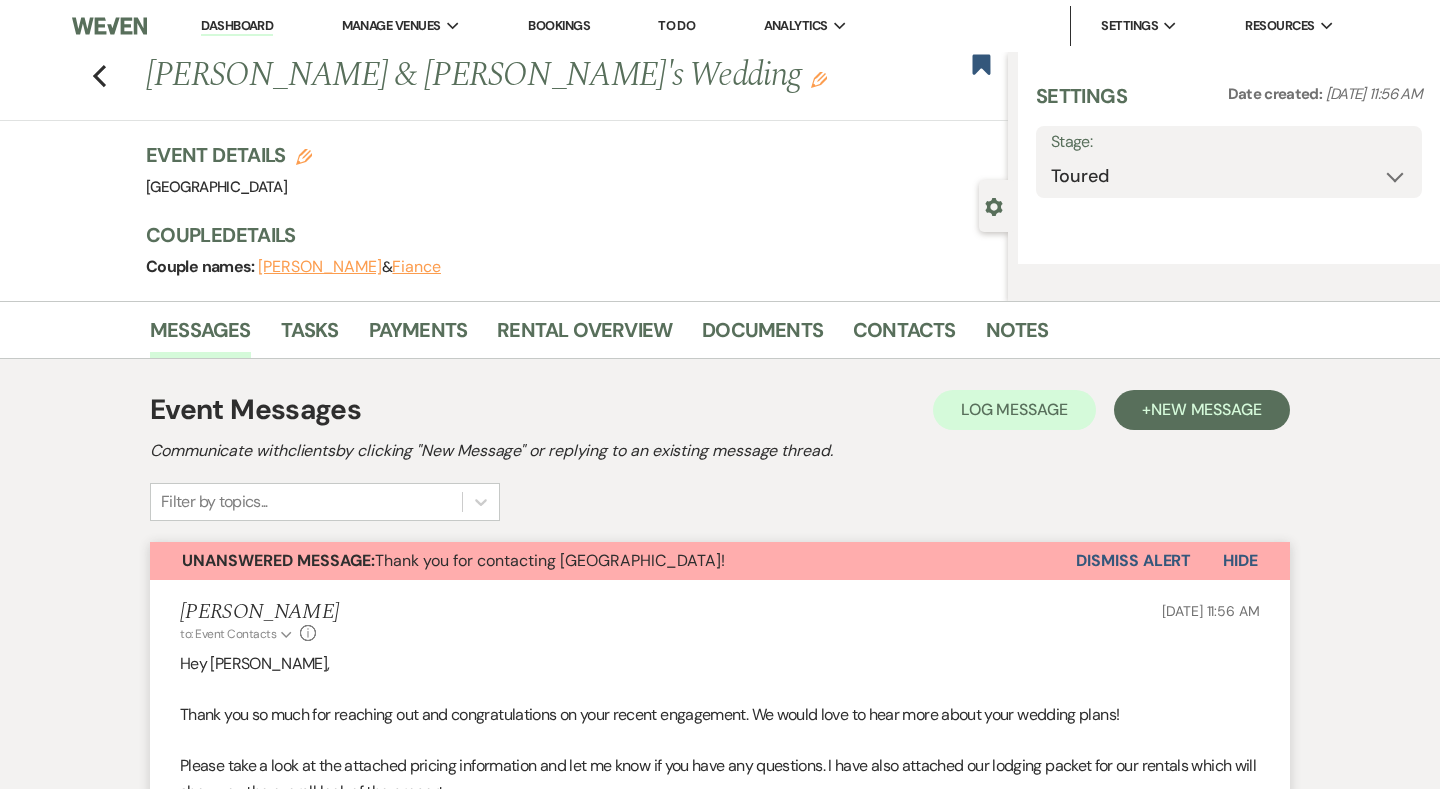 select on "6" 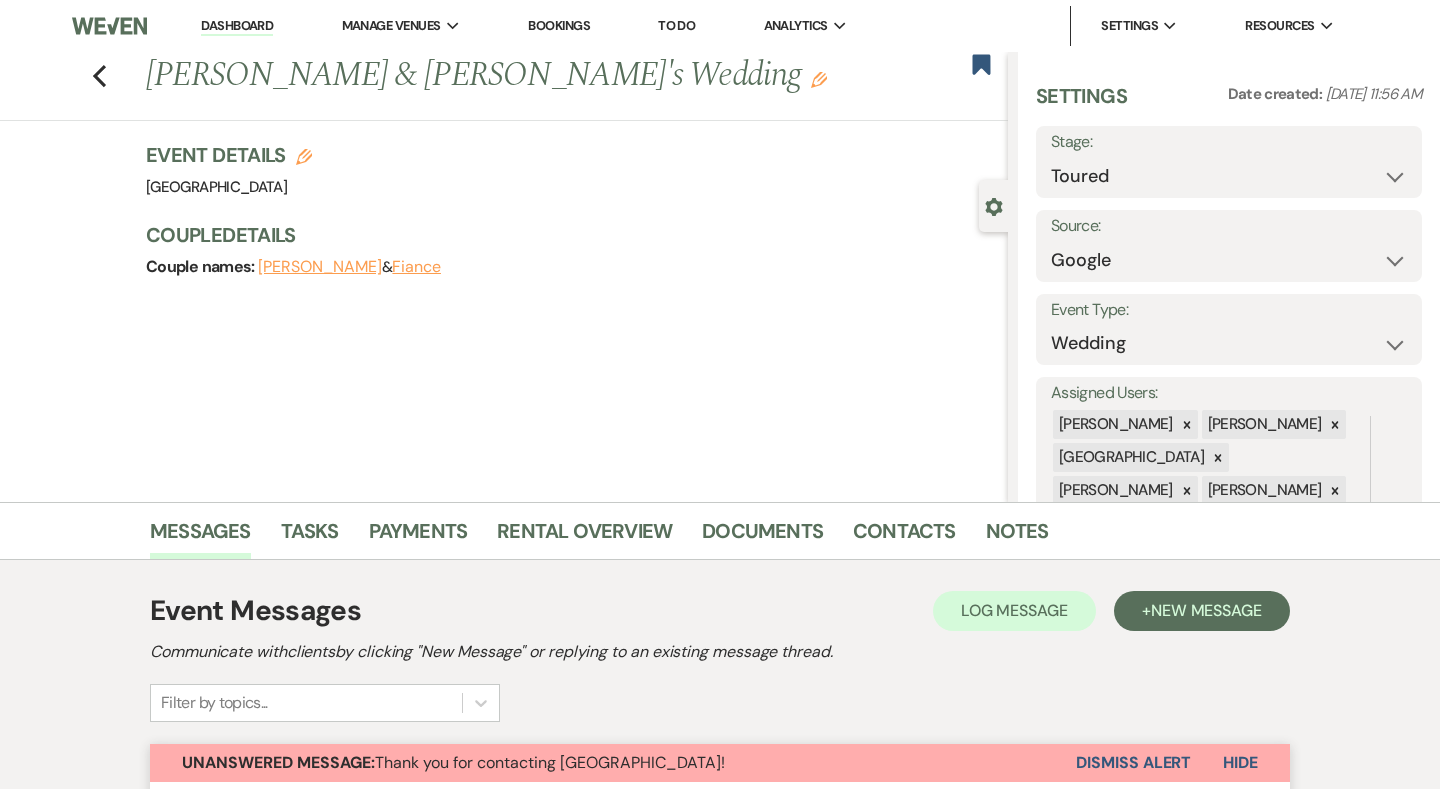scroll, scrollTop: 0, scrollLeft: 0, axis: both 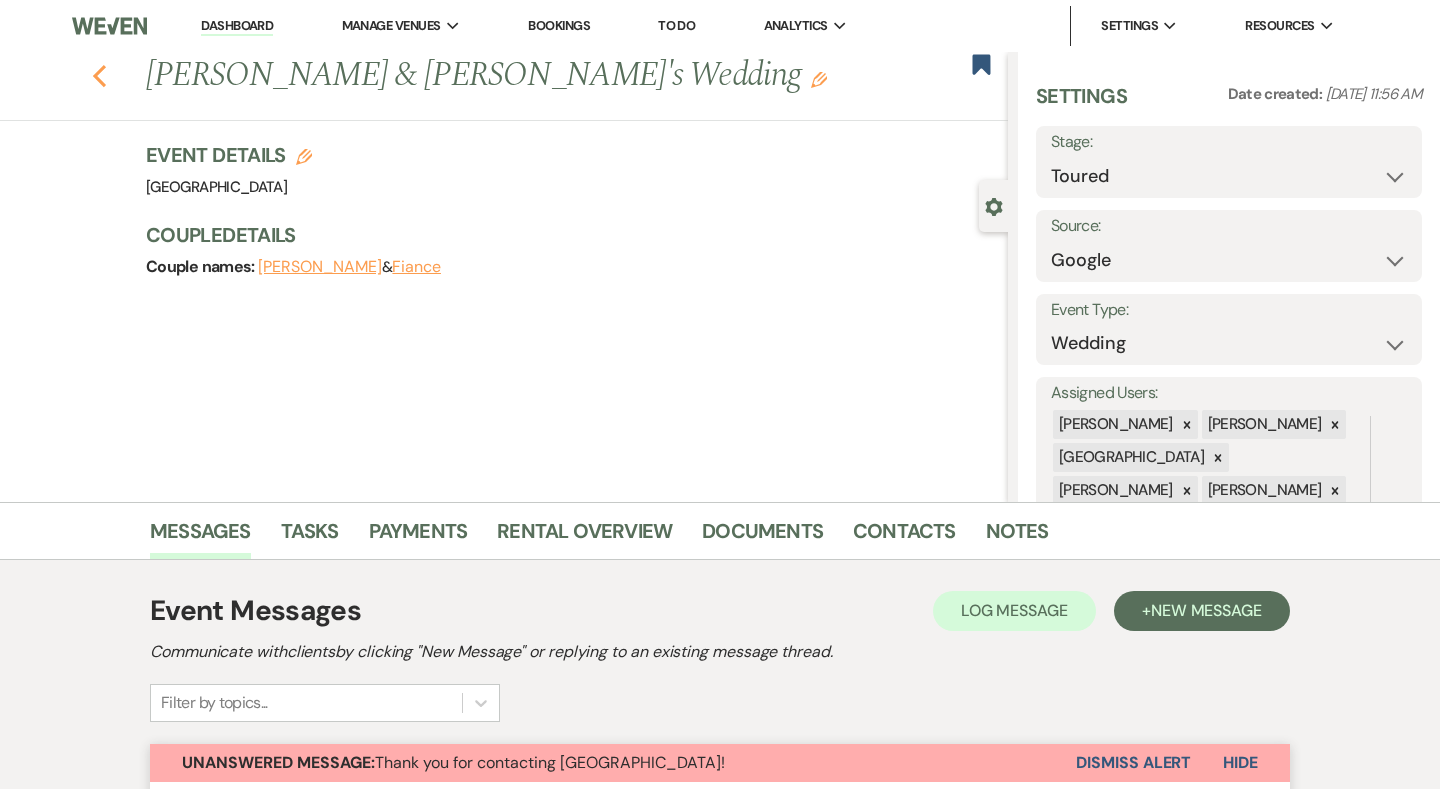 click 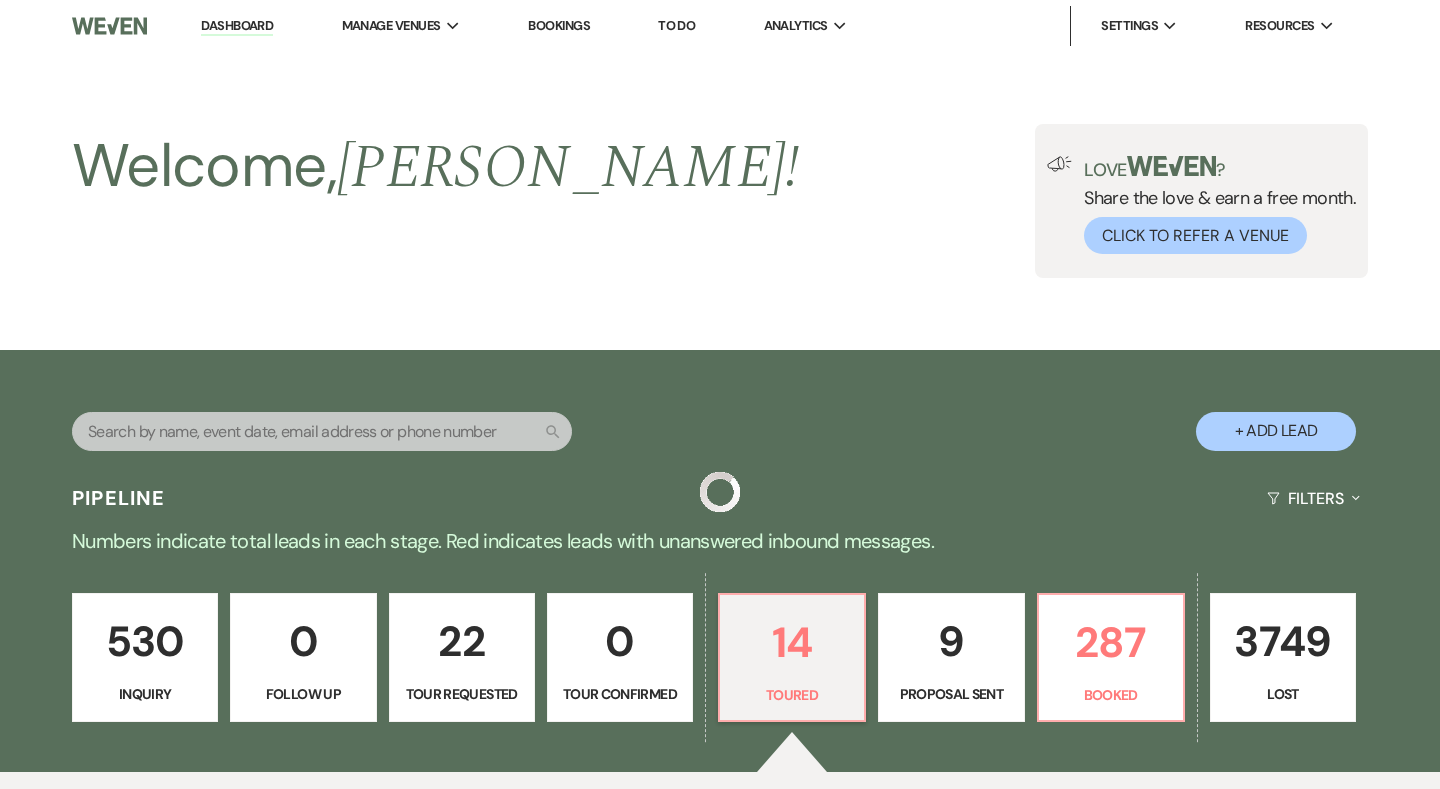 scroll, scrollTop: 437, scrollLeft: 0, axis: vertical 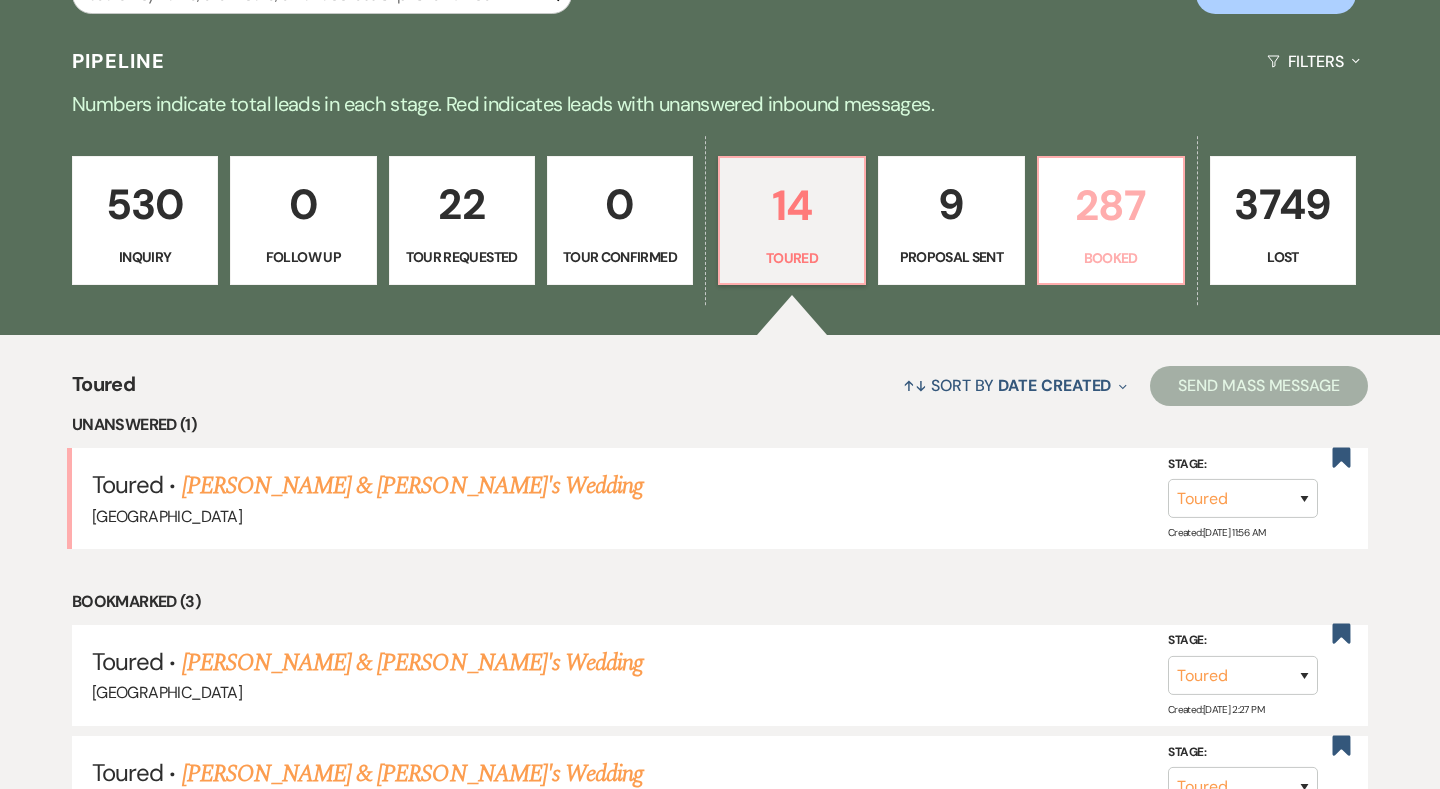 click on "287 Booked" at bounding box center [1111, 221] 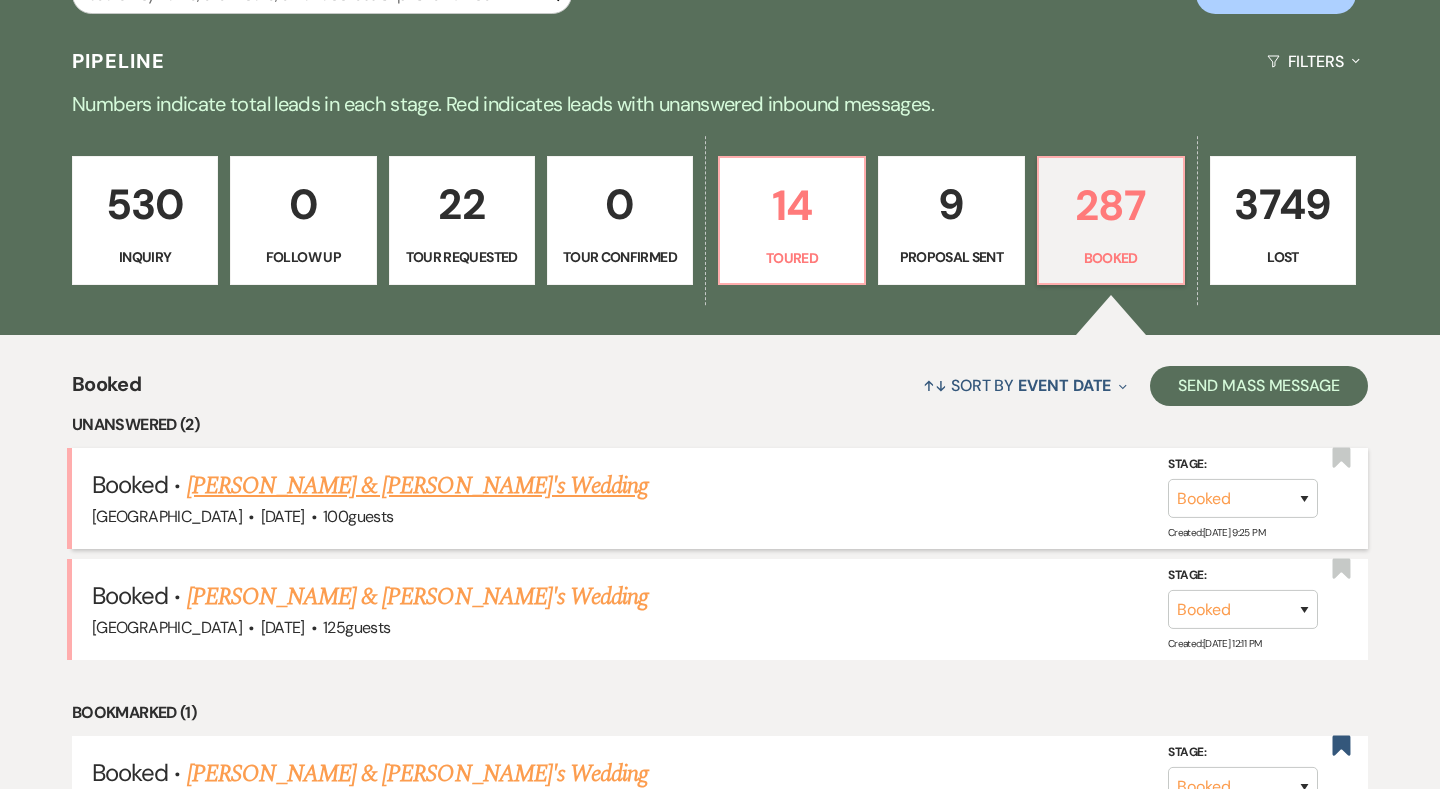 click on "[PERSON_NAME] & [PERSON_NAME]'s Wedding" at bounding box center (418, 486) 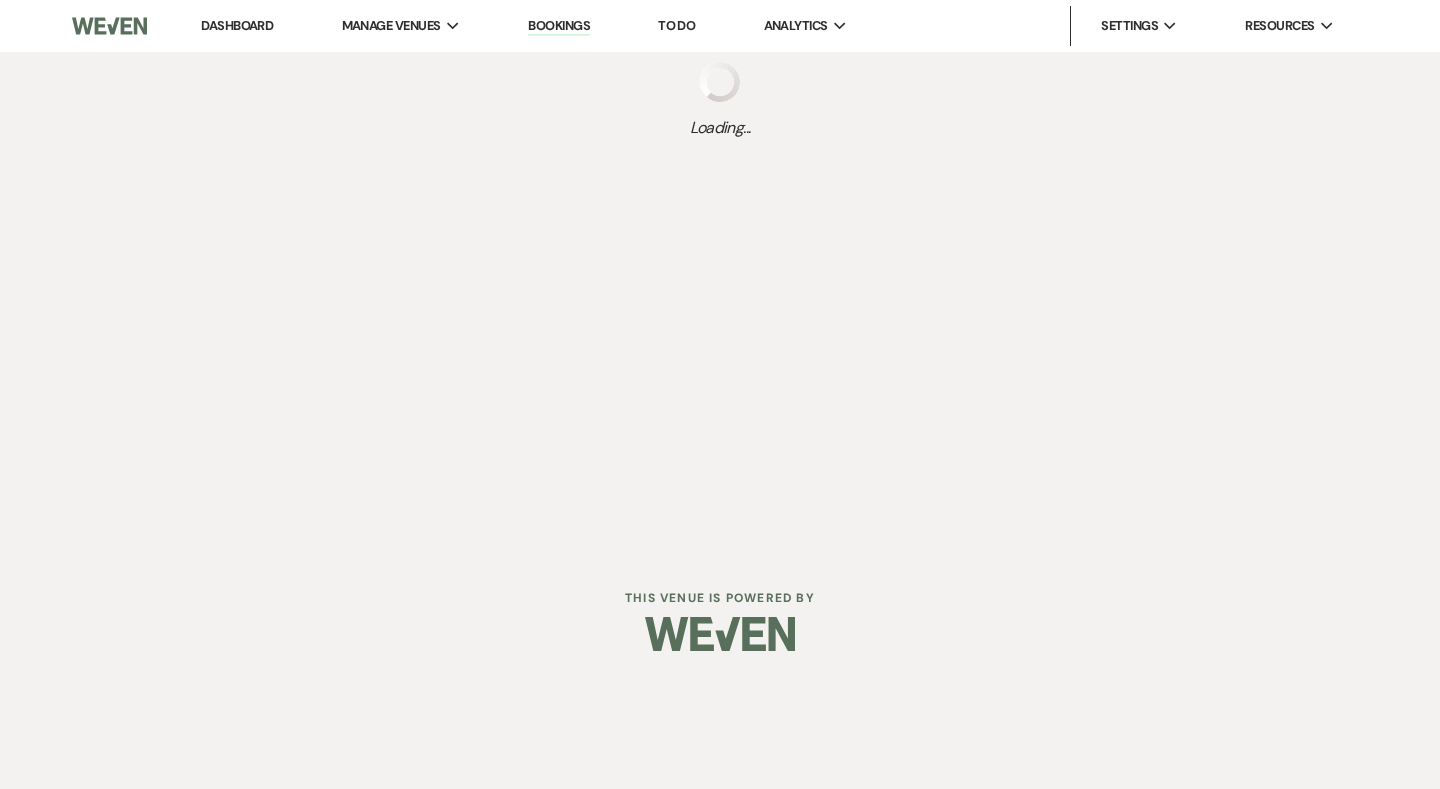 scroll, scrollTop: 0, scrollLeft: 0, axis: both 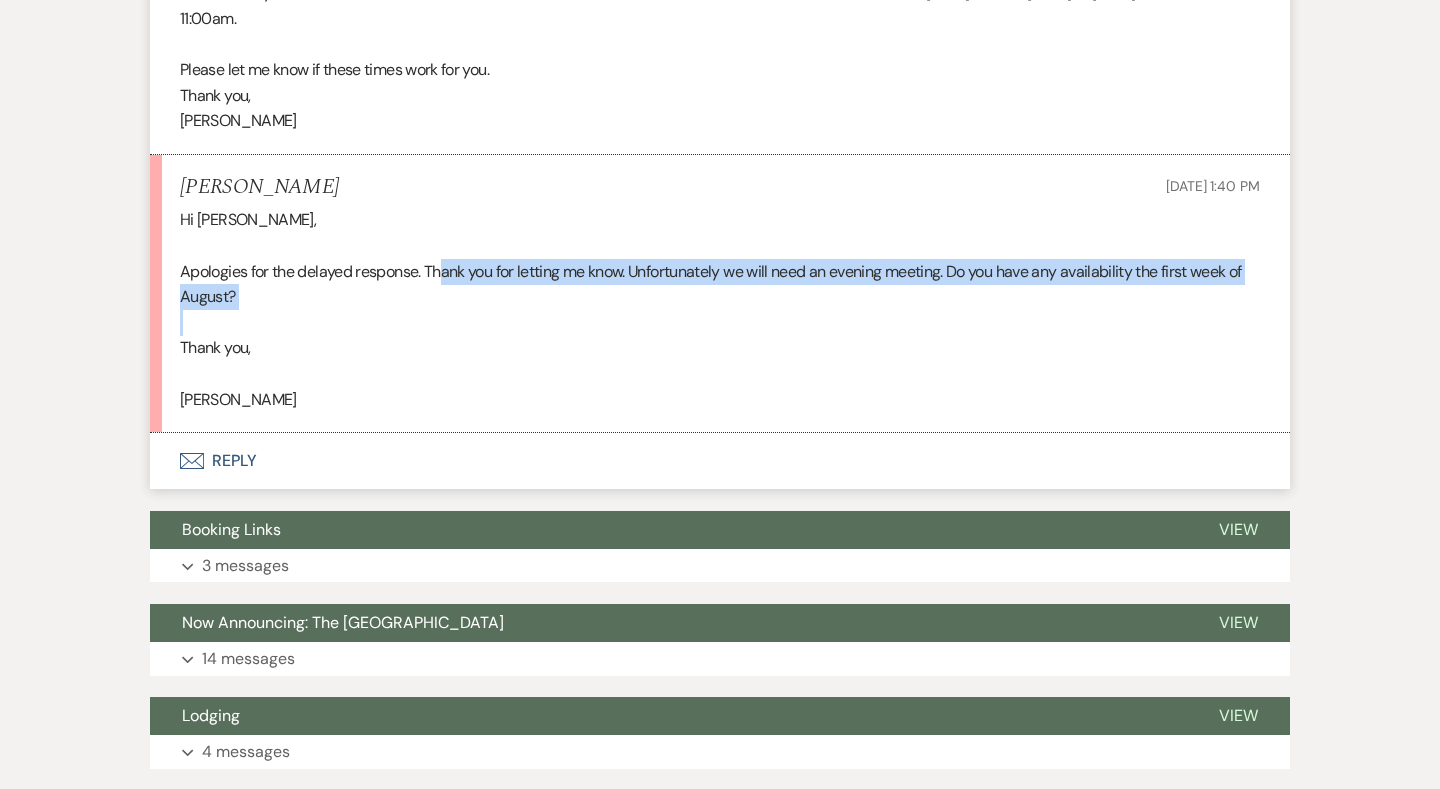 drag, startPoint x: 439, startPoint y: 237, endPoint x: 792, endPoint y: 295, distance: 357.73315 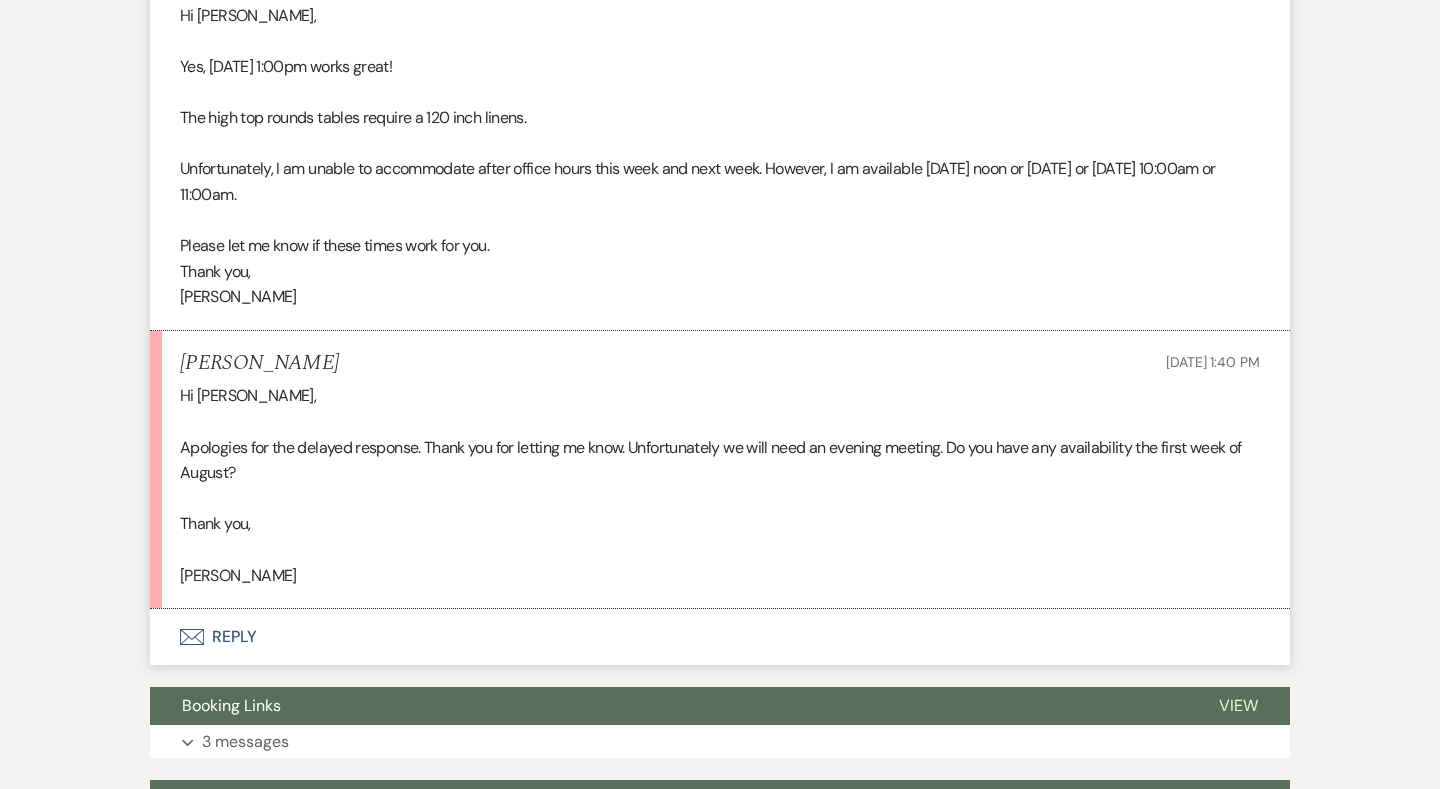 scroll, scrollTop: 4224, scrollLeft: 0, axis: vertical 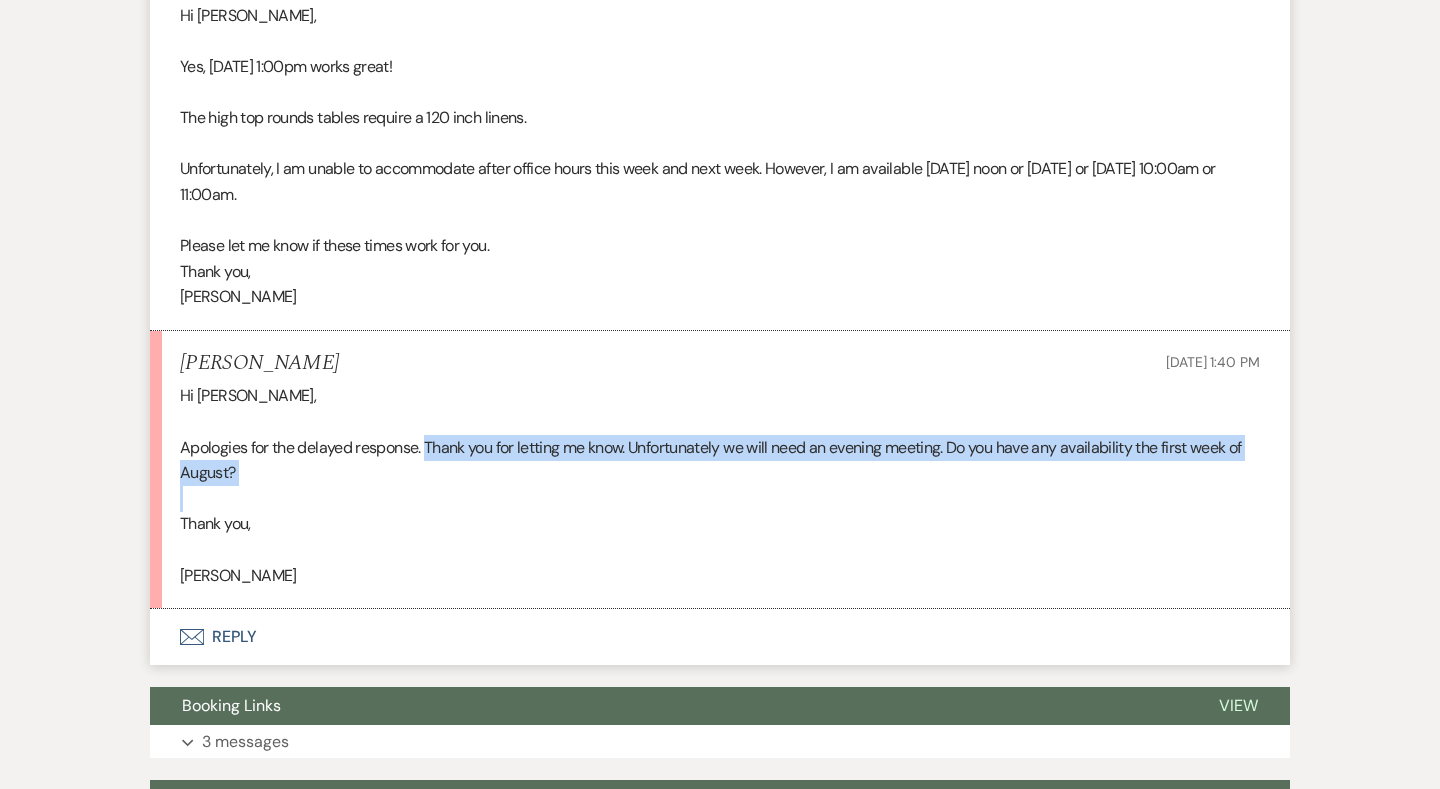 drag, startPoint x: 427, startPoint y: 415, endPoint x: 427, endPoint y: 471, distance: 56 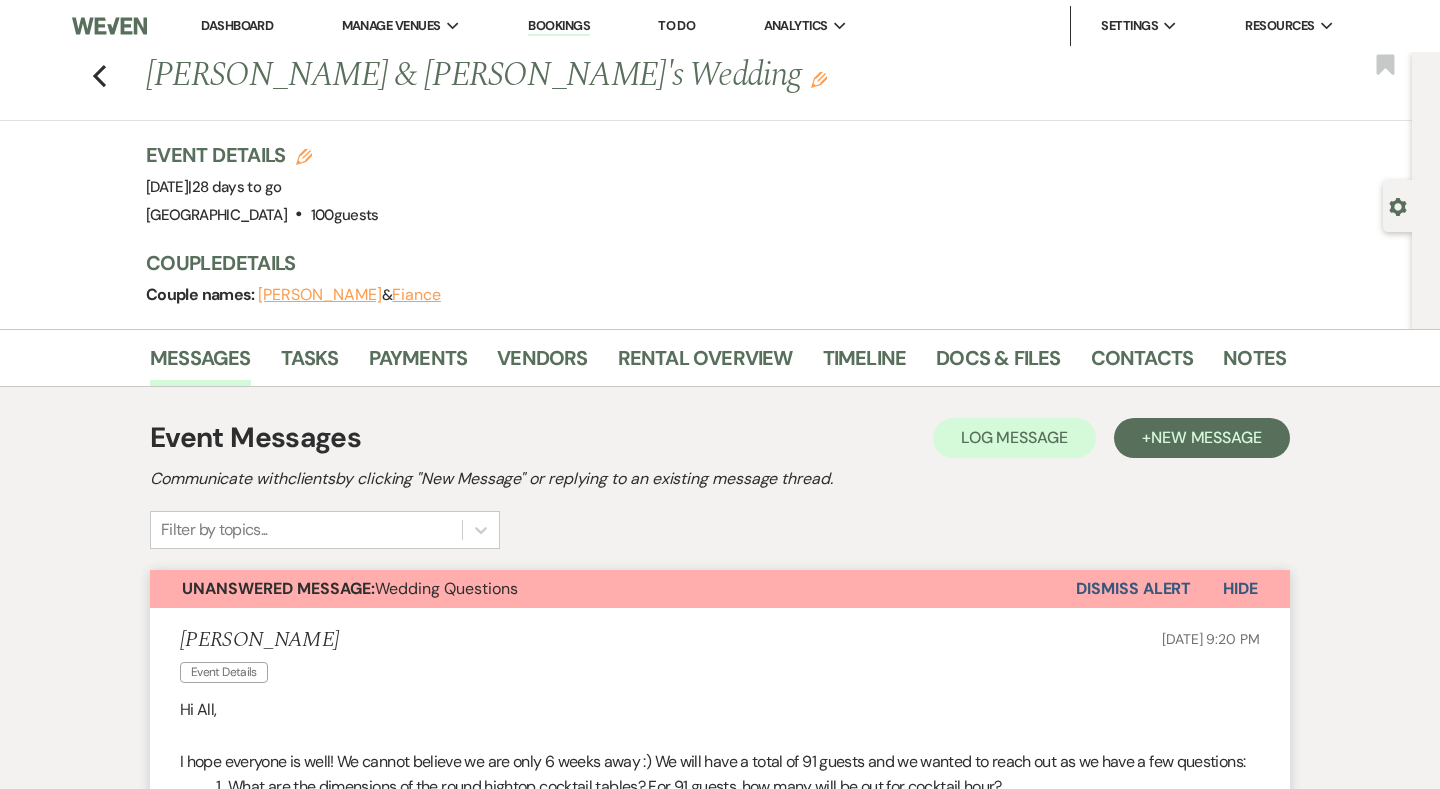 scroll, scrollTop: 0, scrollLeft: 0, axis: both 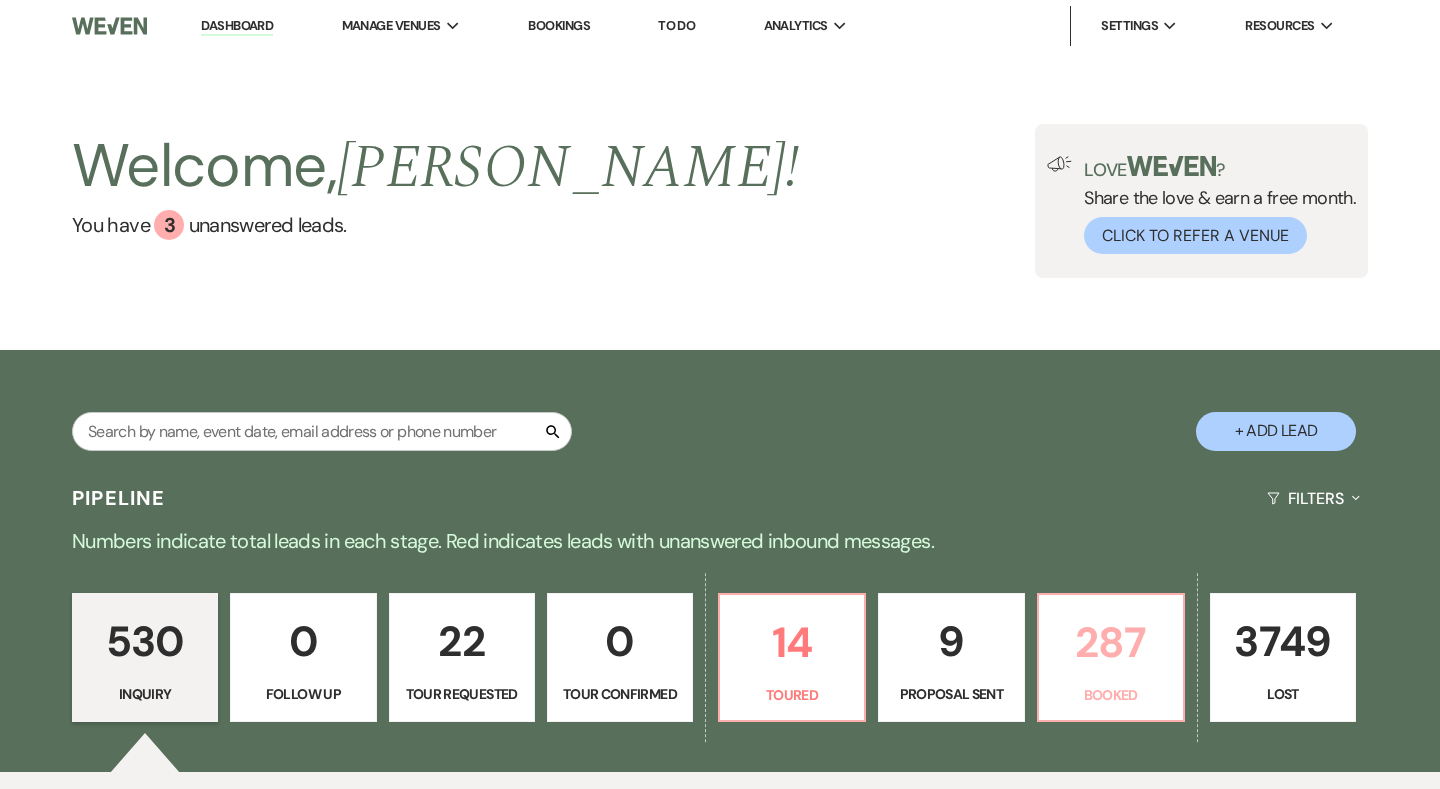 click on "287" at bounding box center (1111, 642) 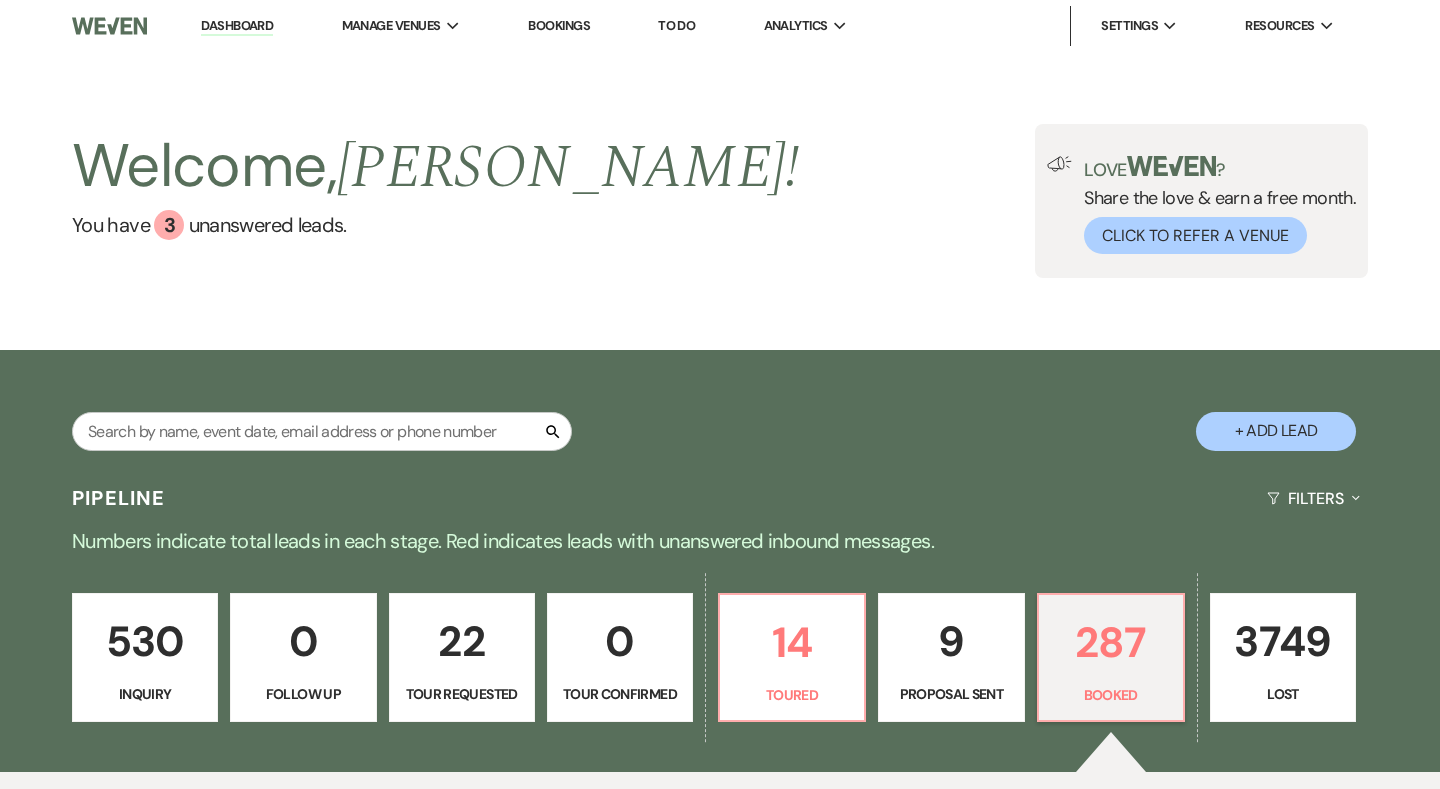 scroll, scrollTop: 627, scrollLeft: 0, axis: vertical 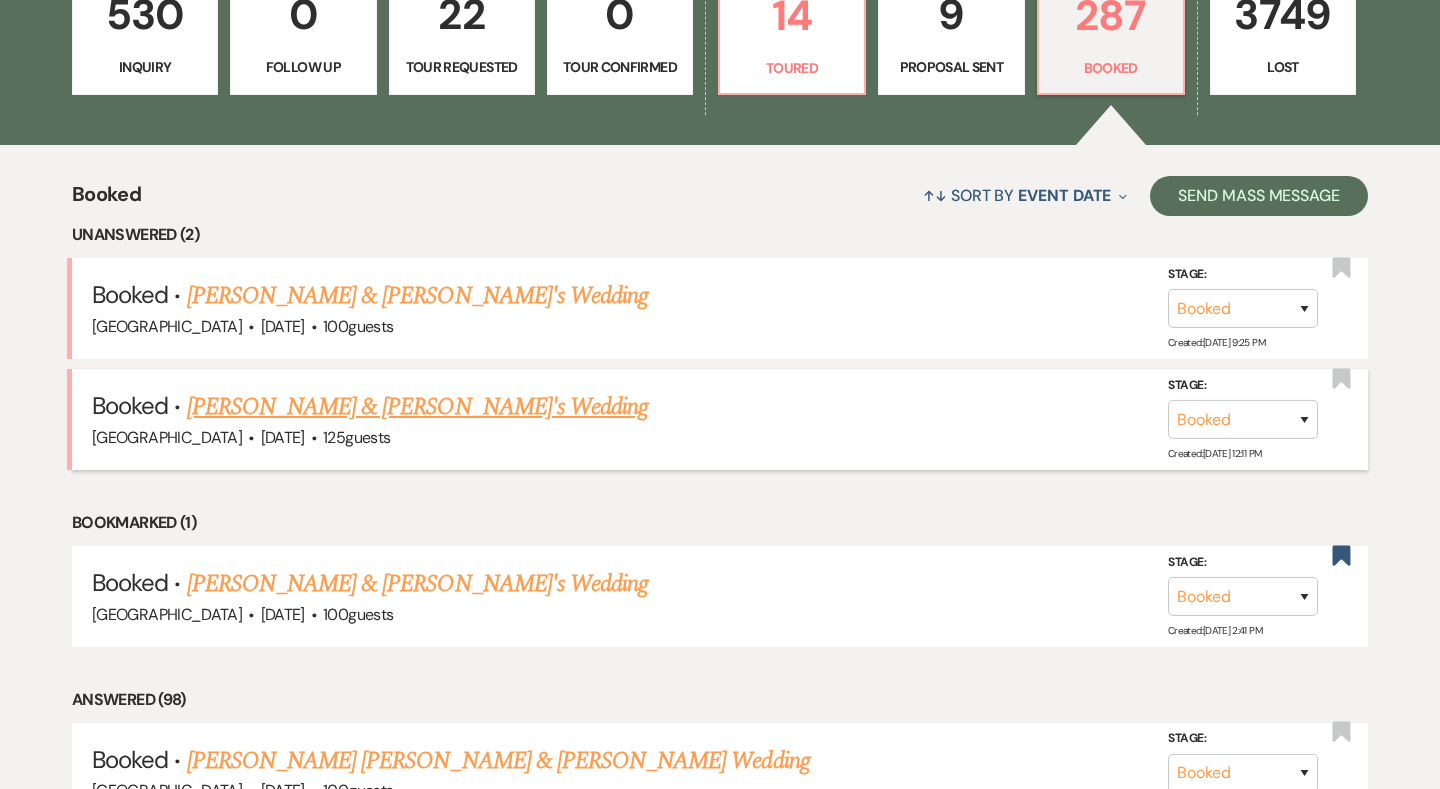 click on "[PERSON_NAME] & [PERSON_NAME]'s Wedding" at bounding box center (418, 407) 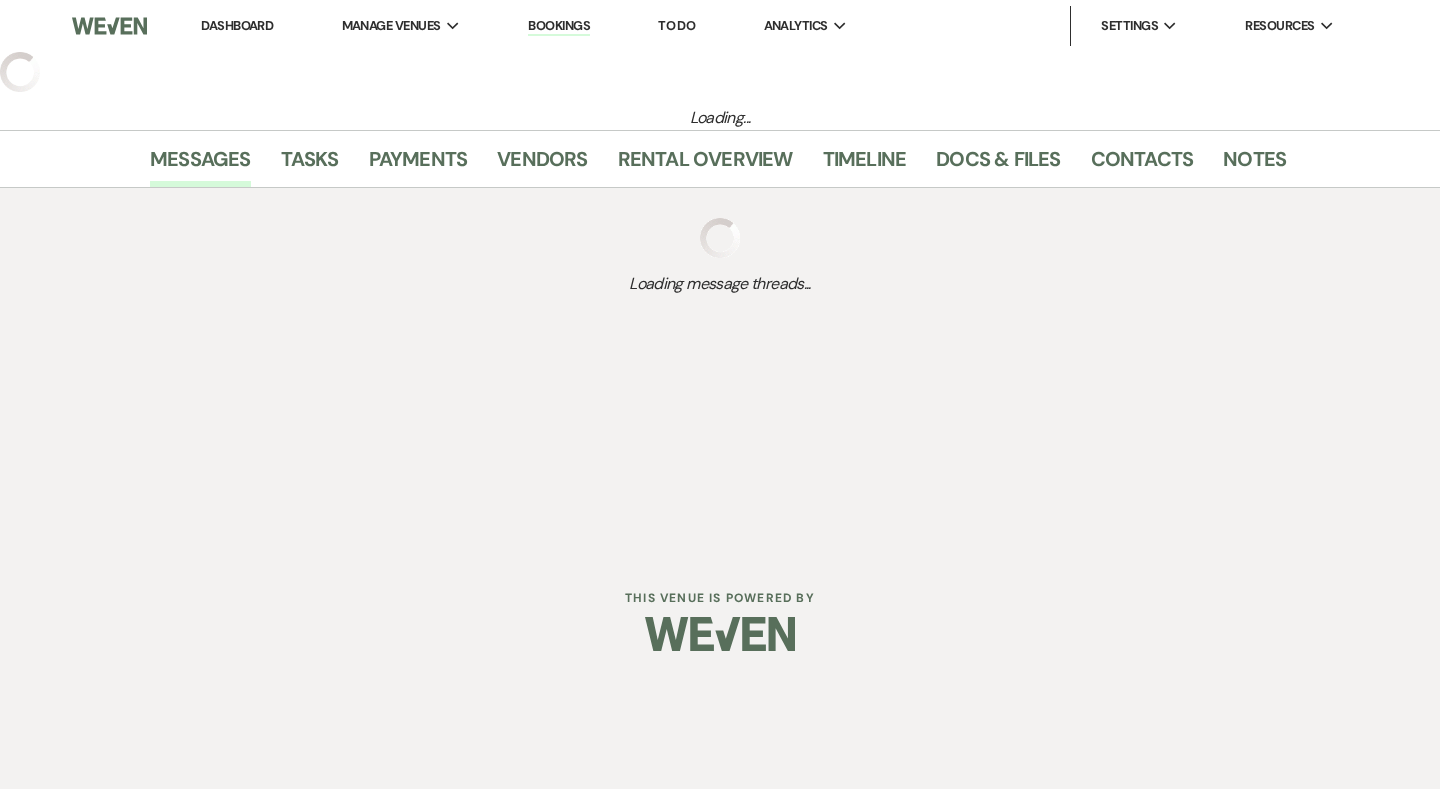 scroll, scrollTop: 0, scrollLeft: 0, axis: both 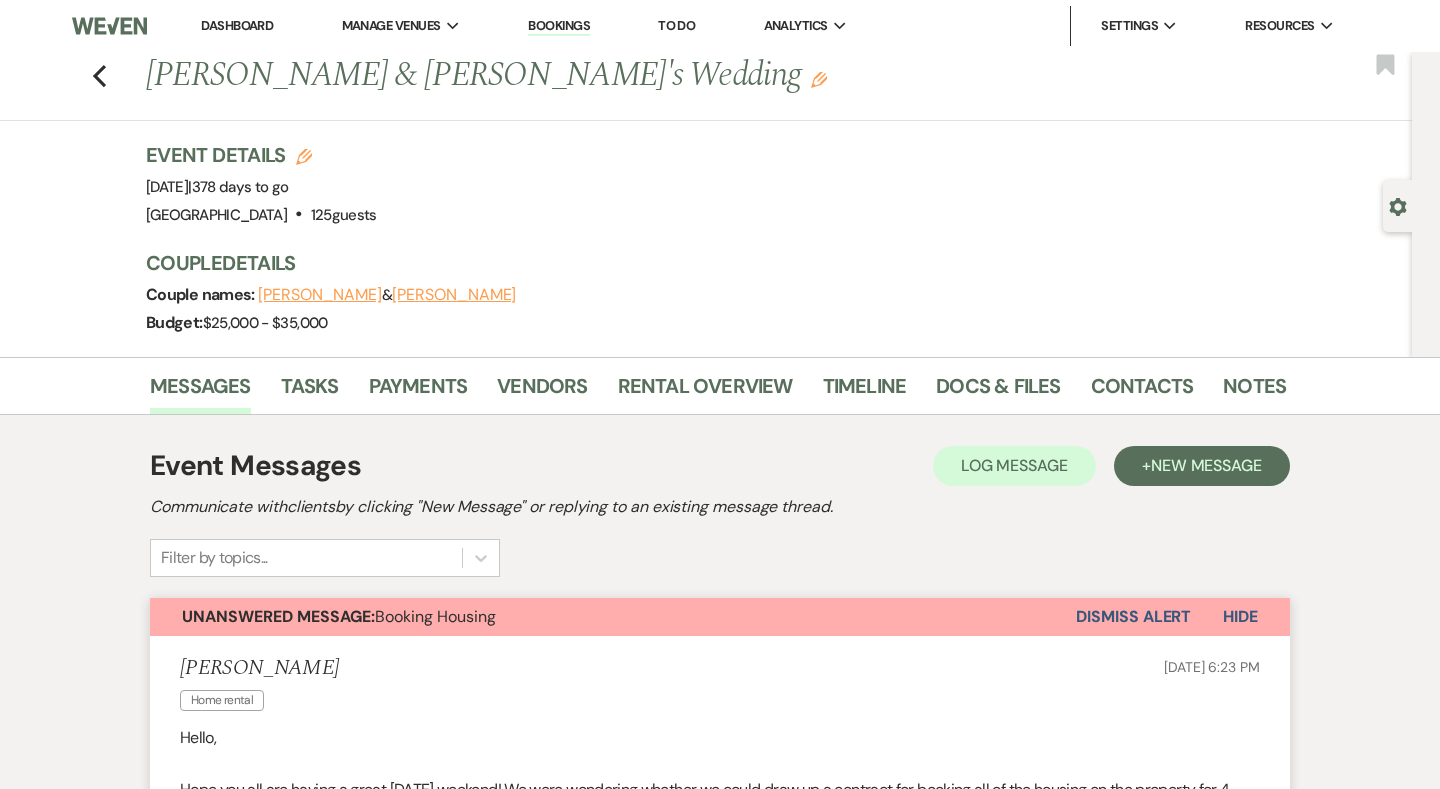 click on "Dashboard" at bounding box center (237, 25) 